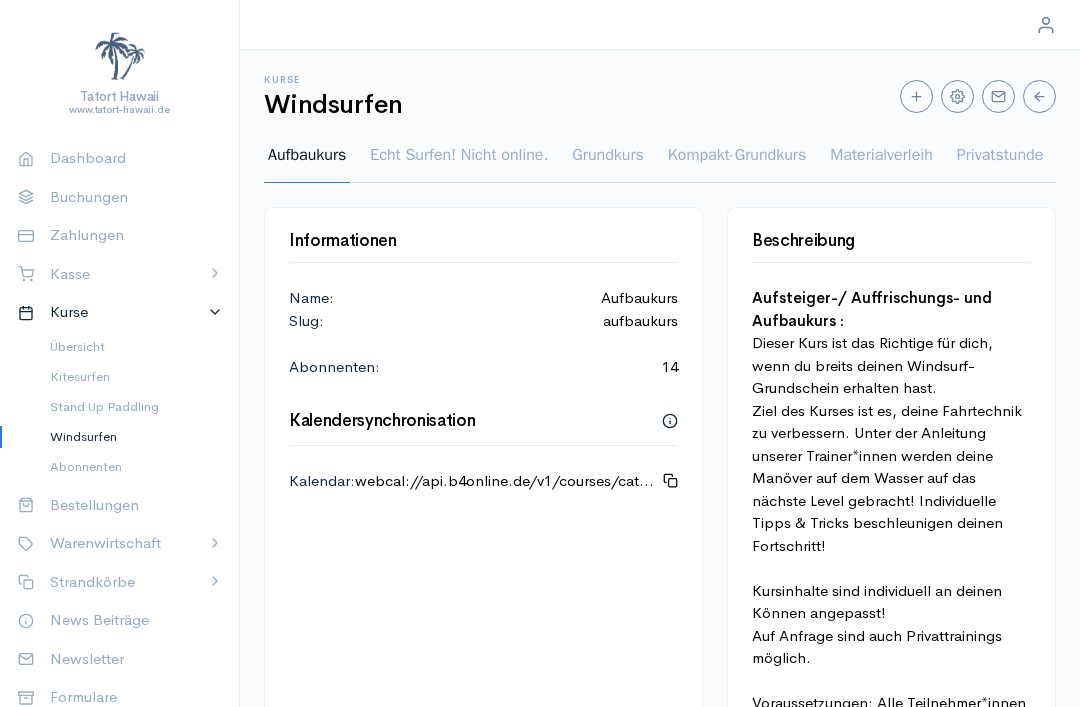 scroll, scrollTop: 0, scrollLeft: 0, axis: both 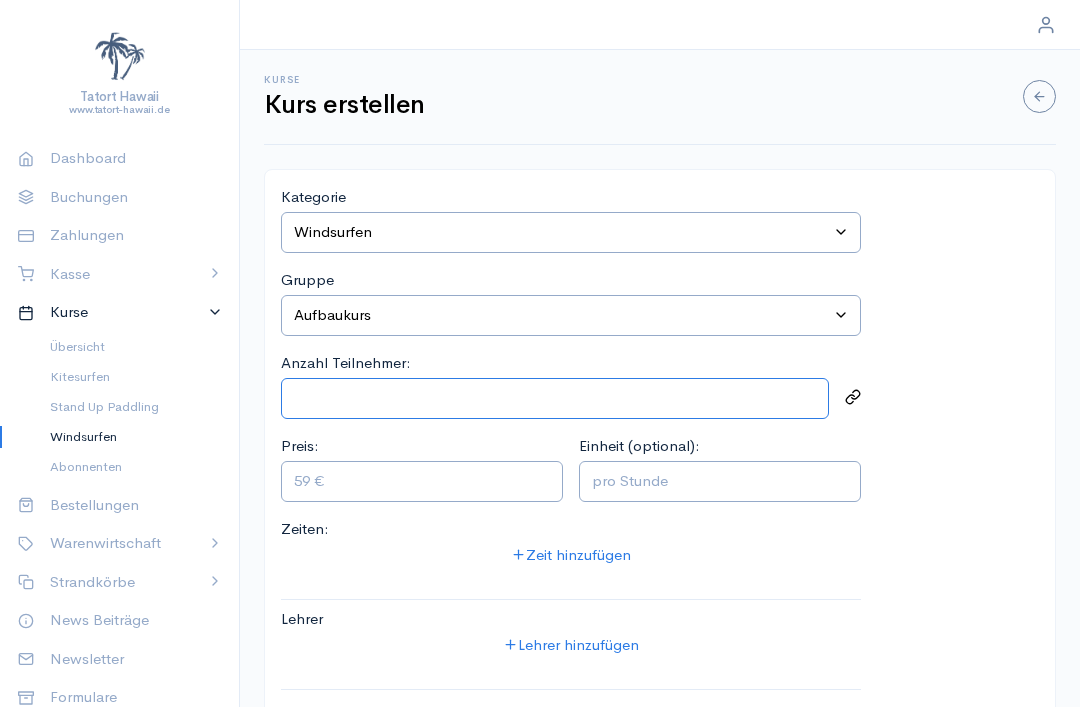 click on "Anzahl Teilnehmer:" at bounding box center (555, 398) 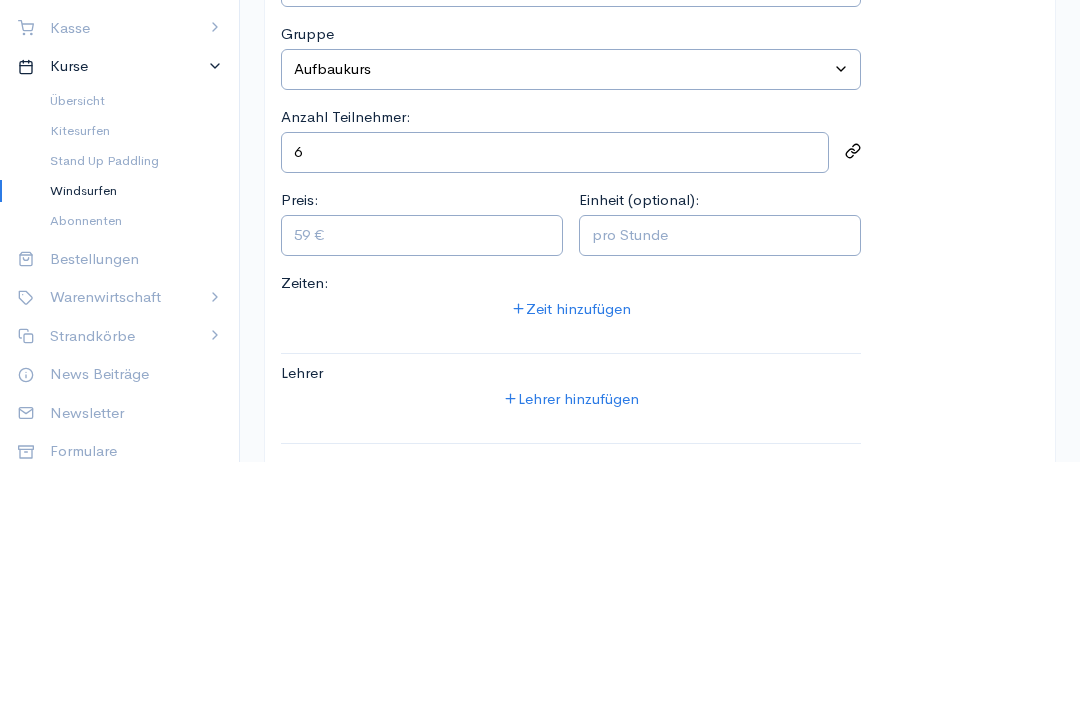 scroll, scrollTop: 204, scrollLeft: 0, axis: vertical 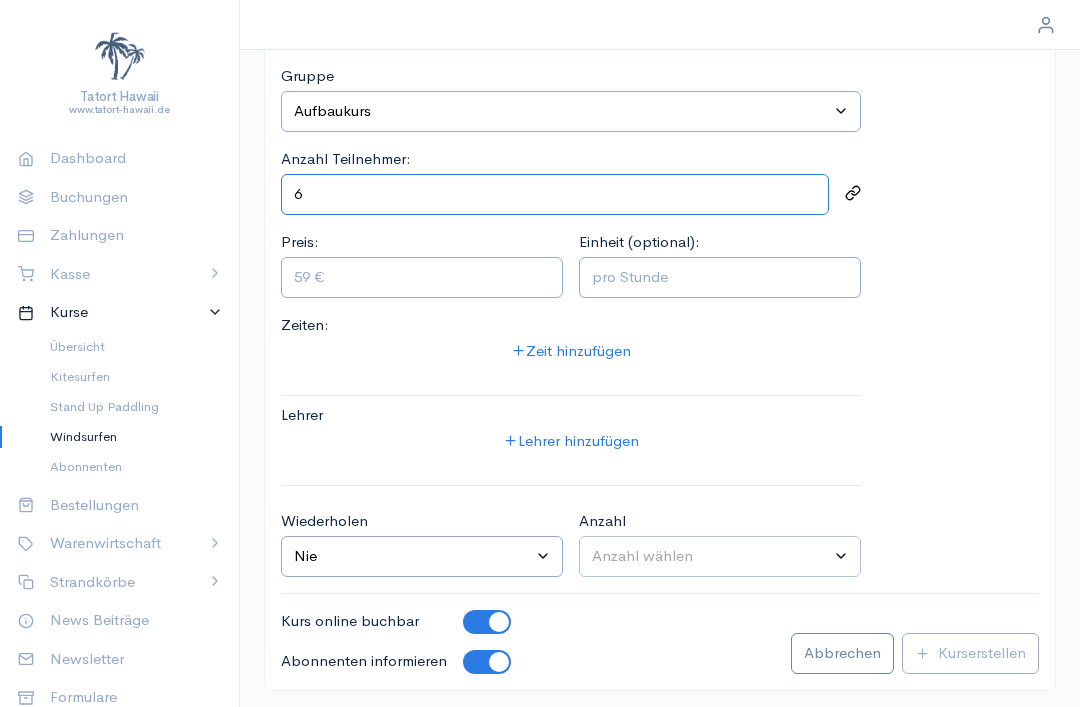 type on "6" 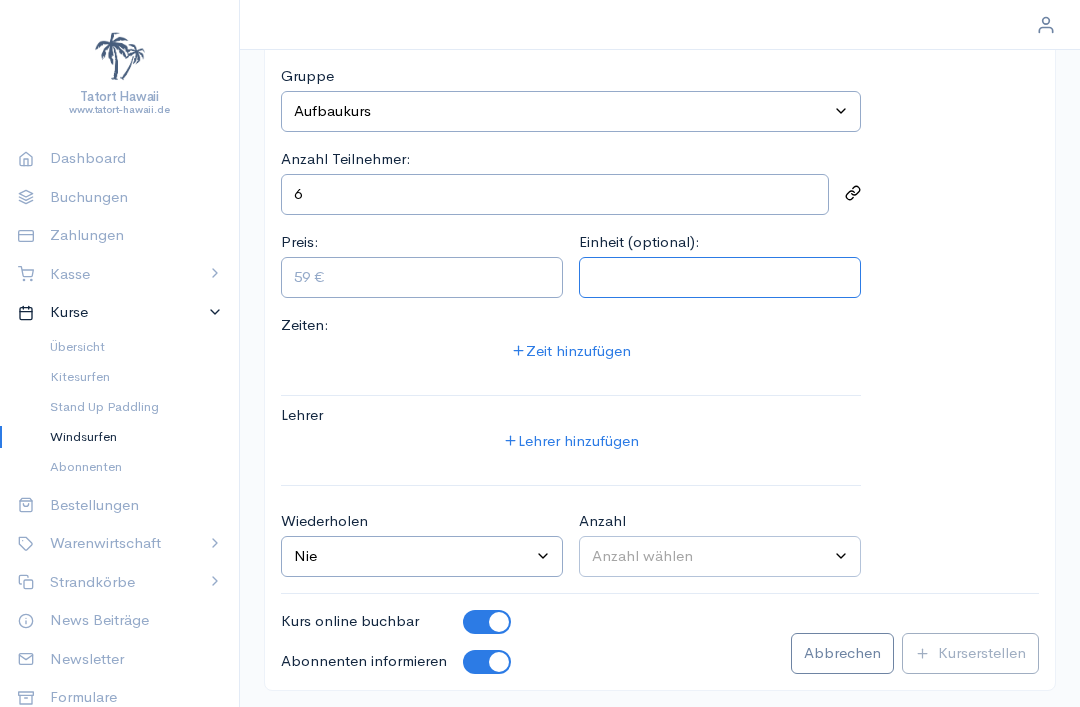 click on "Einheit (optional):" at bounding box center [720, 277] 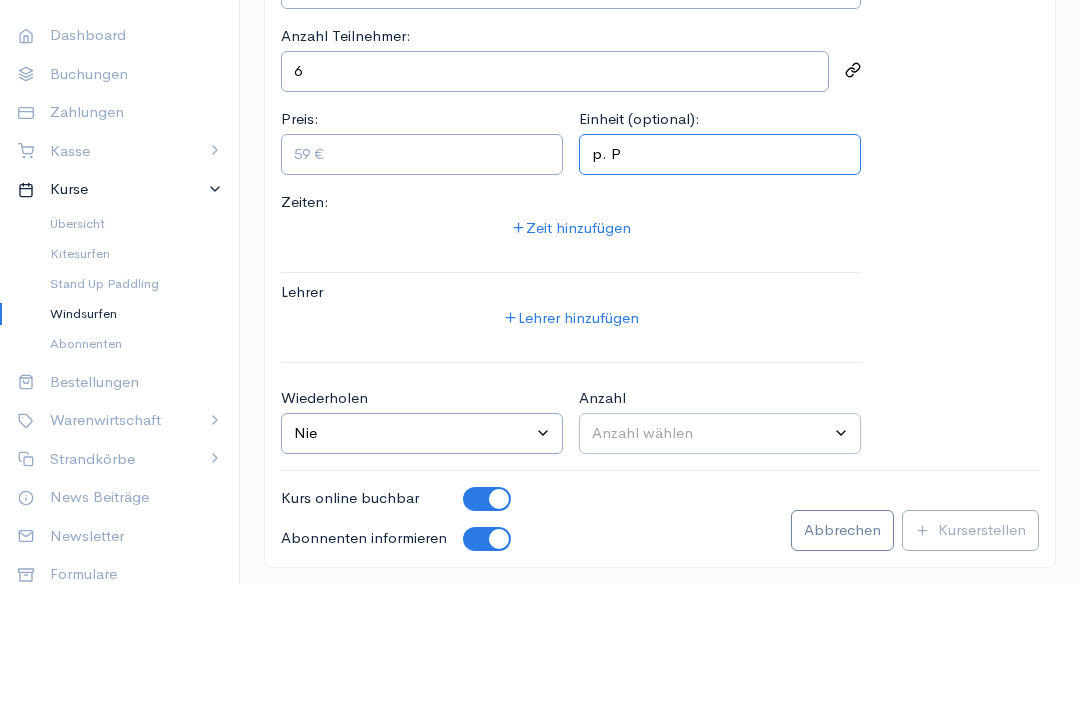 type on "p. P." 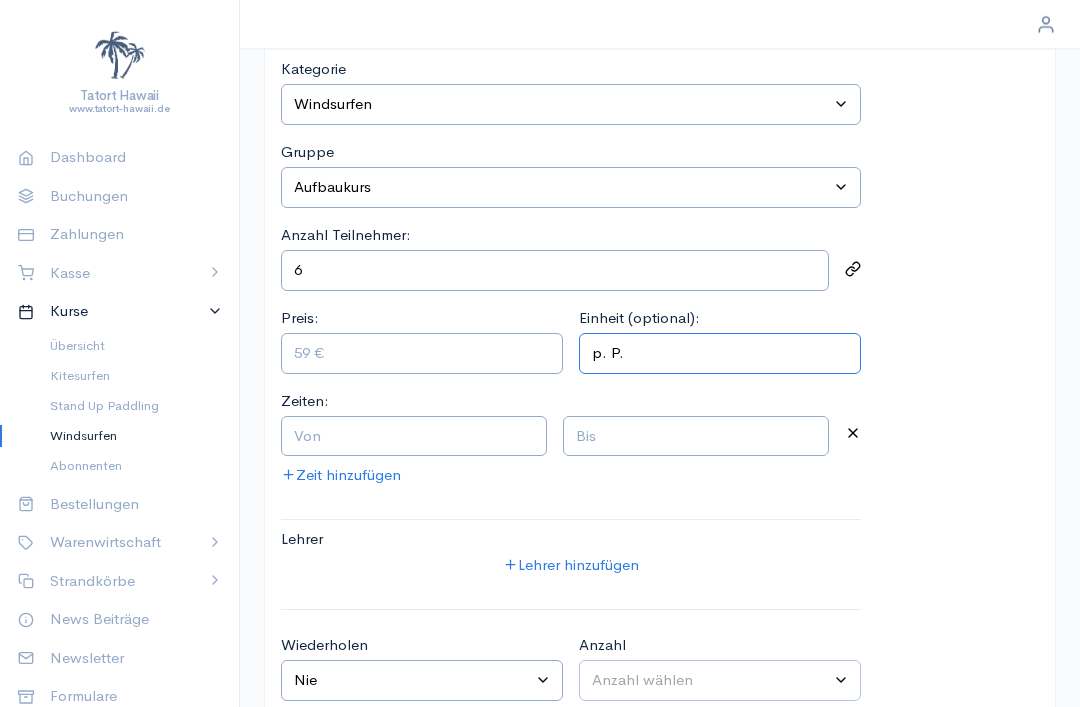 scroll, scrollTop: 0, scrollLeft: 0, axis: both 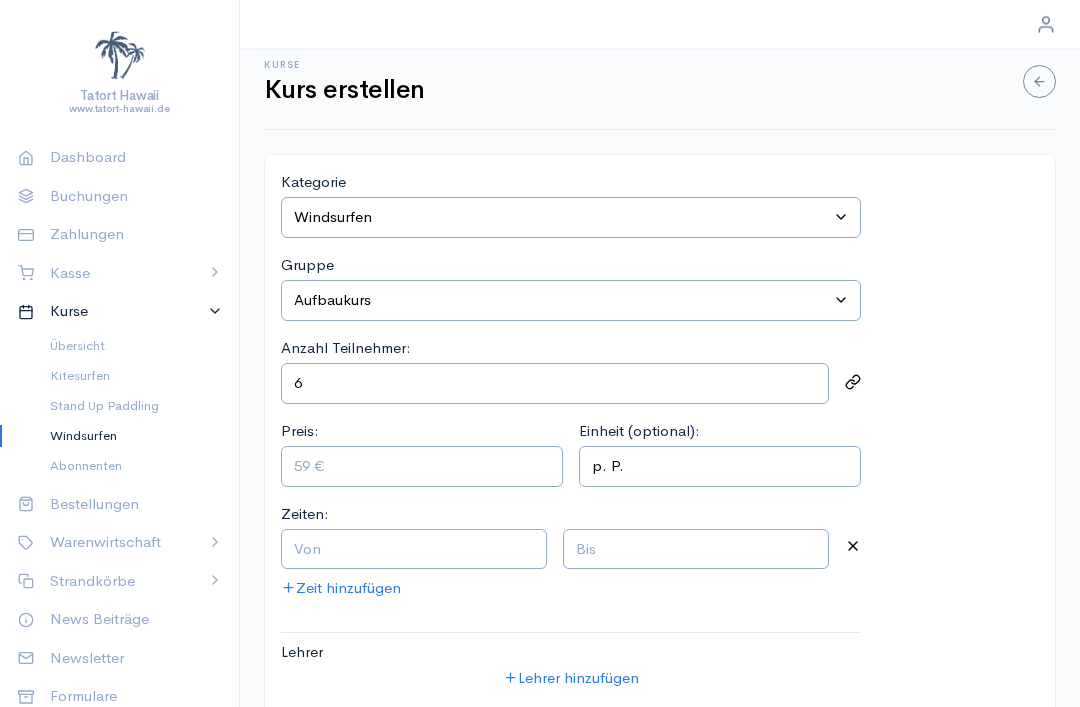 click on "Windsurfen" at bounding box center (128, 437) 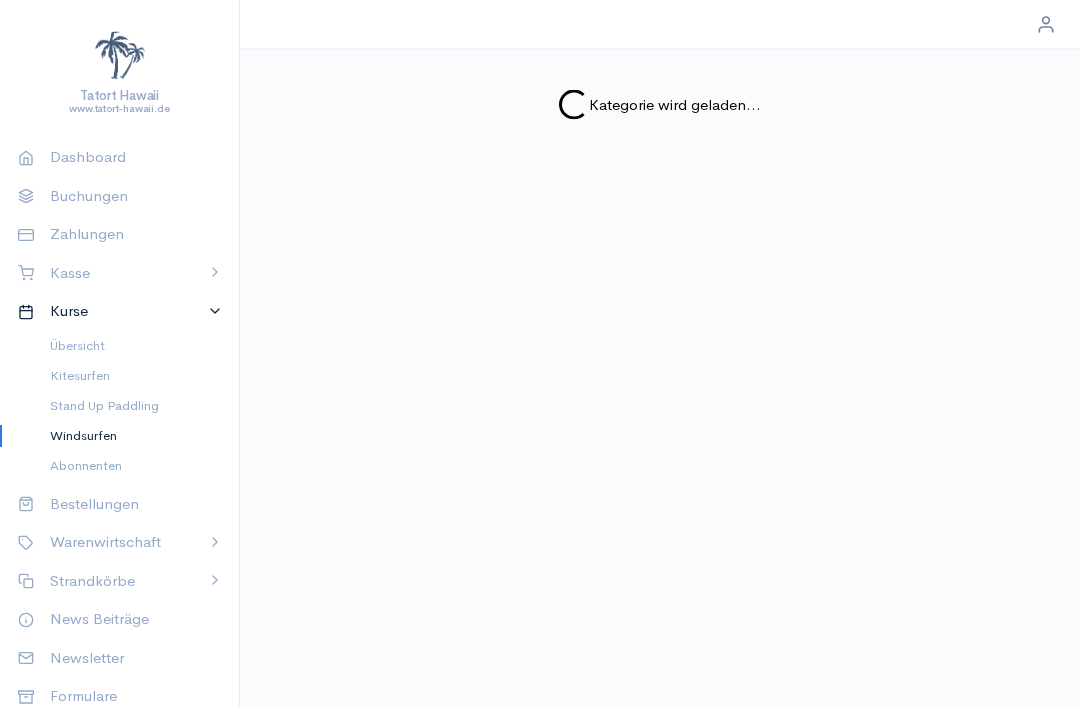 scroll, scrollTop: 15, scrollLeft: 0, axis: vertical 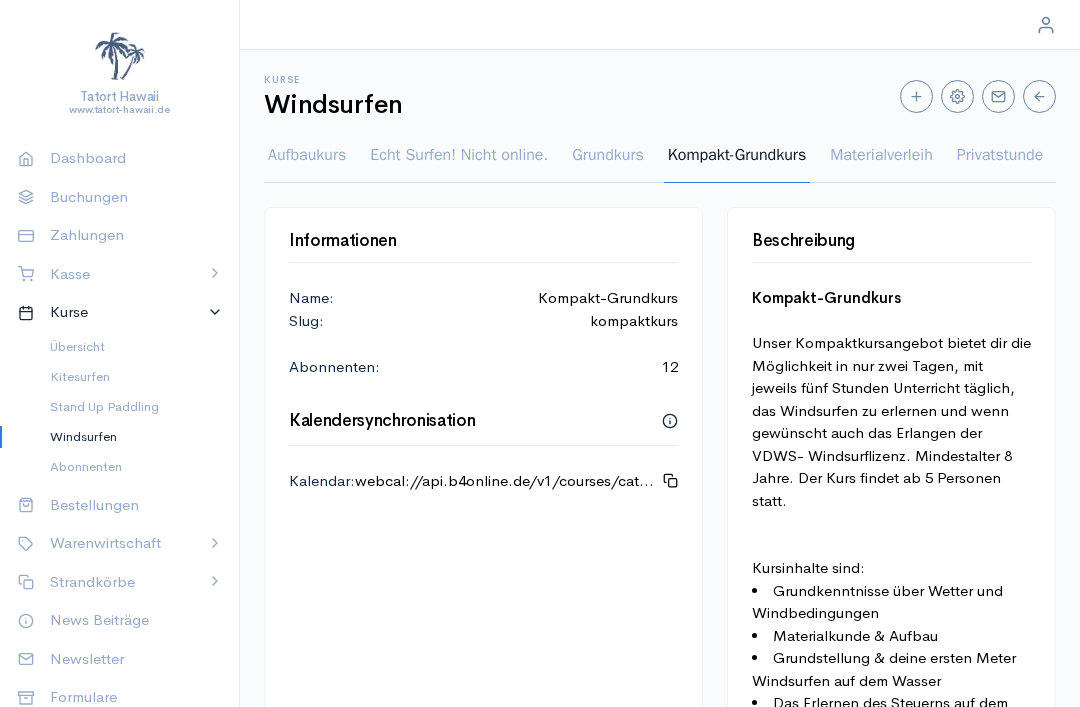 click on "Kompakt-Grundkurs" at bounding box center (737, 163) 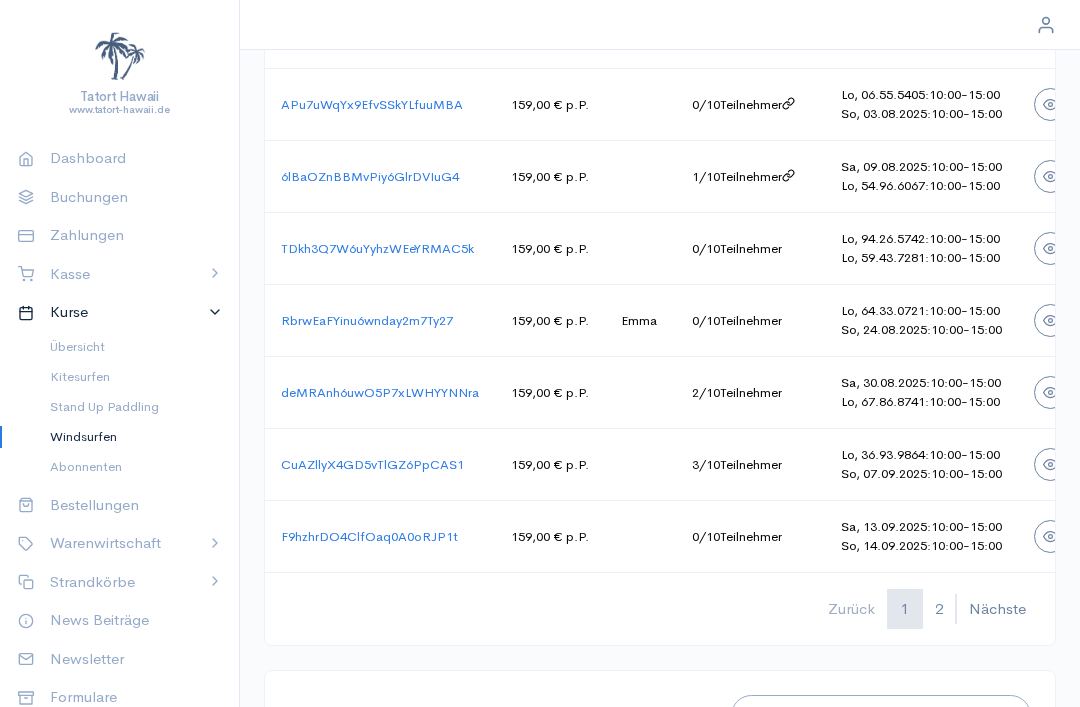 scroll, scrollTop: 1596, scrollLeft: 0, axis: vertical 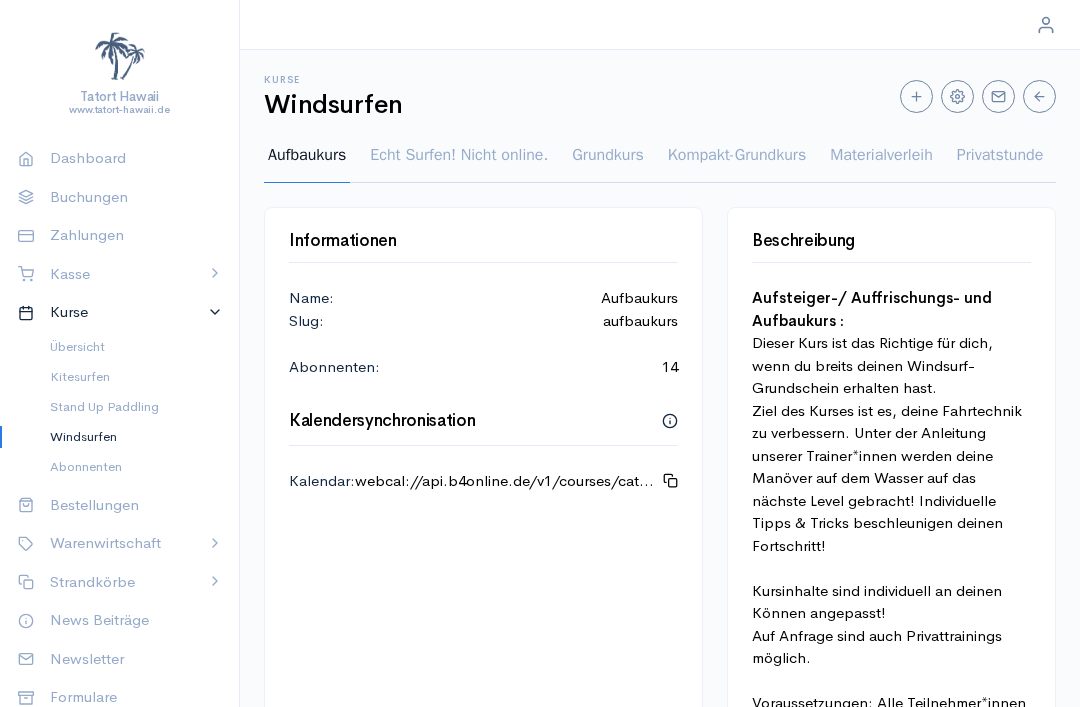 click at bounding box center (916, 96) 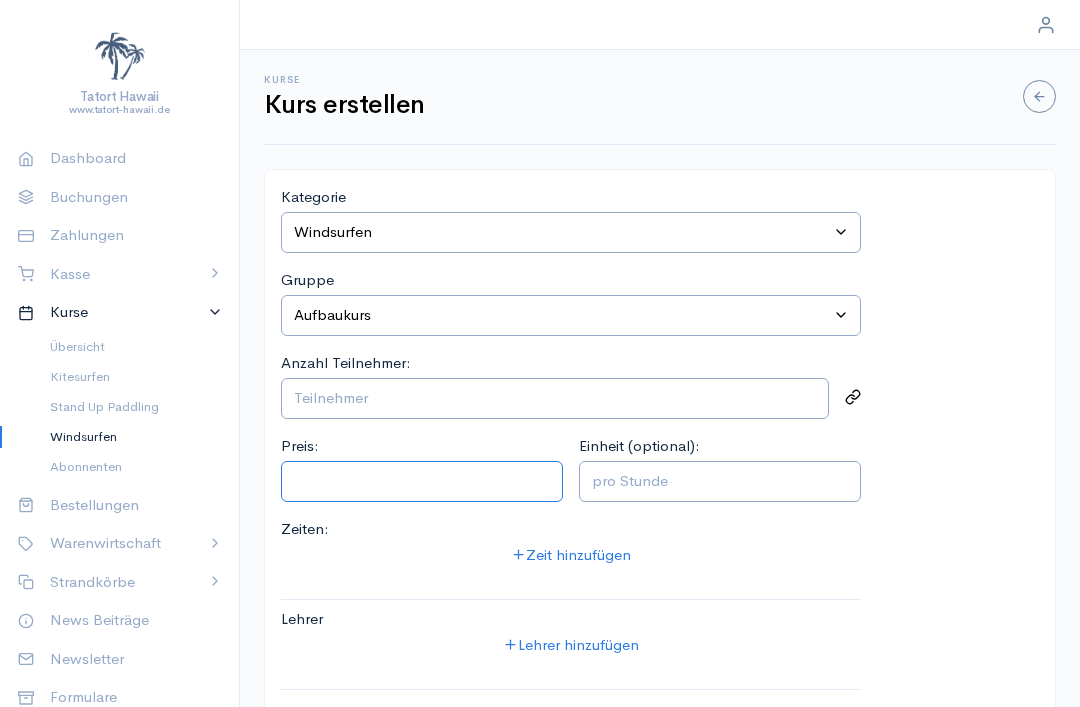 click on "Preis:" at bounding box center (422, 481) 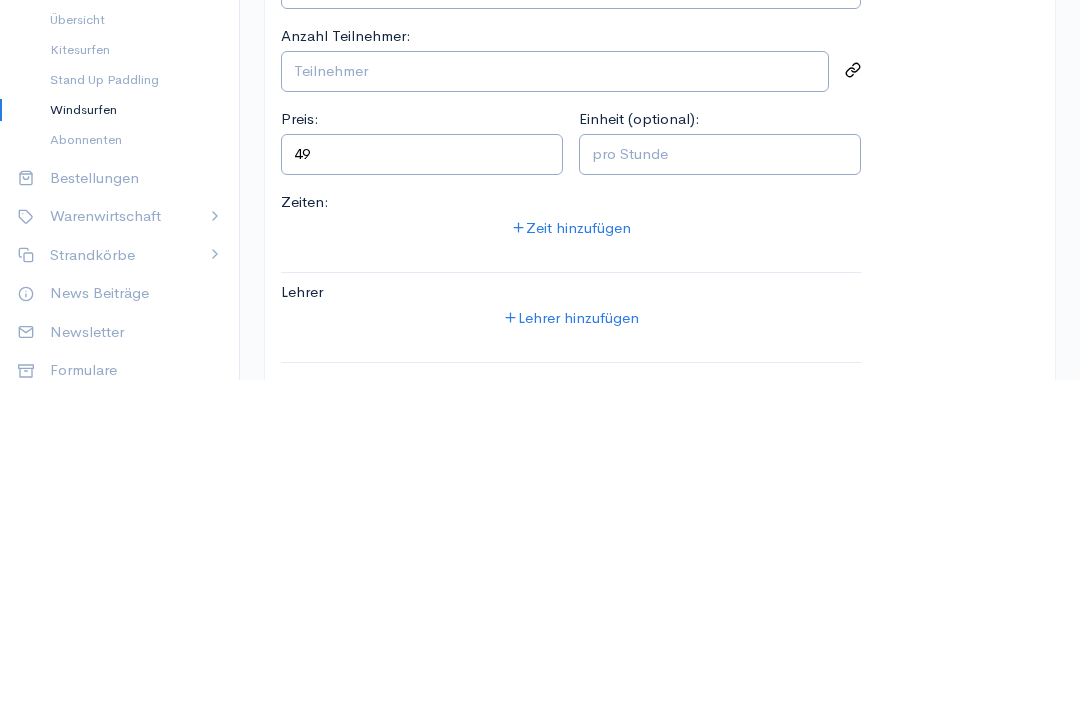 scroll, scrollTop: 204, scrollLeft: 0, axis: vertical 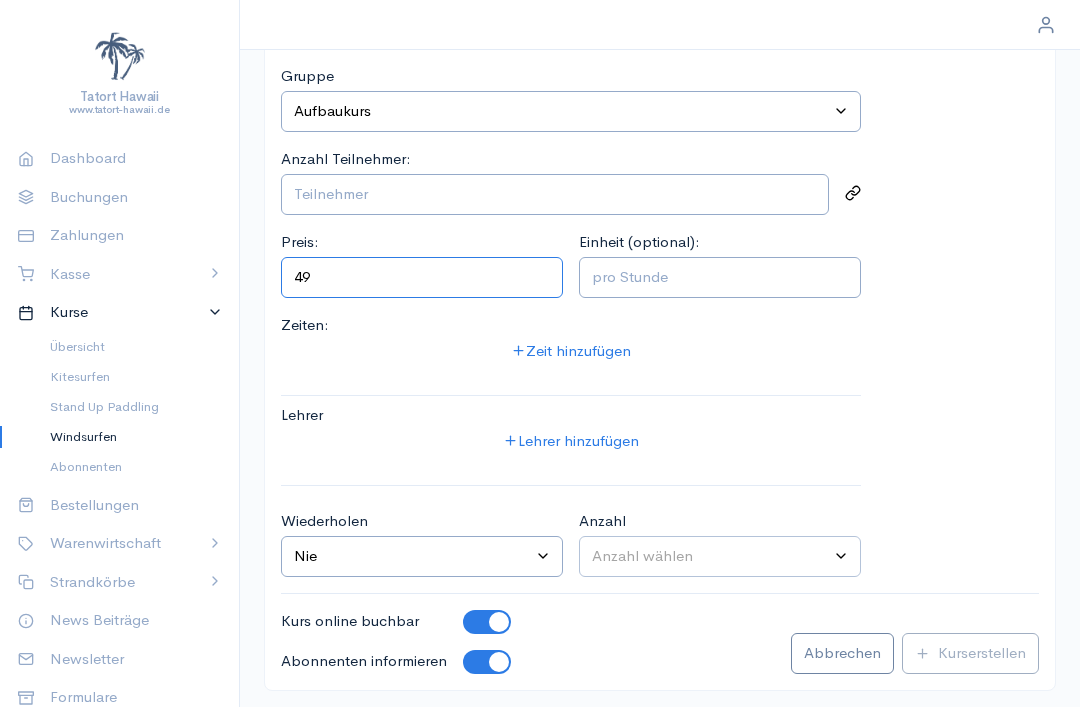 type on "49" 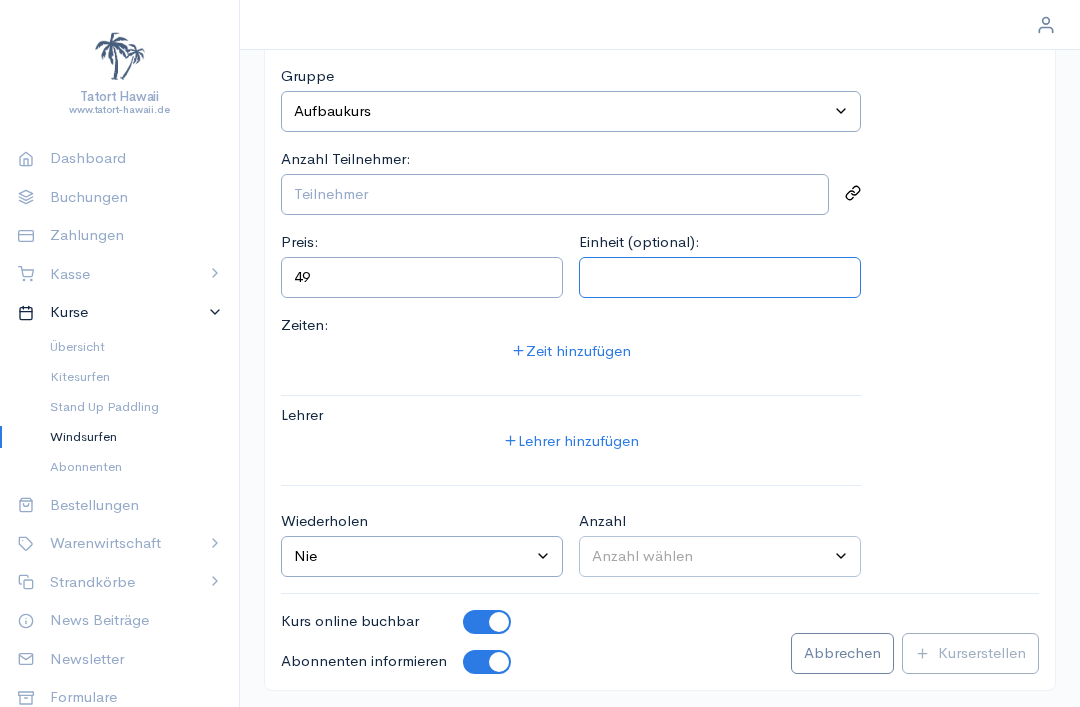 click on "Einheit (optional):" at bounding box center [720, 277] 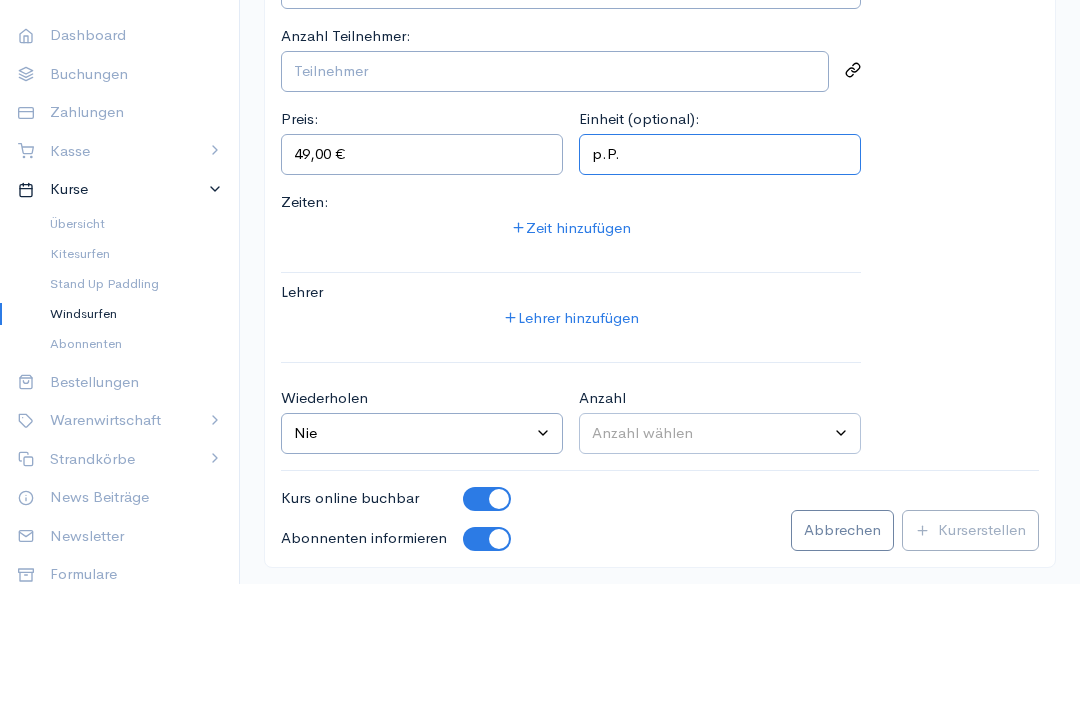 scroll, scrollTop: 202, scrollLeft: 0, axis: vertical 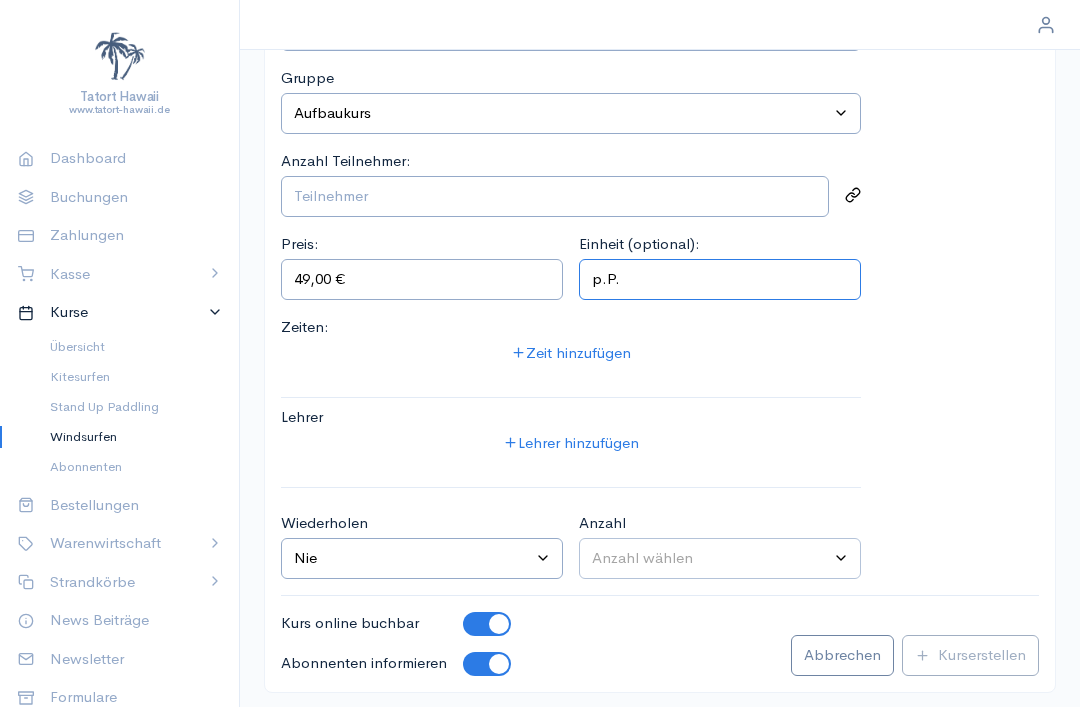 type on "p.P." 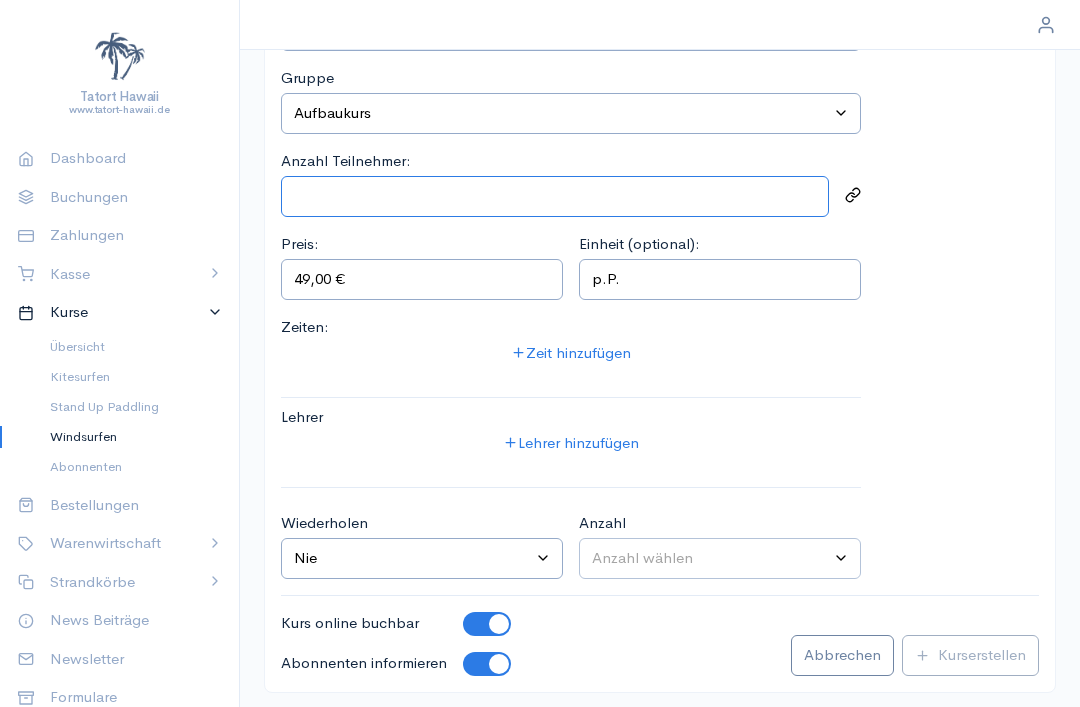 click on "Anzahl Teilnehmer:" at bounding box center (555, 196) 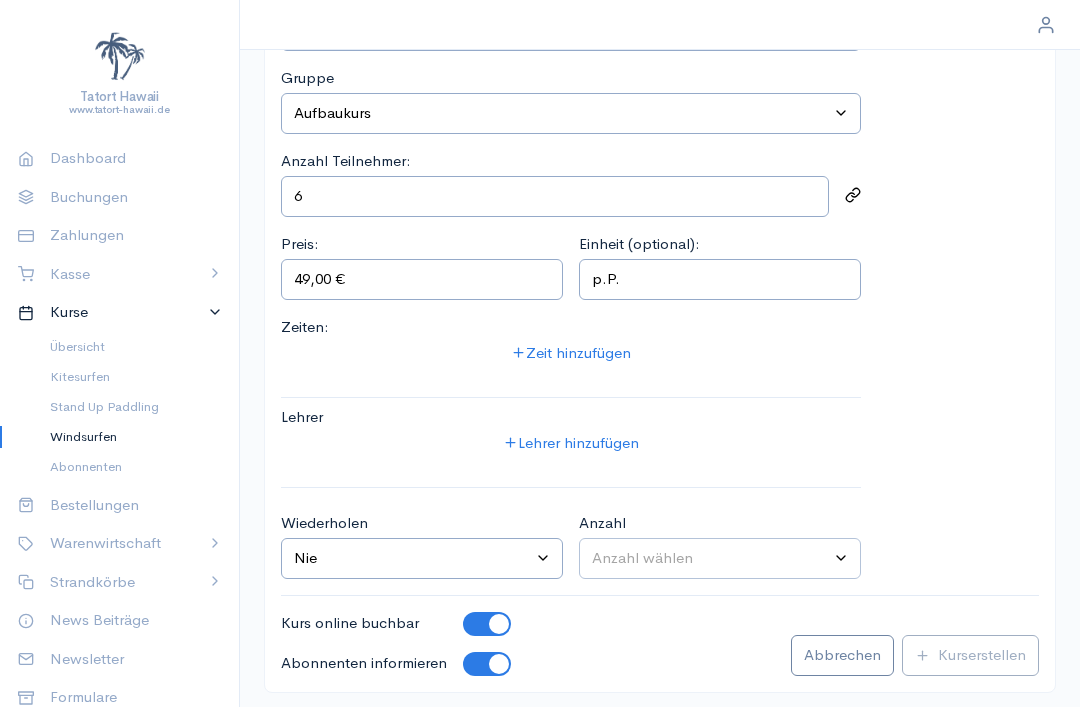 scroll, scrollTop: 204, scrollLeft: 0, axis: vertical 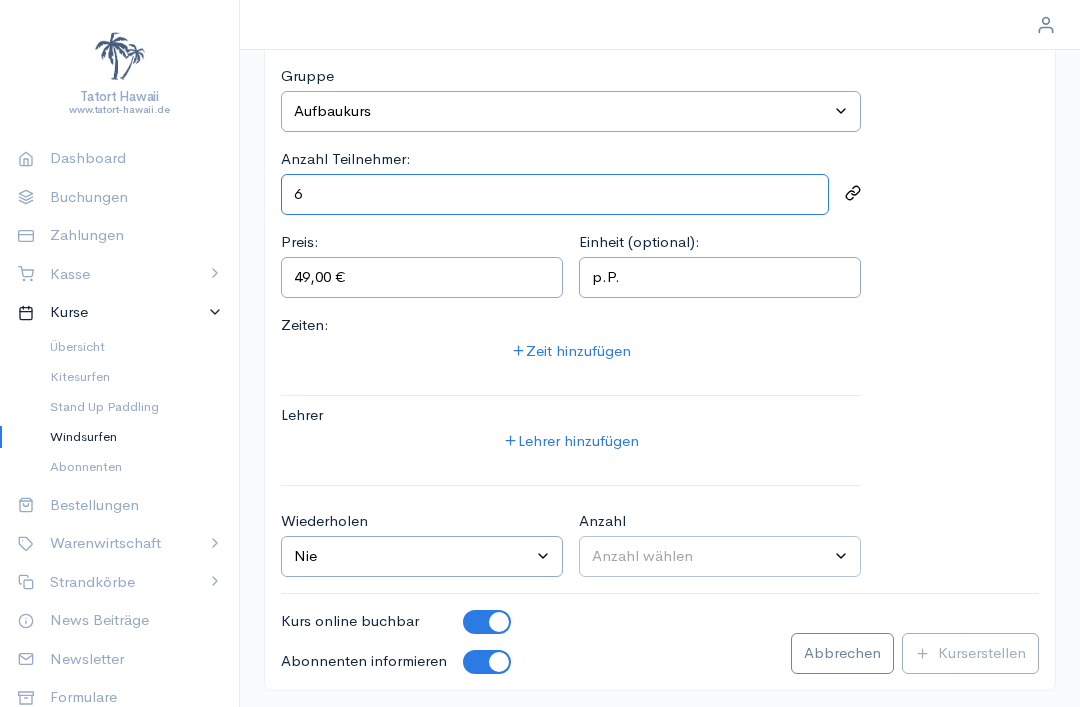 type on "6" 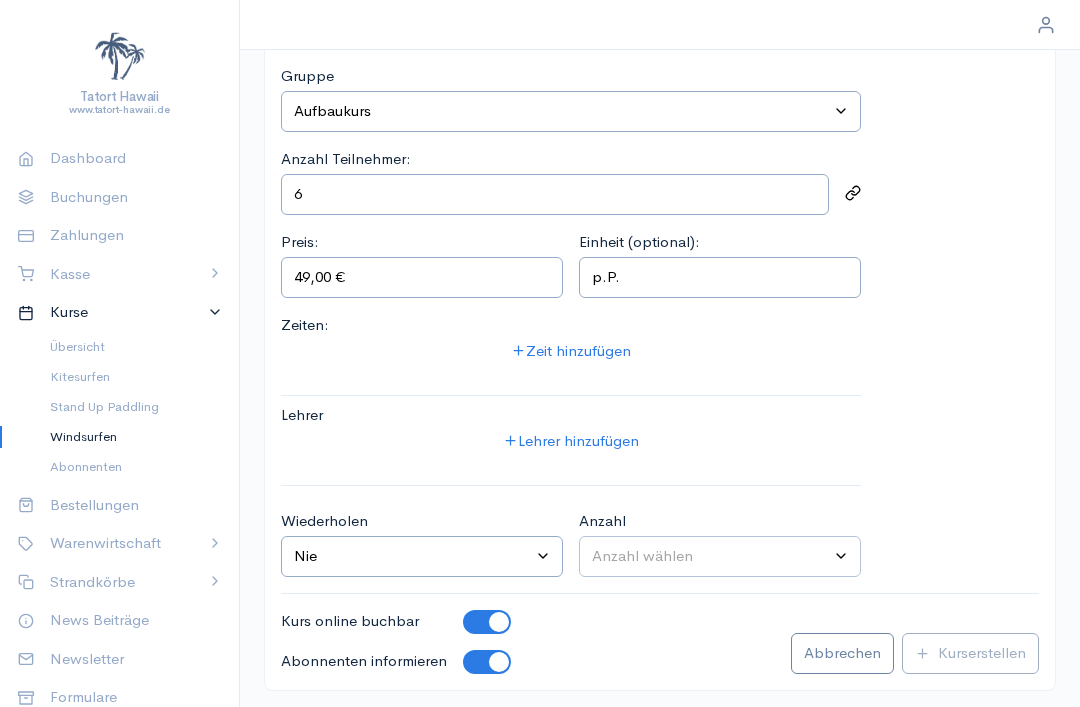 click on "Zeit hinzufügen" at bounding box center (571, 350) 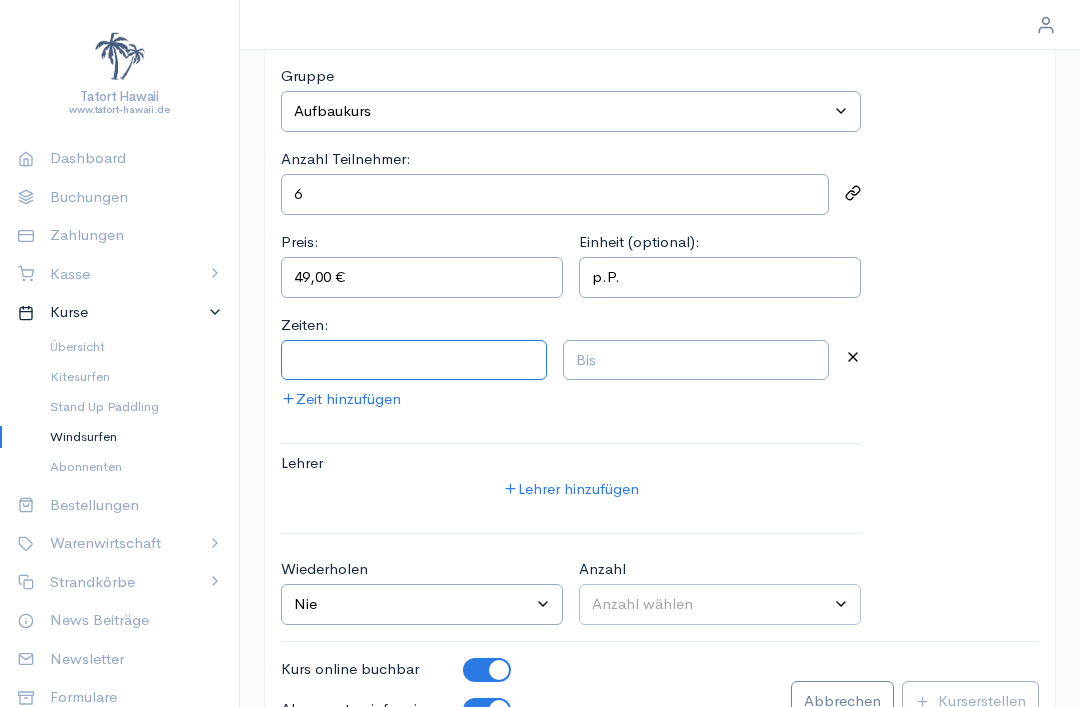 click at bounding box center [414, 360] 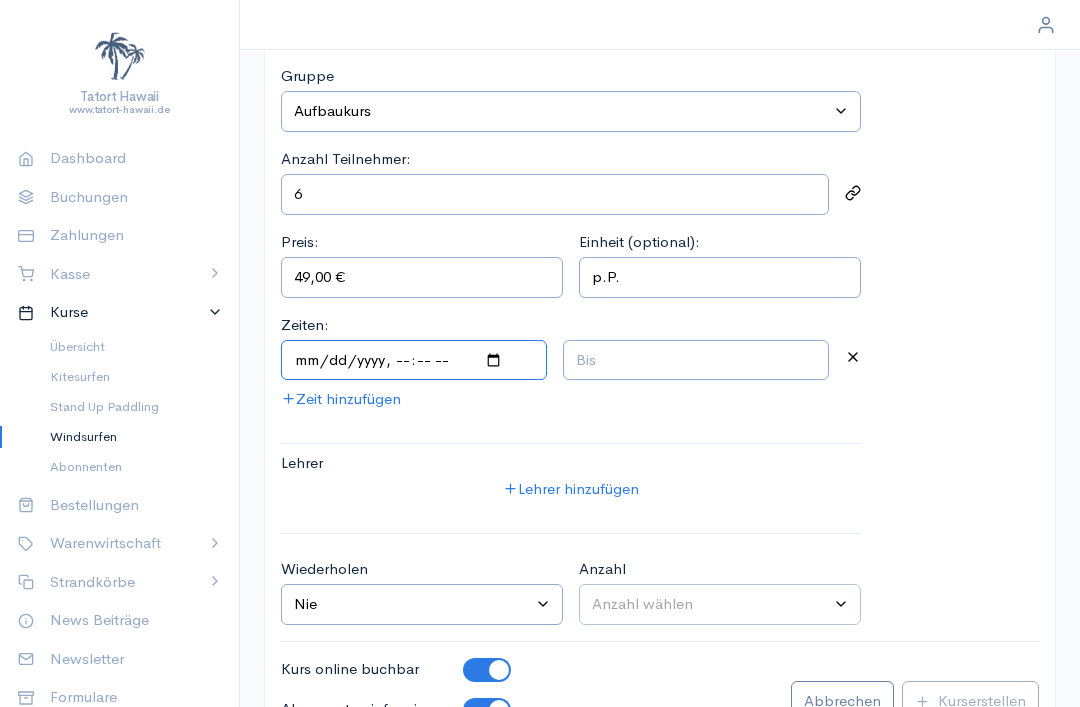 type on "3800-81-33L38:39" 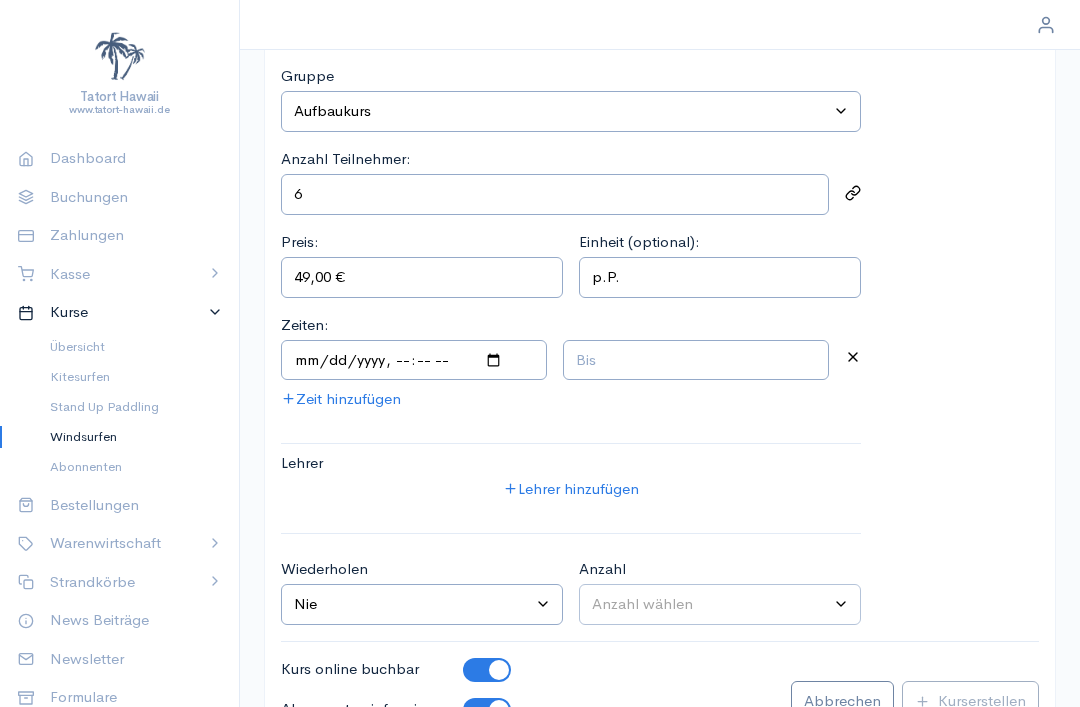 click at bounding box center (696, 360) 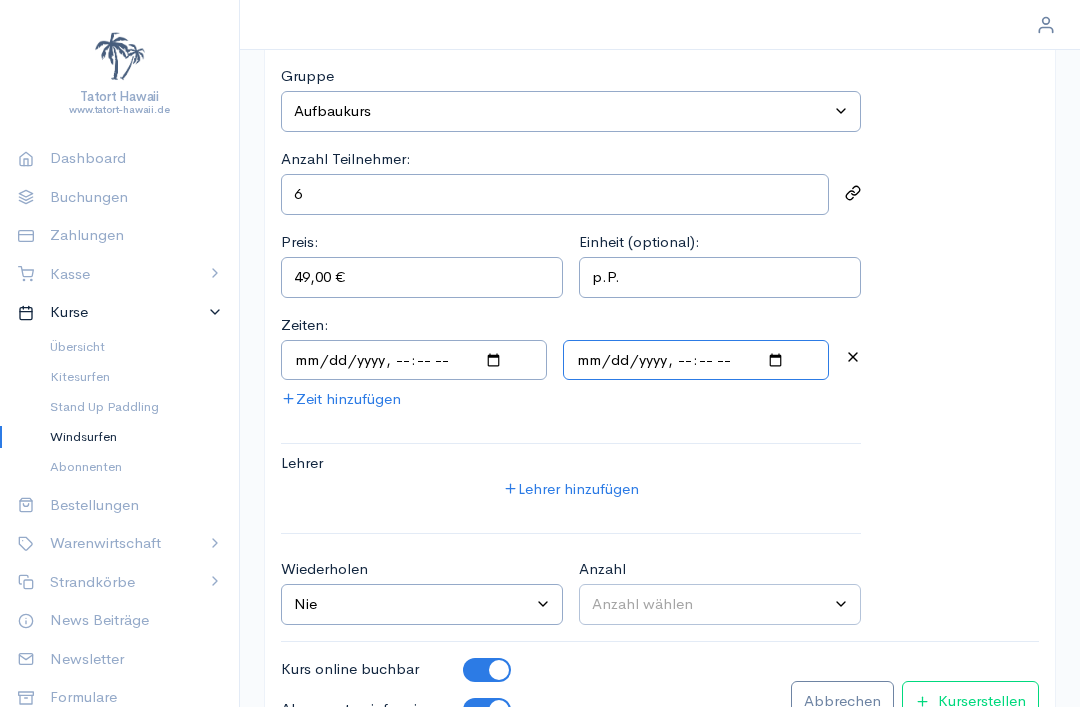 type on "9952-75-17L30:94" 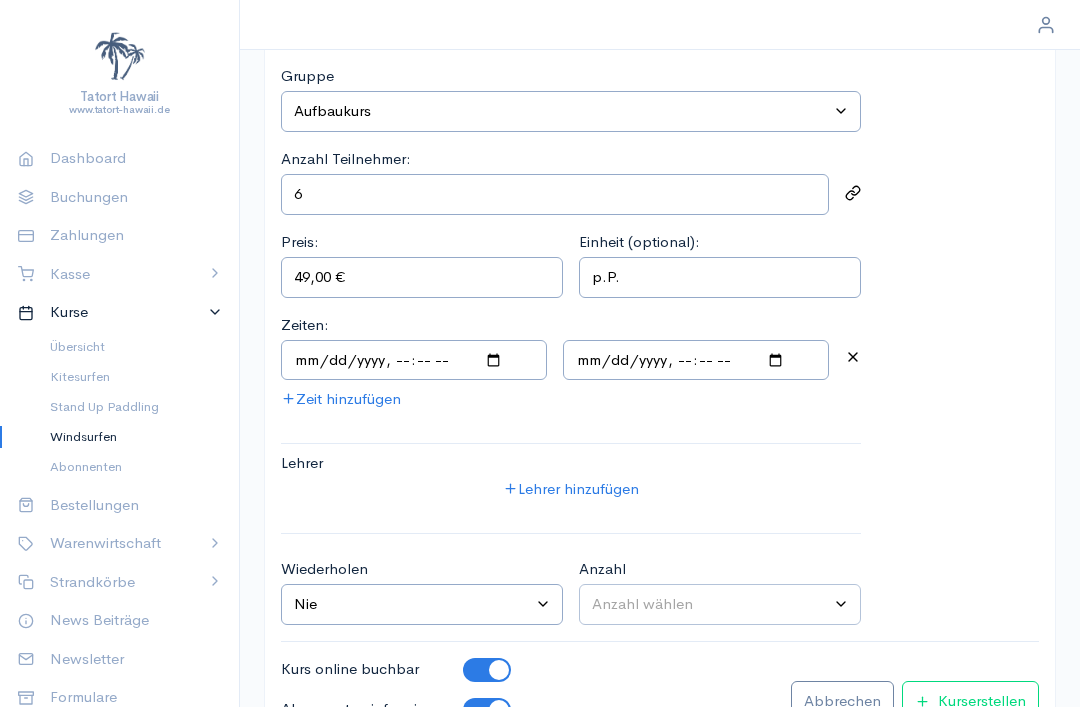 click on "Kategorie Kategorie auswählen Kitesurfen Stand Up Paddling  Windsurfen Gruppe Gruppe auswählen Grundkurs Schnupperkurs Kompakt-Grundkurs Aufbaukurs Materialverleih Privatstunde  Windsurf-Camp Intensiv  Echt Surfen! Nicht online. Anzahl Teilnehmer: 6 Preis: 49,00 € Einheit (optional): p.P. Zeiten:  Zeit hinzufügen Lehrer  Lehrer hinzufügen Wiederholen Intervall wählen Nie Täglich Wöchentlich Monatlich Anzahl Anzahl wählen 1 2 3 4 5 6 7 8 9 10 11 12 13 14 15 16 17 18 19 20 21 22 23 24 25 26 27 28 29 30 Kurs online buchbar Abonnenten informieren   Abbrechen Kurs  erstellen" at bounding box center (660, 352) 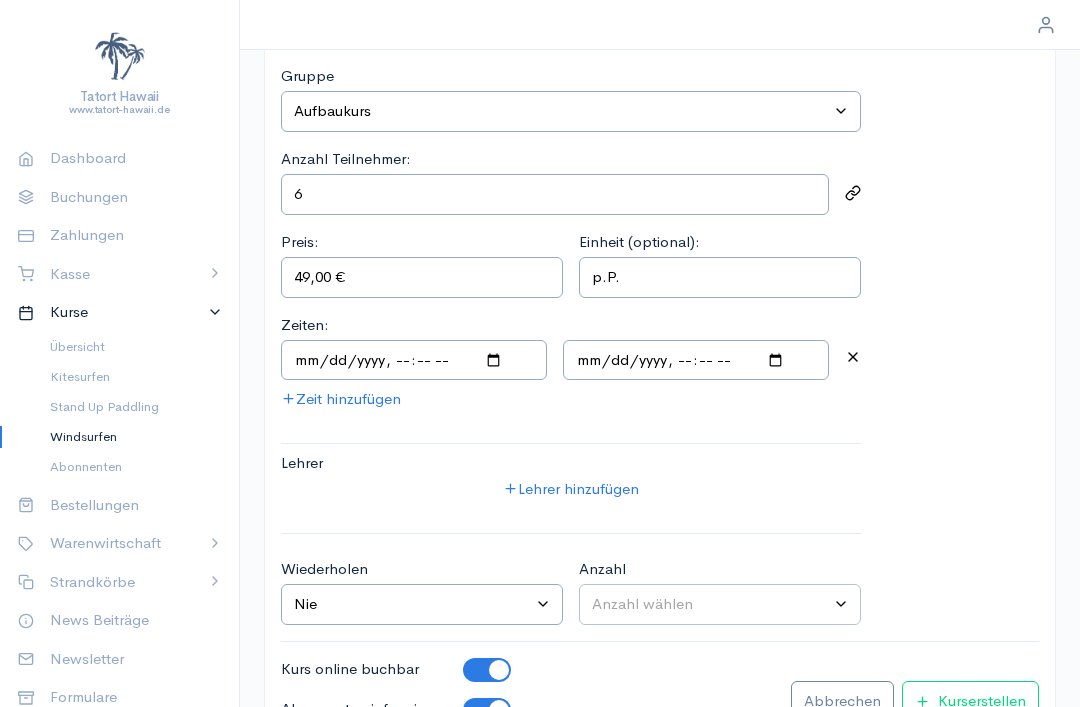 click at bounding box center (414, 360) 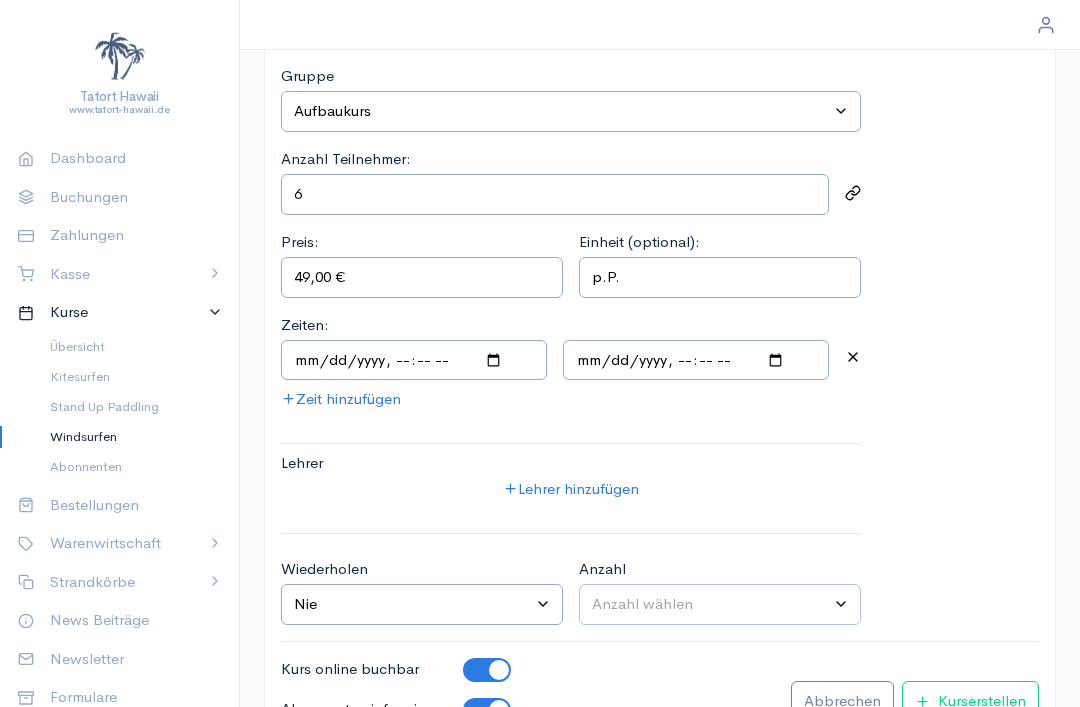 click at bounding box center [414, 360] 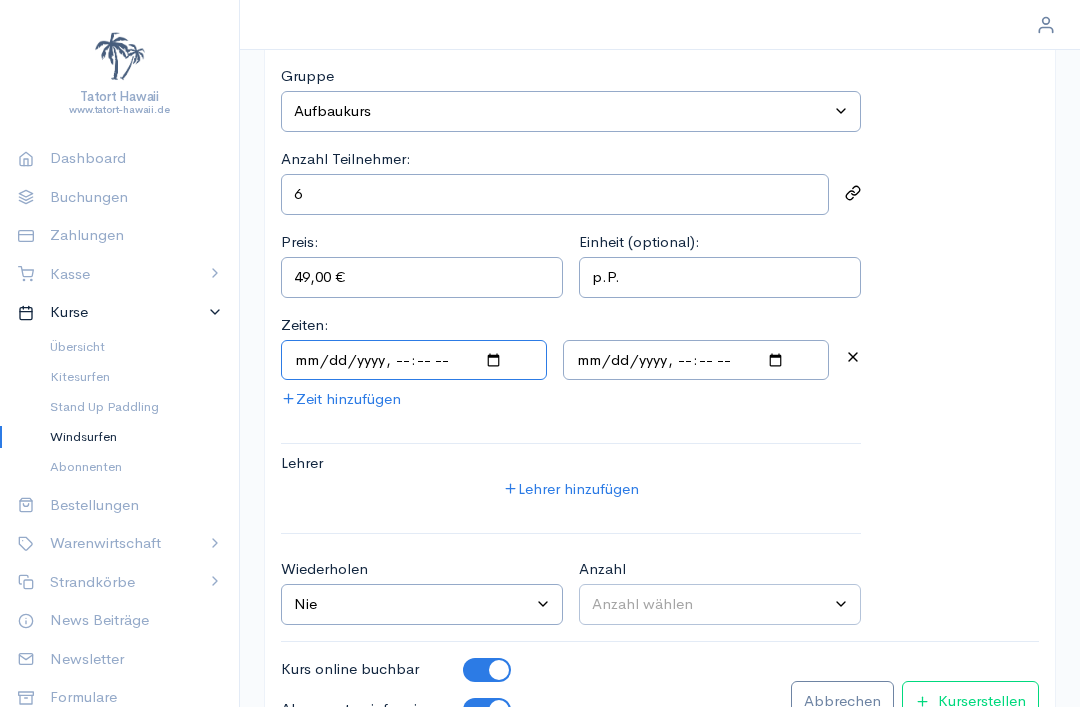 type on "9229-76-94L44:58" 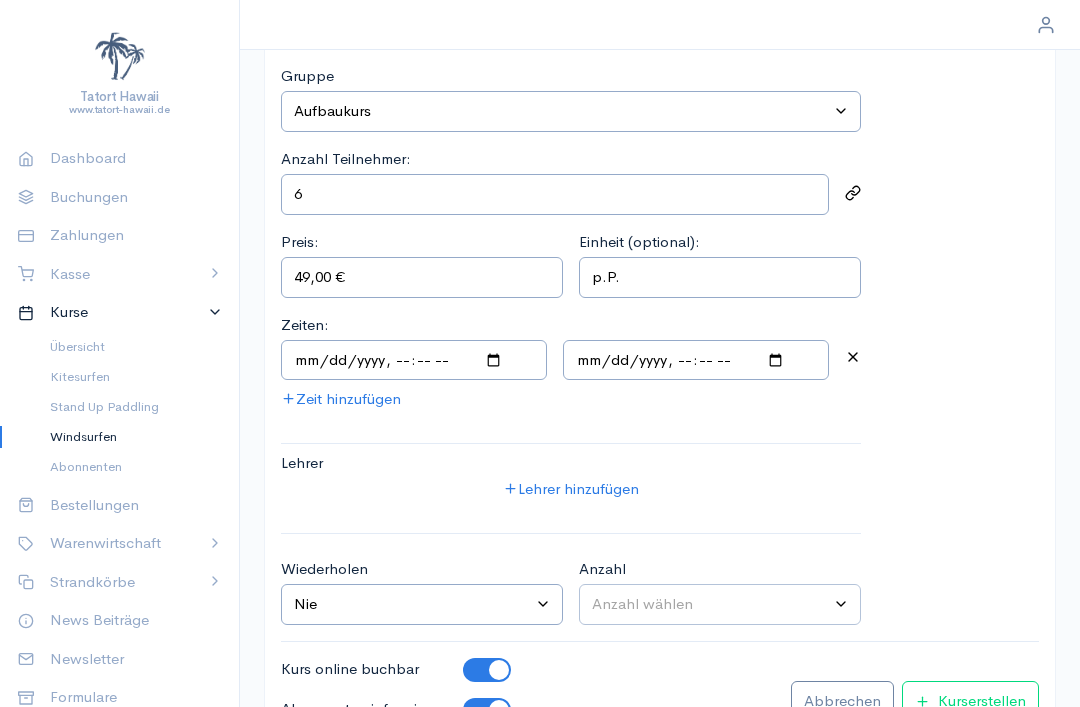 click at bounding box center (696, 360) 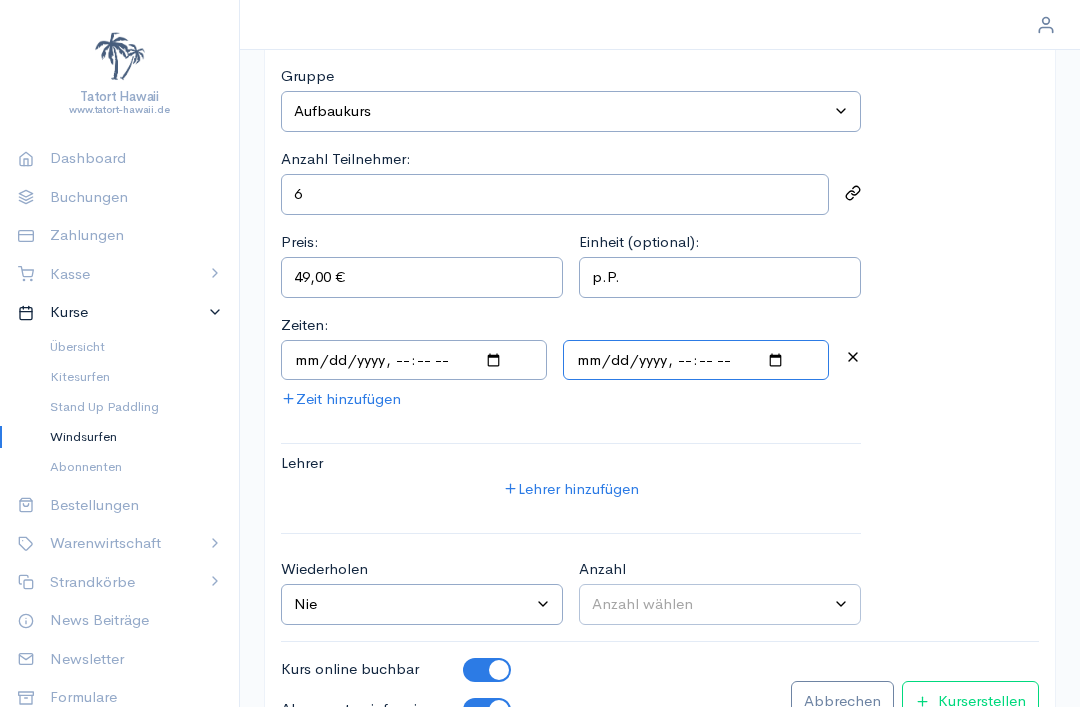 type on "1769-40-30L37:76" 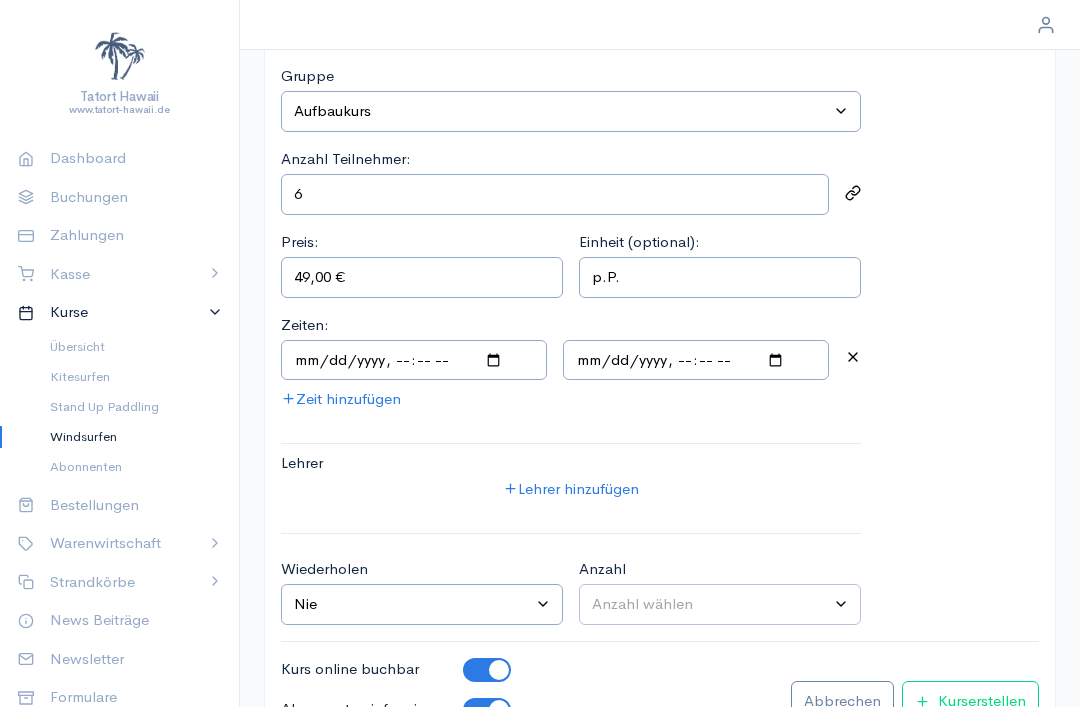 click on "Windsurfen" at bounding box center (128, 437) 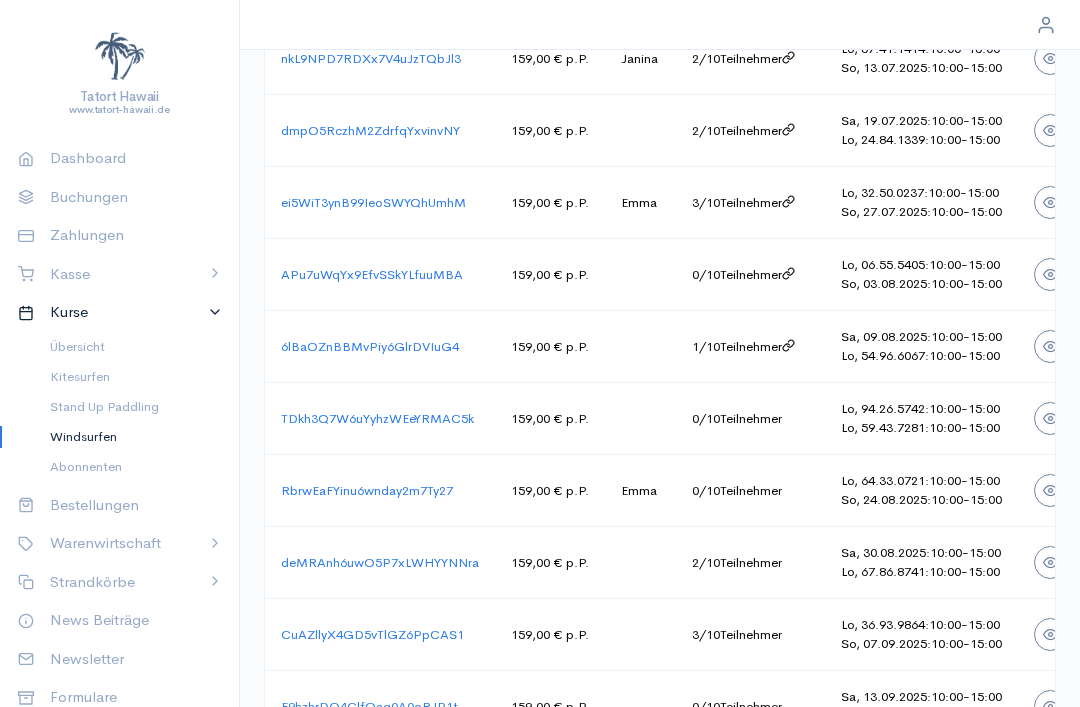 scroll, scrollTop: 1390, scrollLeft: 0, axis: vertical 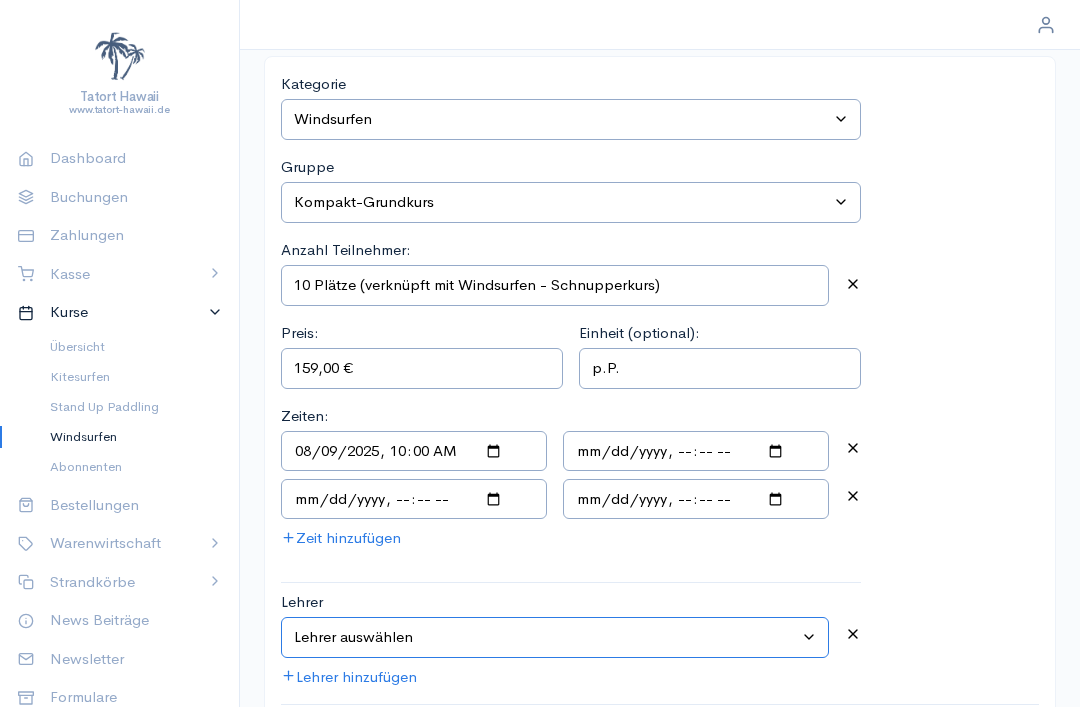 click on "Lehrer auswählen Simon Rosenau Jörg Michaelsen Luk Starke Bina Frederick Wolff Lorena Thies Janina Thorben Franzi Marcel Wetke Jonas Sina Kenklies Charly Emma Henry Lolle" at bounding box center [555, 637] 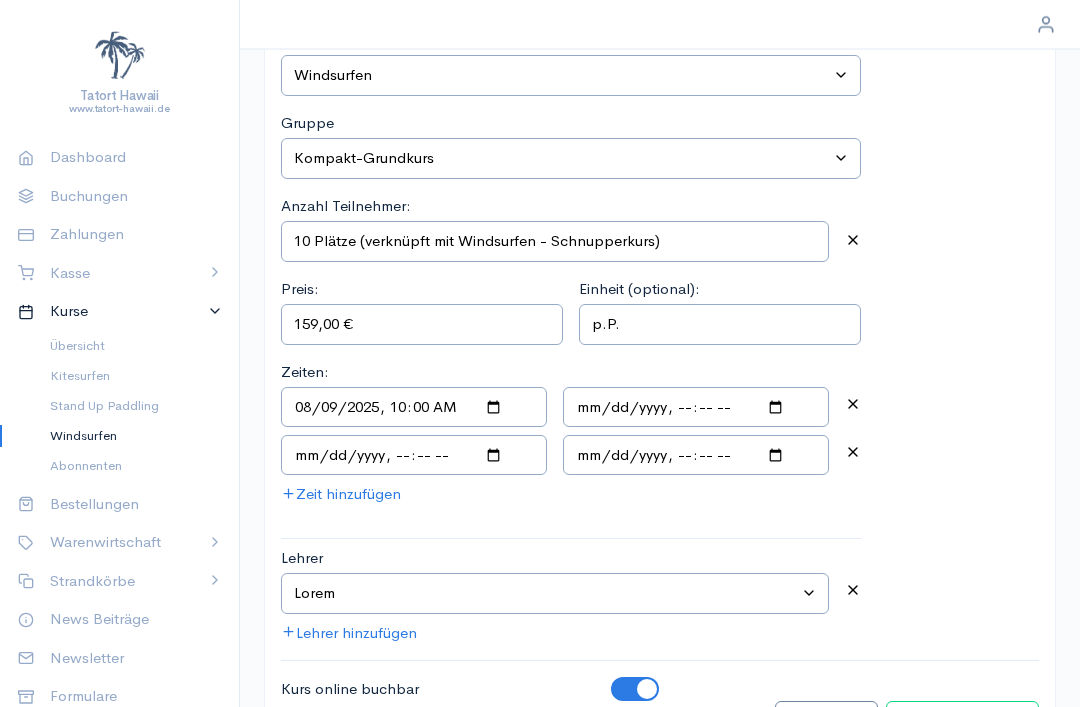 scroll, scrollTop: 161, scrollLeft: 0, axis: vertical 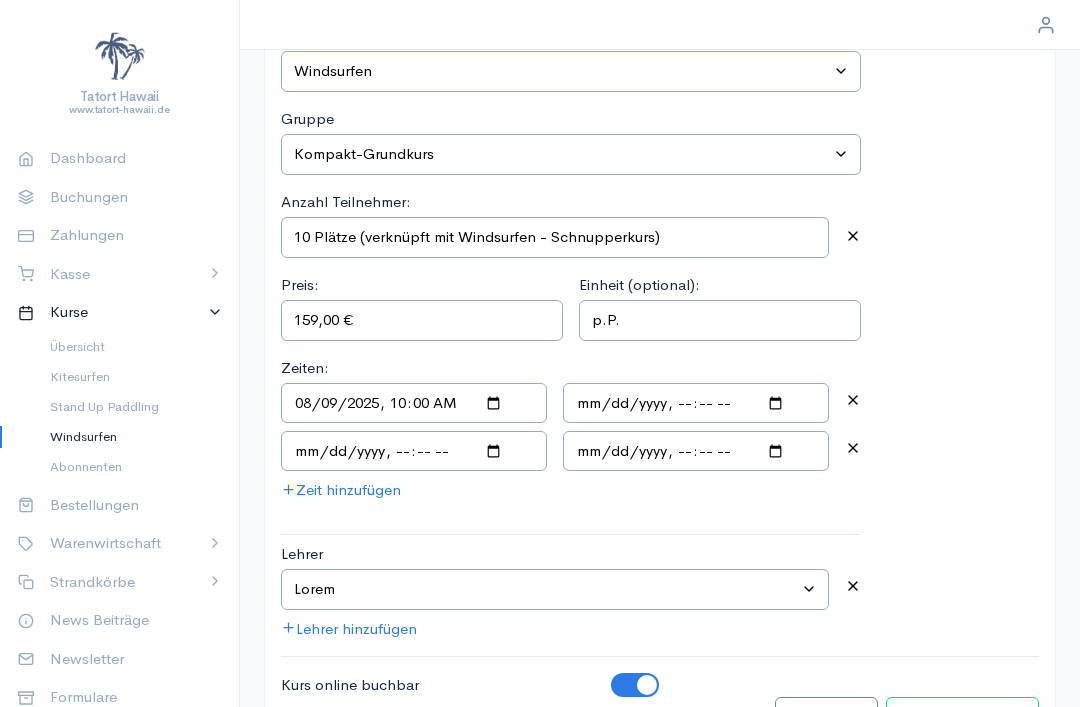 click on "Kurs  bearbeiten" at bounding box center (962, 717) 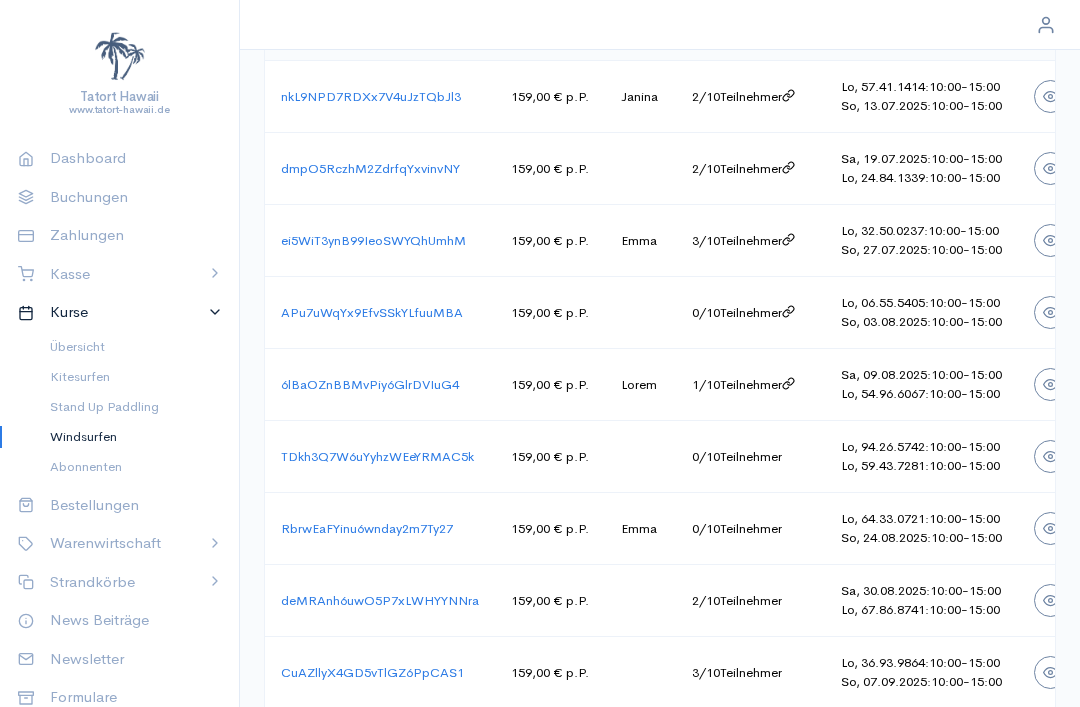 scroll, scrollTop: 1387, scrollLeft: 0, axis: vertical 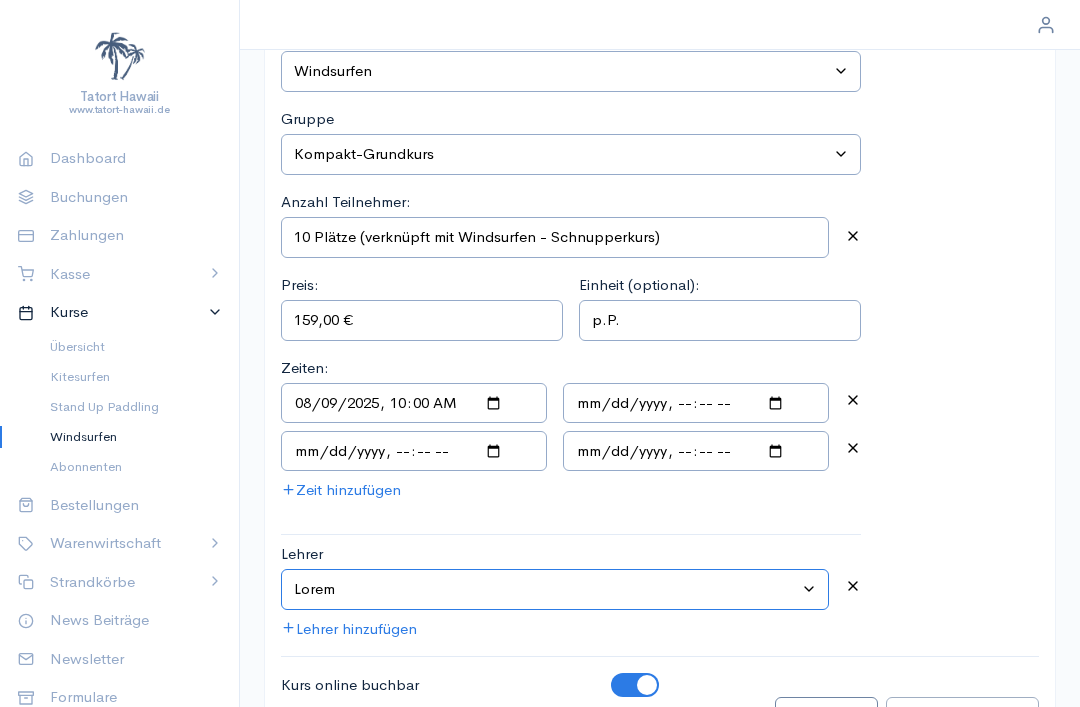 click on "Lehrer auswählen Simon Rosenau Jörg Michaelsen Luk Starke Bina Frederick Wolff Lorena Thies Janina Thorben Franzi Marcel Wetke Jonas Sina Kenklies Charly Emma Henry Lolle" at bounding box center (555, 589) 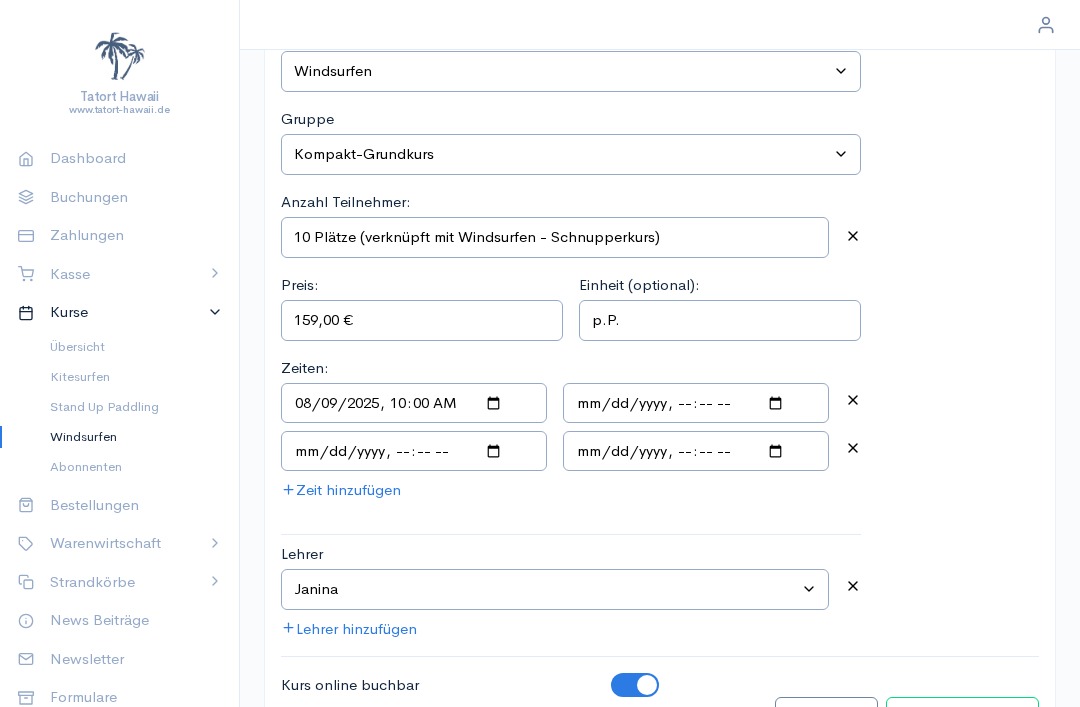 click on "Kurs  bearbeiten" at bounding box center [962, 717] 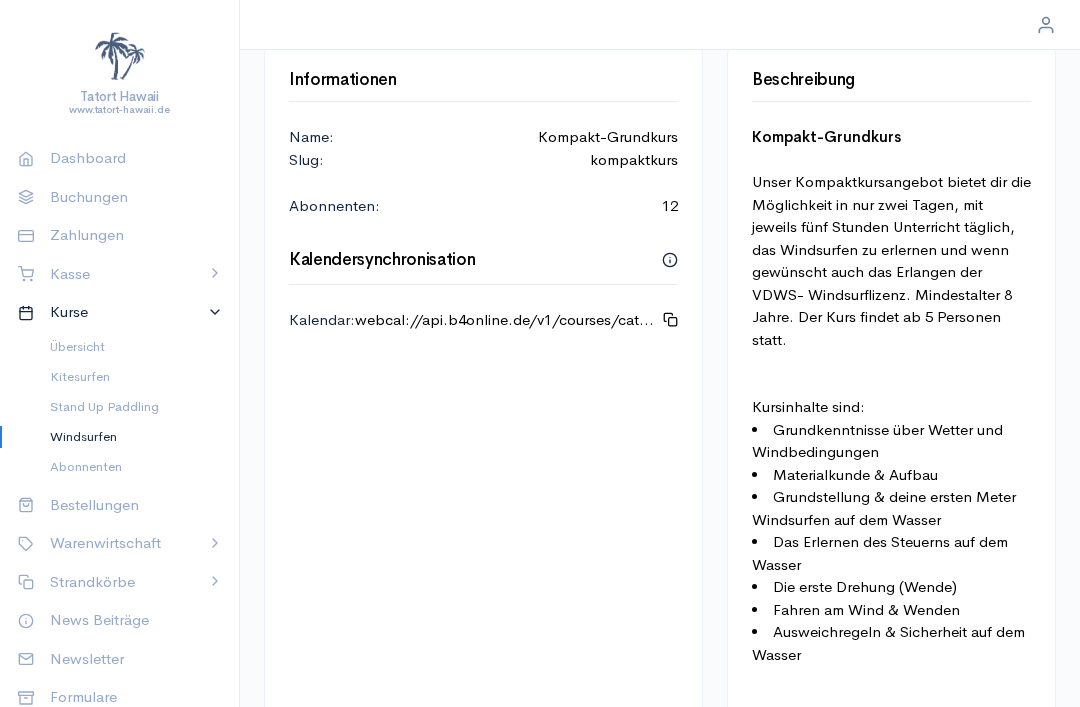 scroll, scrollTop: 0, scrollLeft: 0, axis: both 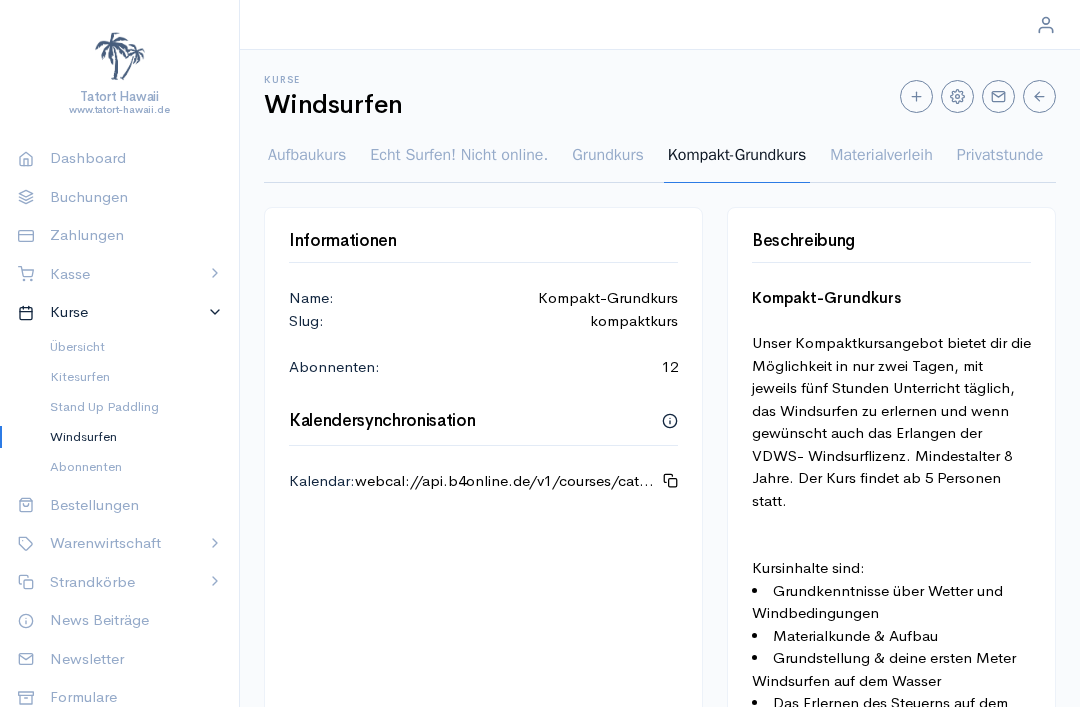 click on "Kompakt-Grundkurs" at bounding box center [737, 163] 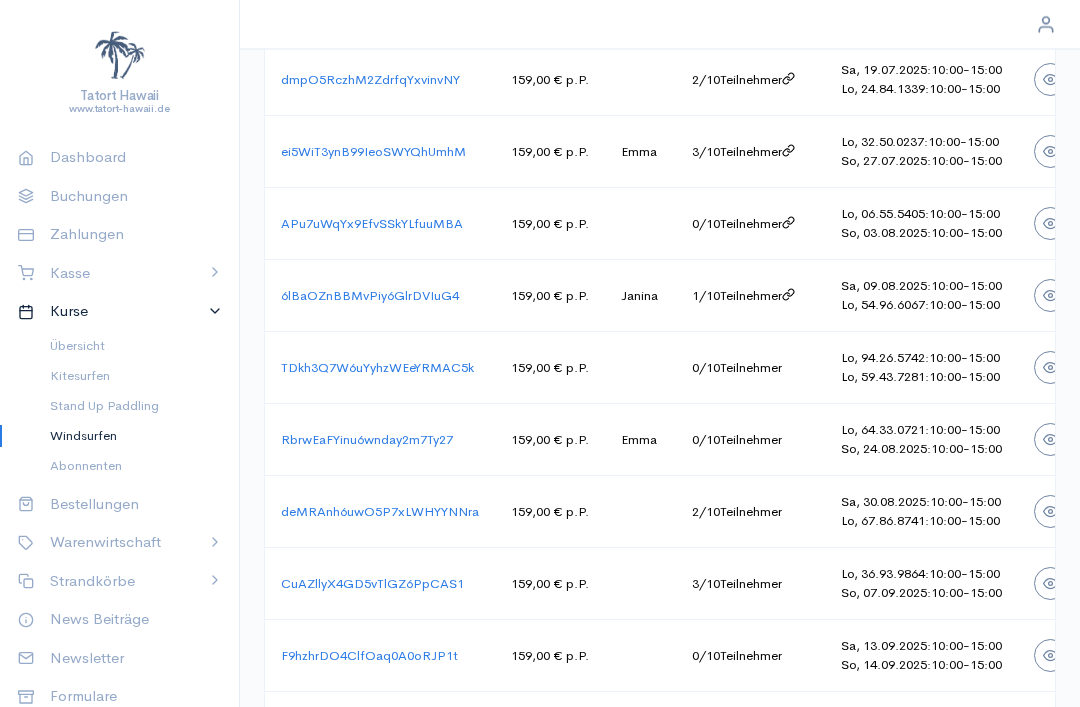 scroll, scrollTop: 1473, scrollLeft: 0, axis: vertical 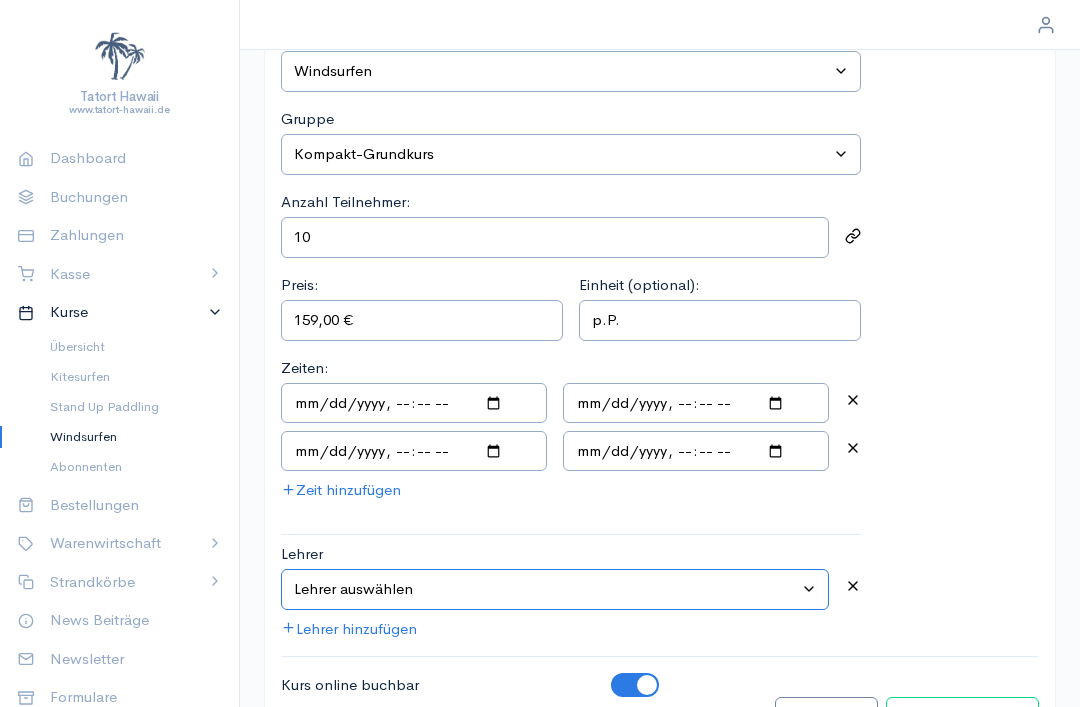 click on "Lehrer auswählen Simon Rosenau Jörg Michaelsen Luk Starke Bina Frederick Wolff Lorena Thies Janina Thorben Franzi Marcel Wetke Jonas Sina Kenklies Charly Emma Henry Lolle" at bounding box center (555, 589) 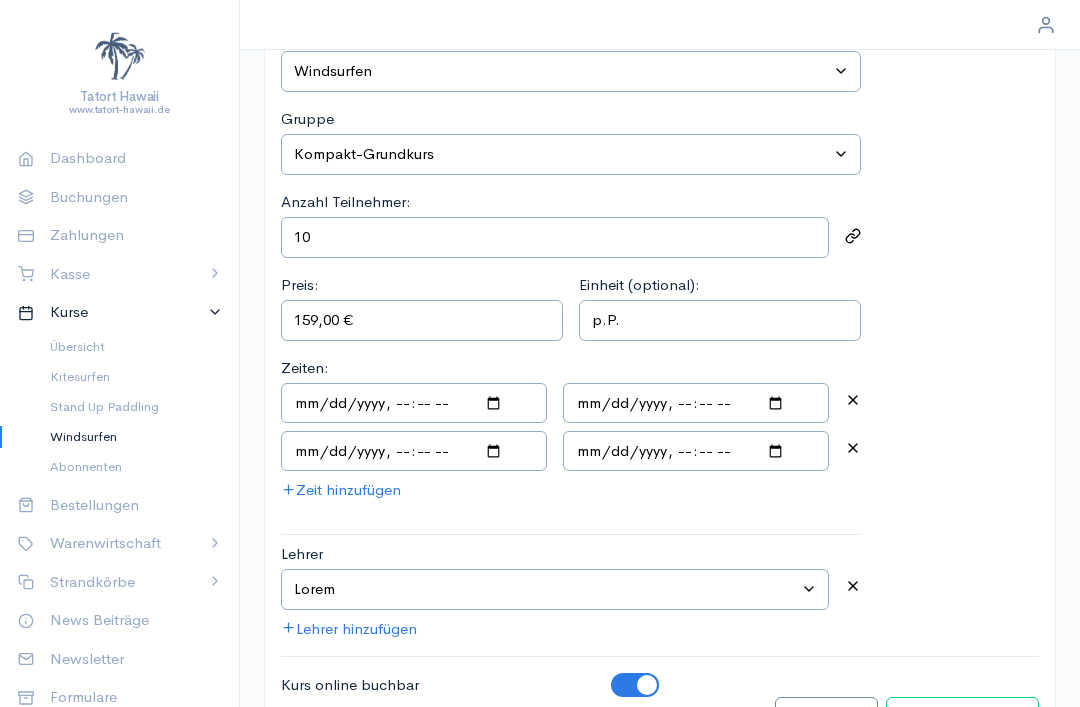 click on "Kurs  bearbeiten" at bounding box center [962, 717] 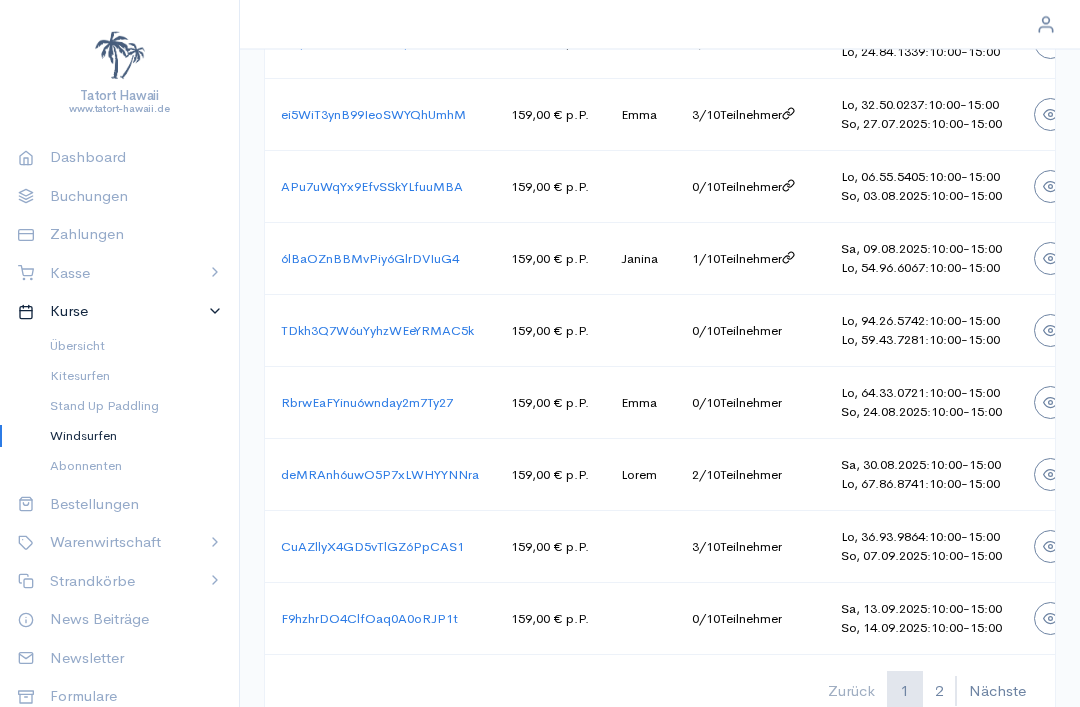 scroll, scrollTop: 1515, scrollLeft: 0, axis: vertical 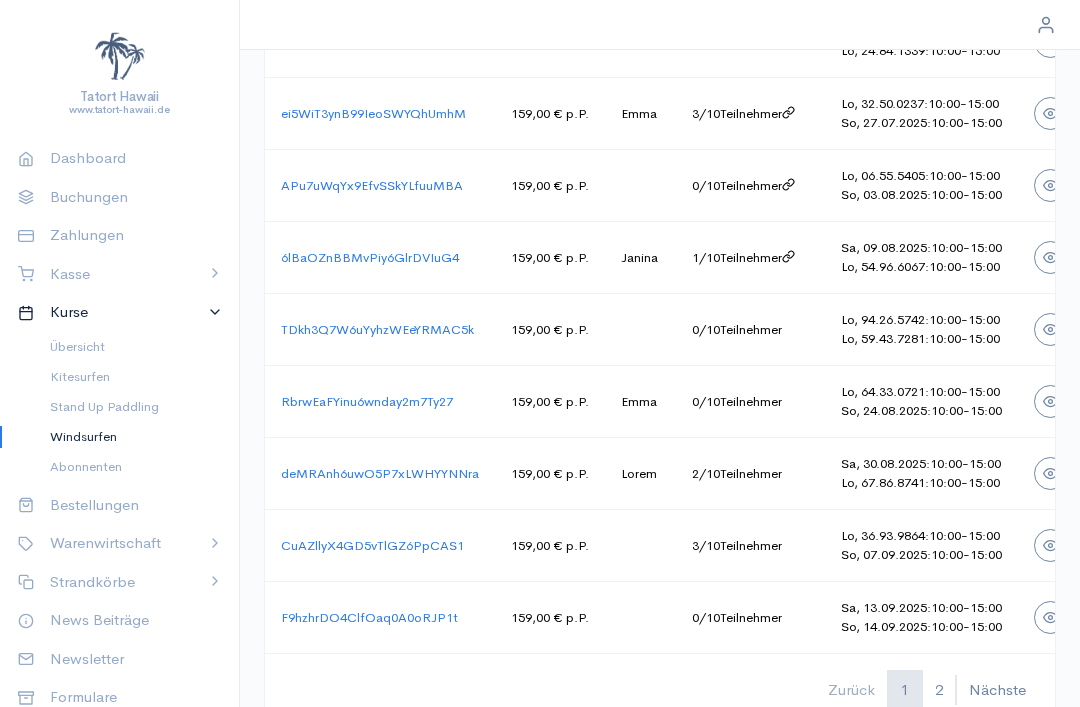 click on "Lo, 82.78.9606 :  85:18  -  43:96 Ip, 89.16.6452 :  94:08  -  93:50" at bounding box center [921, -31] 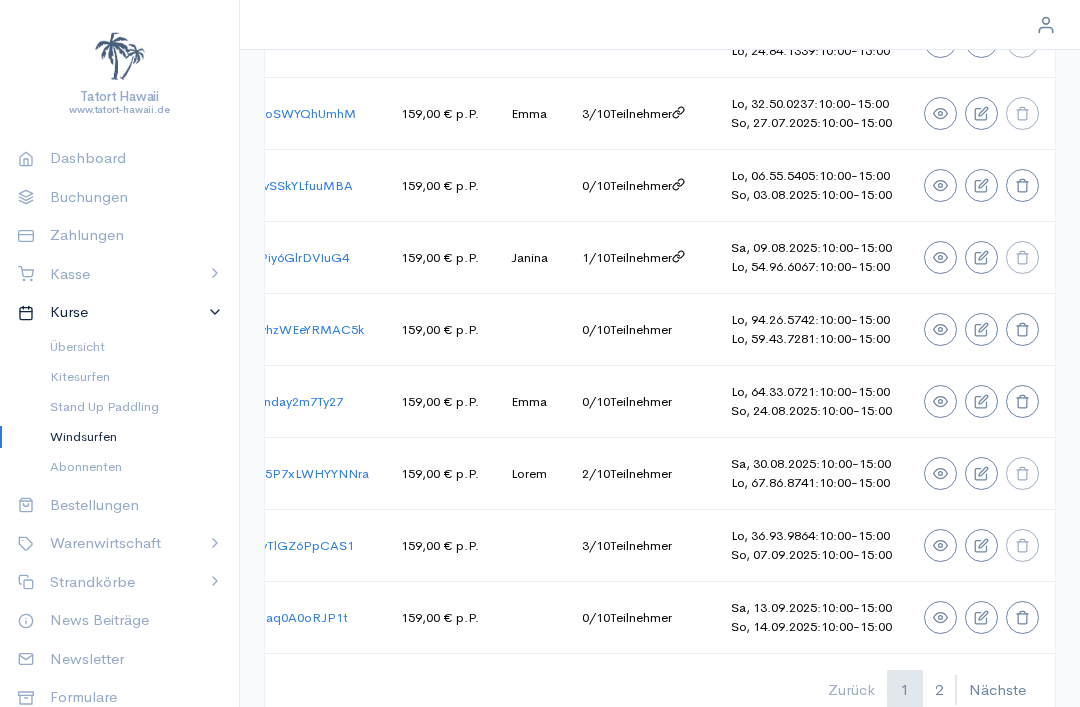 scroll, scrollTop: 0, scrollLeft: 132, axis: horizontal 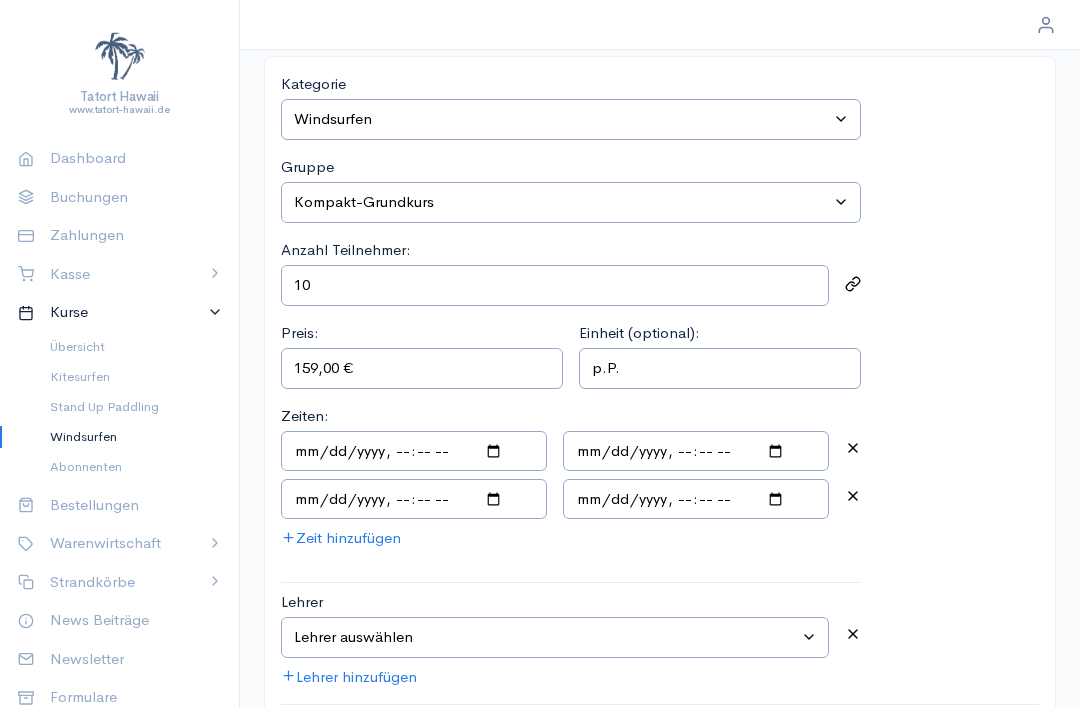 click on "Lehrer auswählen Simon Rosenau Jörg Michaelsen Luk Starke Bina Frederick Wolff Lorena Thies Janina Thorben Franzi Marcel Wetke Jonas Sina Kenklies Charly Emma Henry Lolle" at bounding box center (555, 637) 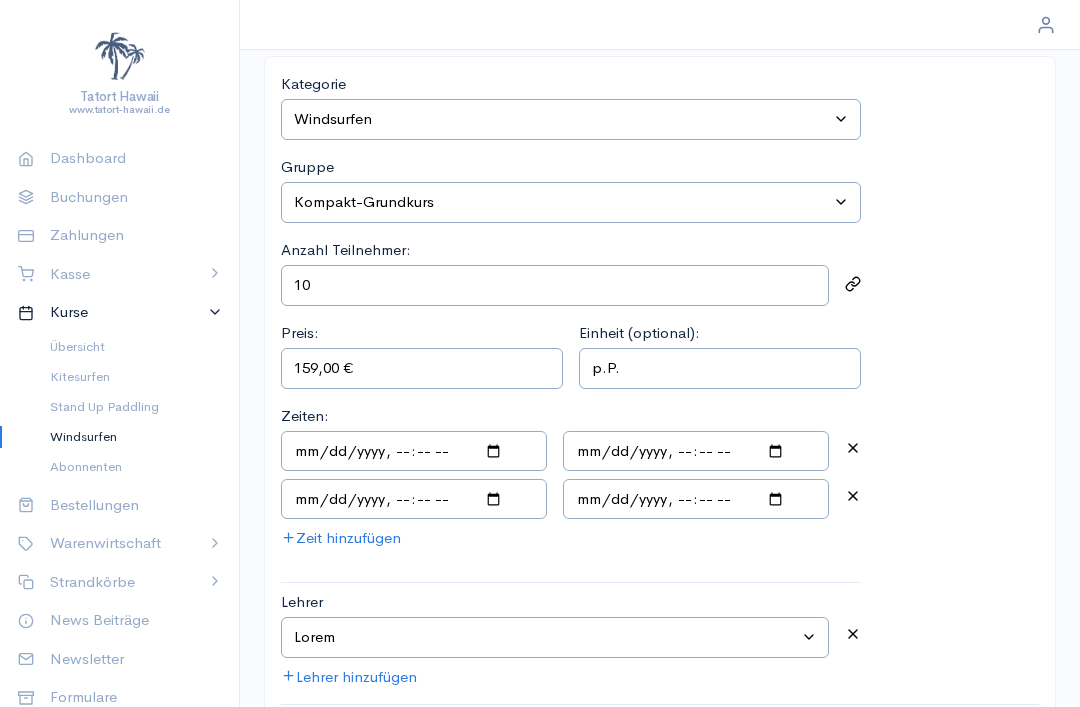 click on "Kurs  bearbeiten" at bounding box center (962, 765) 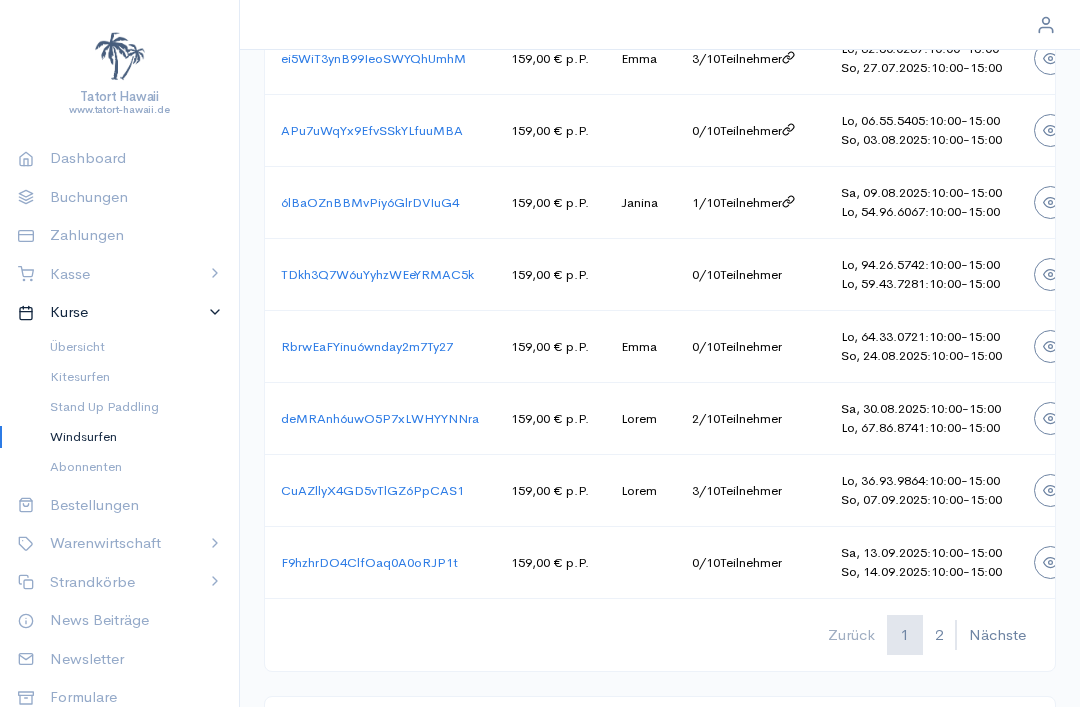 scroll, scrollTop: 1570, scrollLeft: 0, axis: vertical 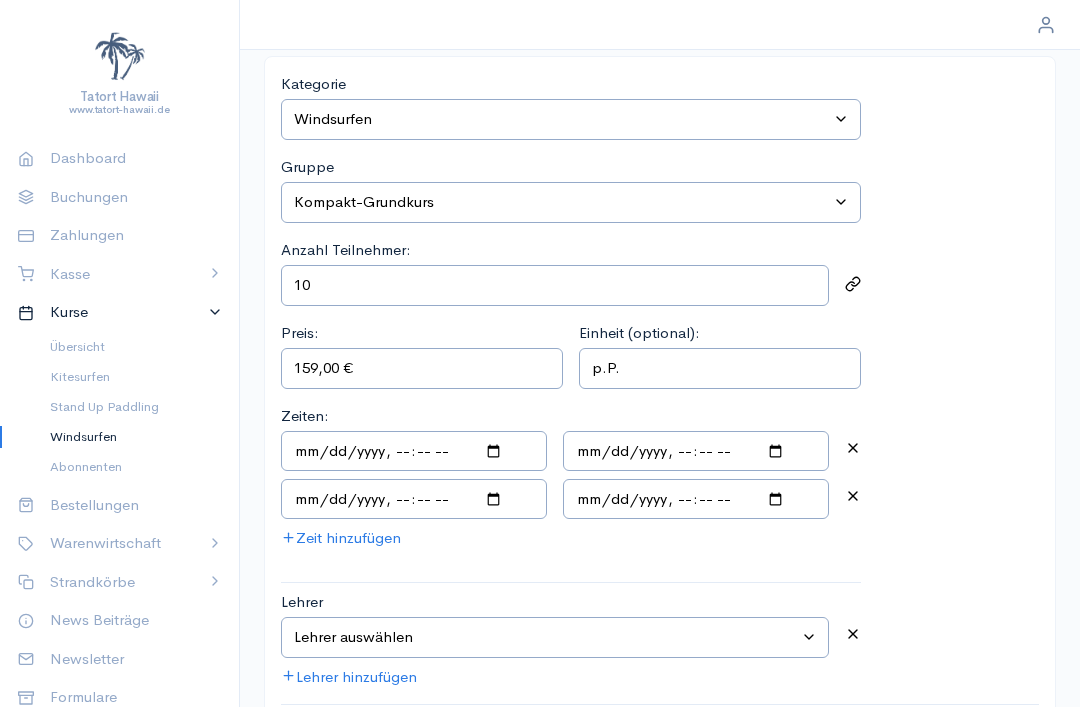 click on "Lehrer auswählen Simon Rosenau Jörg Michaelsen Luk Starke Bina Frederick Wolff Lorena Thies Janina Thorben Franzi Marcel Wetke Jonas Sina Kenklies Charly Emma Henry Lolle" at bounding box center (555, 637) 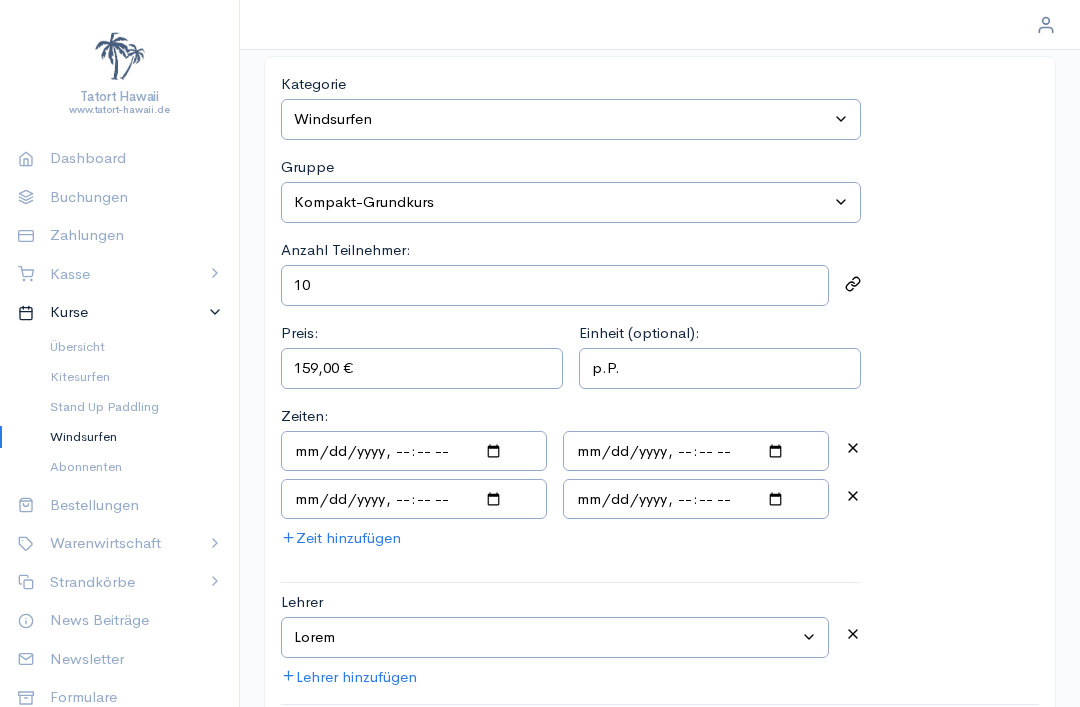 click on "Kurs  bearbeiten" at bounding box center [962, 765] 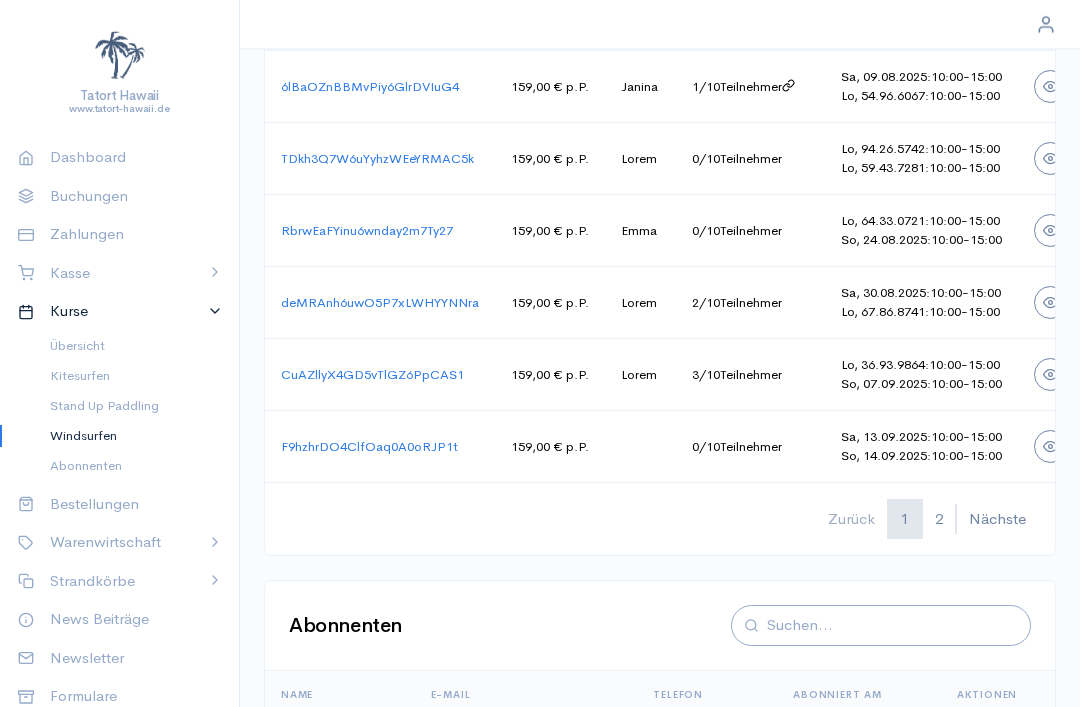 scroll, scrollTop: 1687, scrollLeft: 0, axis: vertical 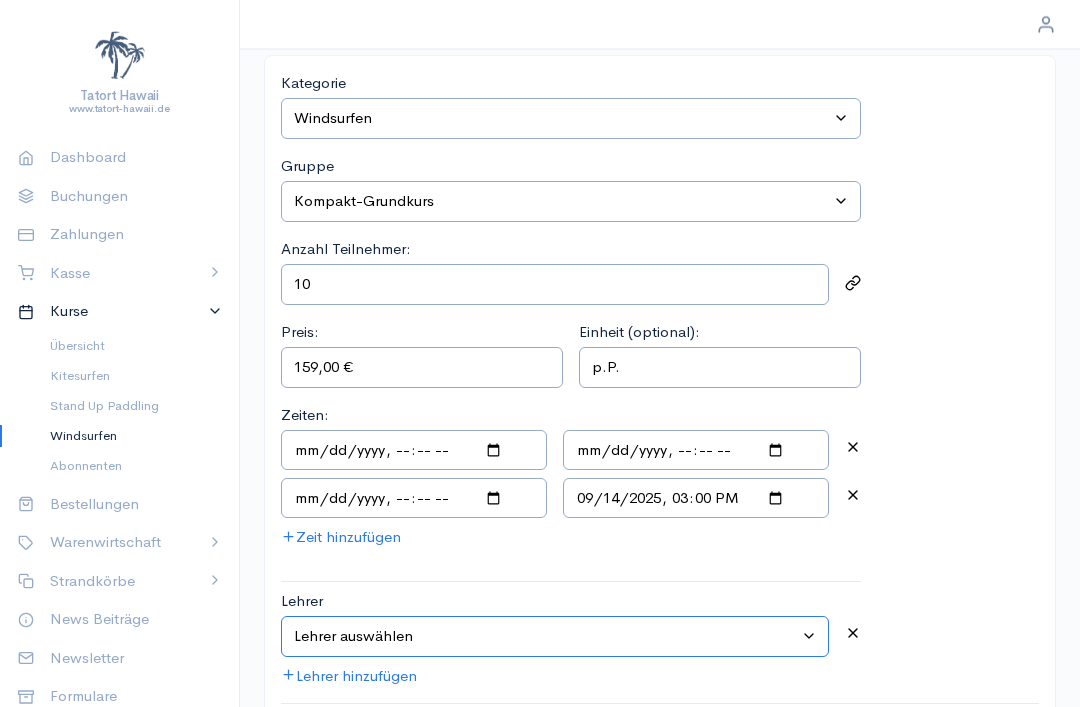 click on "Lehrer auswählen Simon Rosenau Jörg Michaelsen Luk Starke Bina Frederick Wolff Lorena Thies Janina Thorben Franzi Marcel Wetke Jonas Sina Kenklies Charly Emma Henry Lolle" at bounding box center (555, 637) 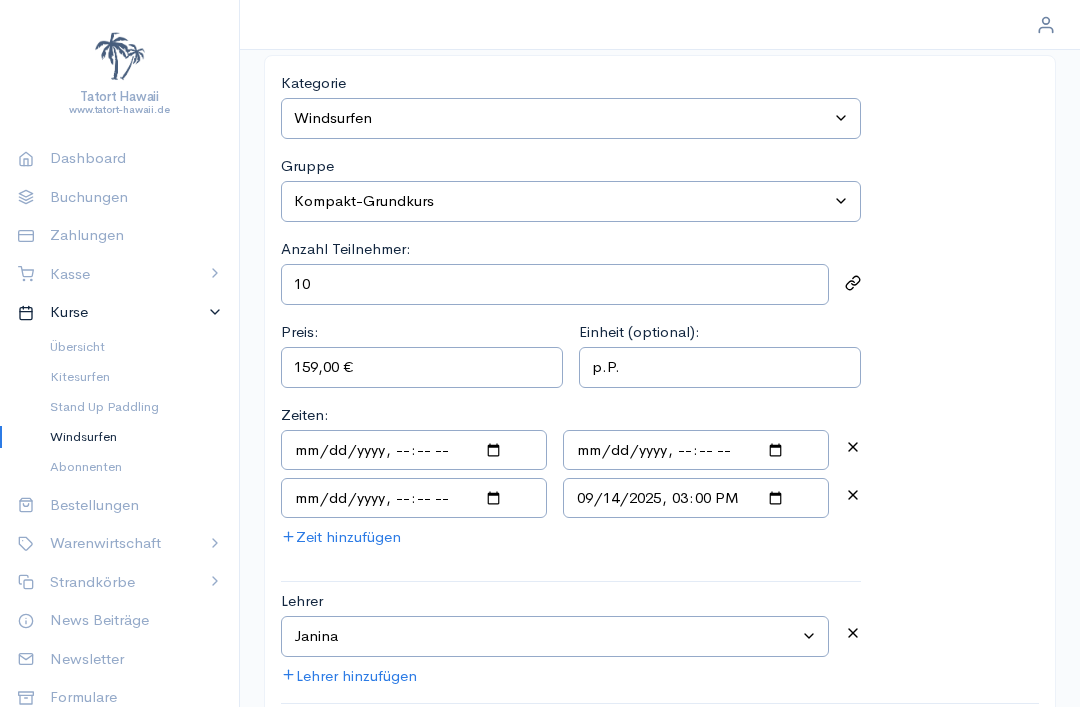 scroll, scrollTop: 161, scrollLeft: 0, axis: vertical 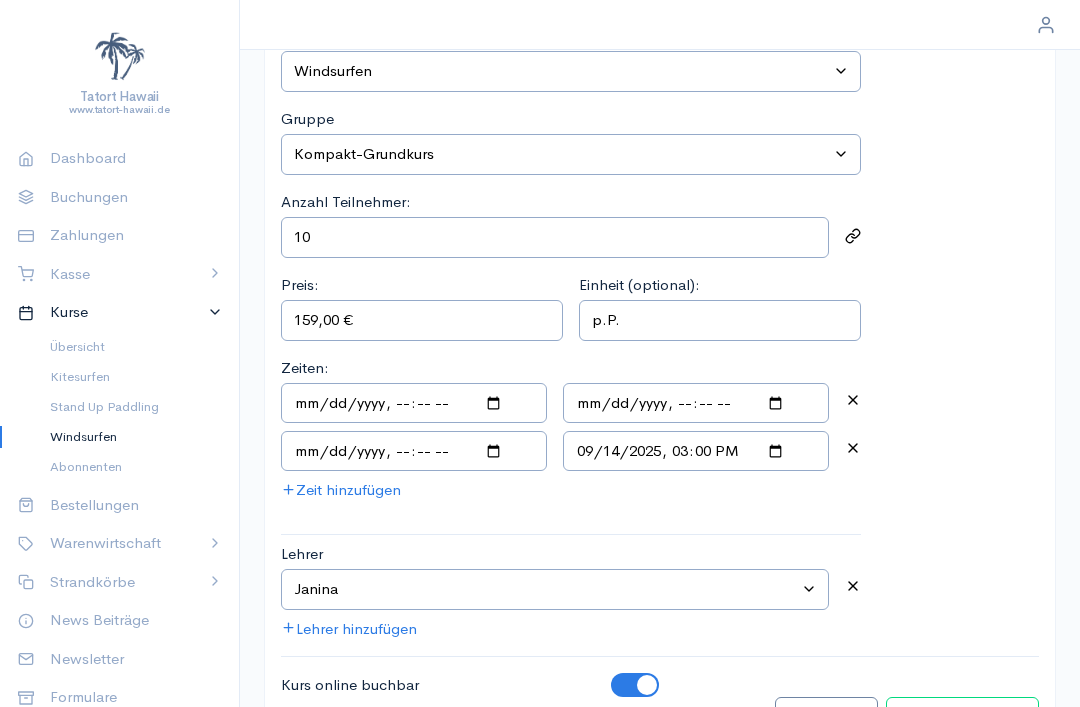 click on "Kurs  bearbeiten" at bounding box center (962, 717) 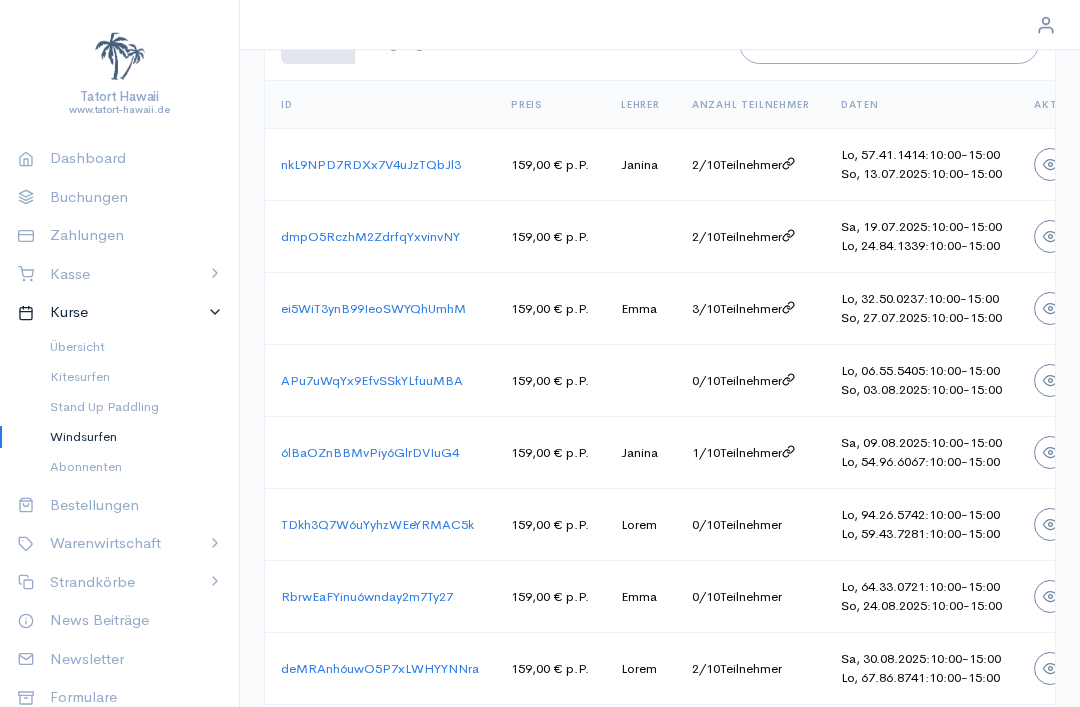 scroll, scrollTop: 1303, scrollLeft: 0, axis: vertical 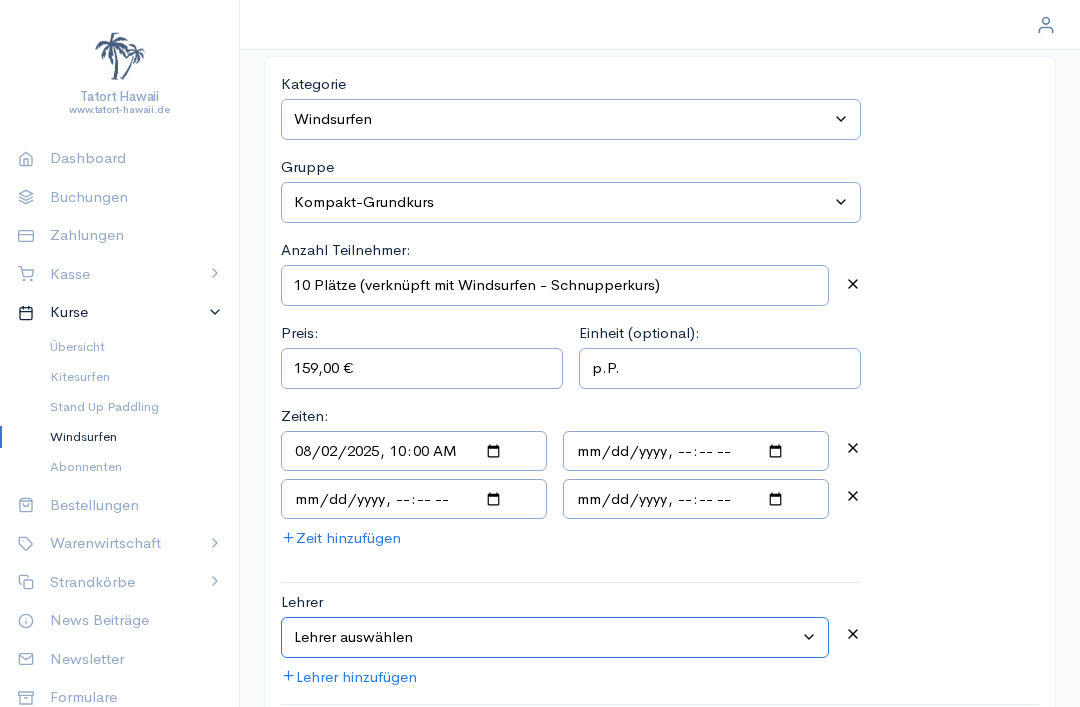 click on "Lehrer auswählen Simon Rosenau Jörg Michaelsen Luk Starke Bina Frederick Wolff Lorena Thies Janina Thorben Franzi Marcel Wetke Jonas Sina Kenklies Charly Emma Henry Lolle" at bounding box center (555, 637) 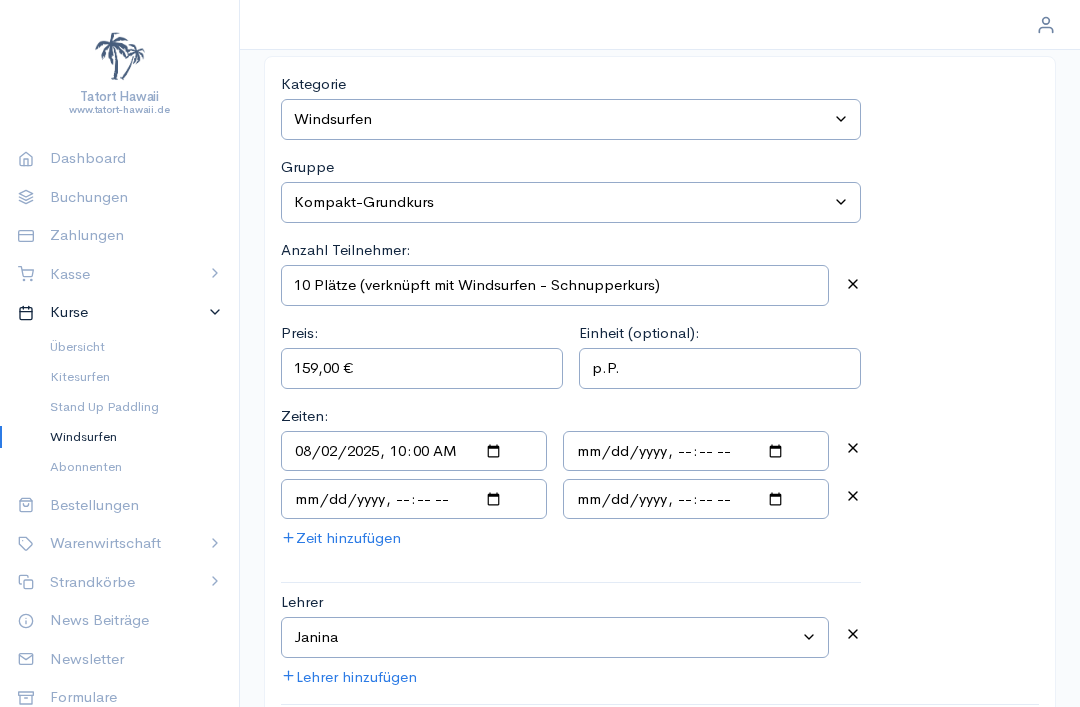 scroll, scrollTop: 161, scrollLeft: 0, axis: vertical 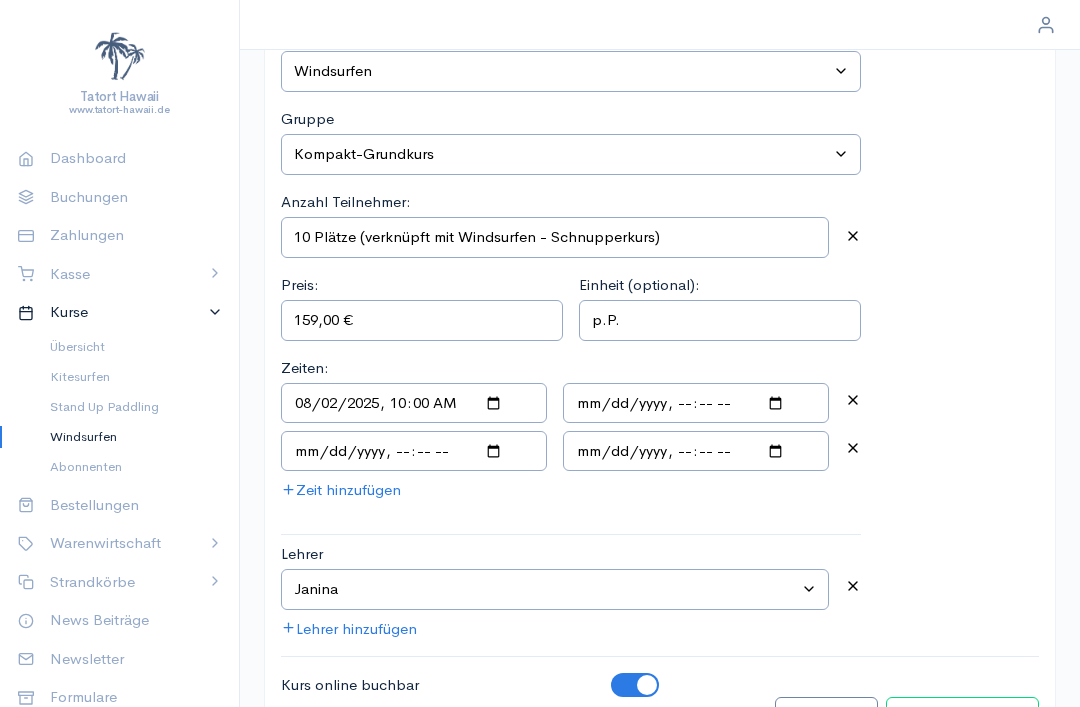 click on "Kurs  bearbeiten" at bounding box center [962, 717] 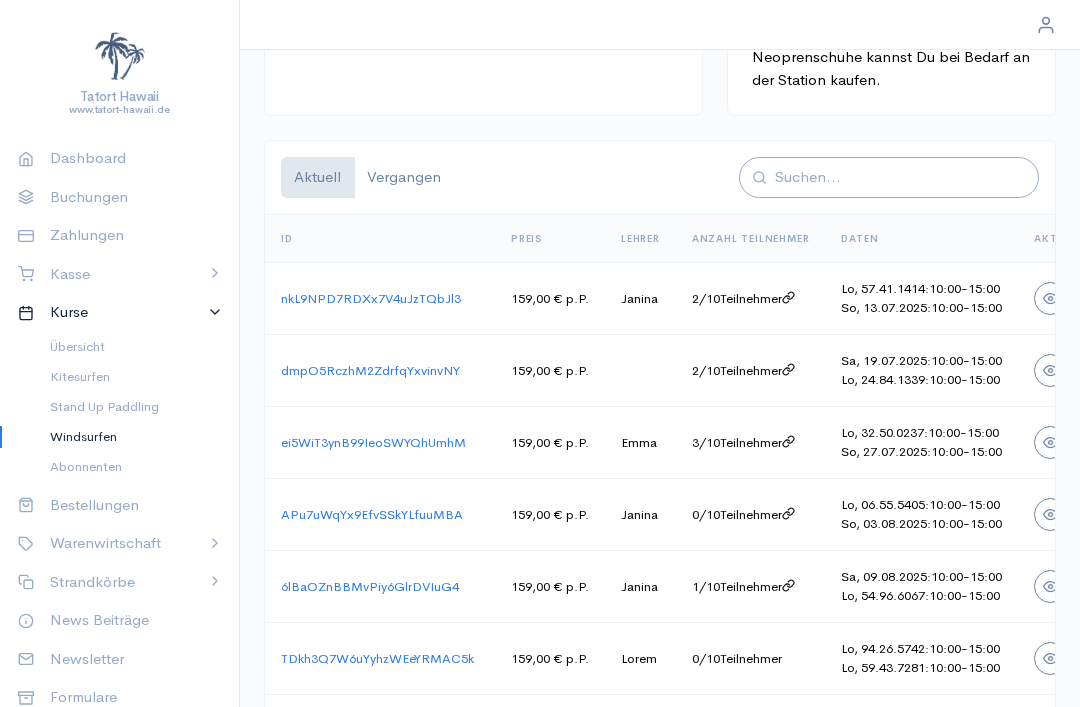 scroll, scrollTop: 1169, scrollLeft: 0, axis: vertical 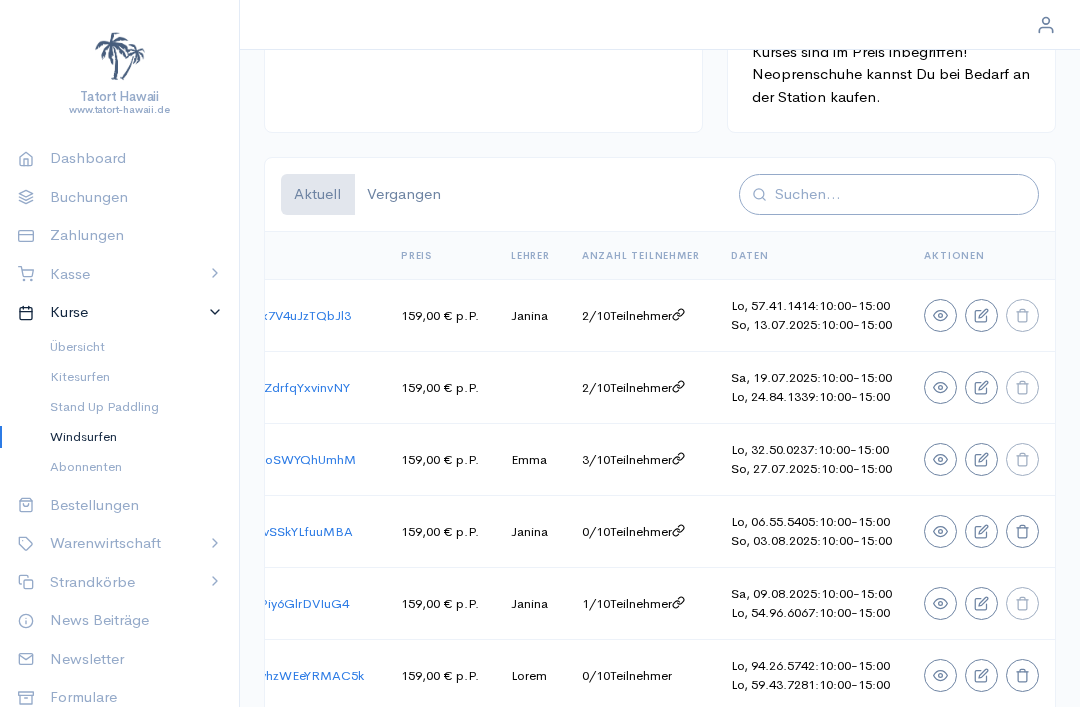 click at bounding box center [940, 315] 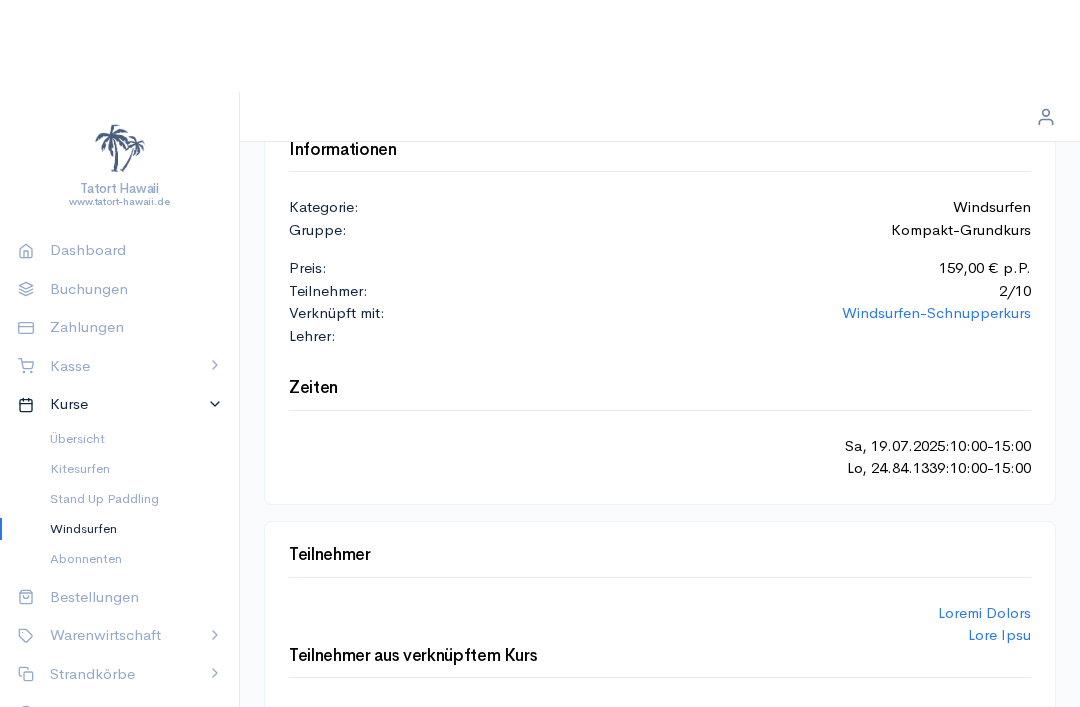 scroll, scrollTop: 0, scrollLeft: 0, axis: both 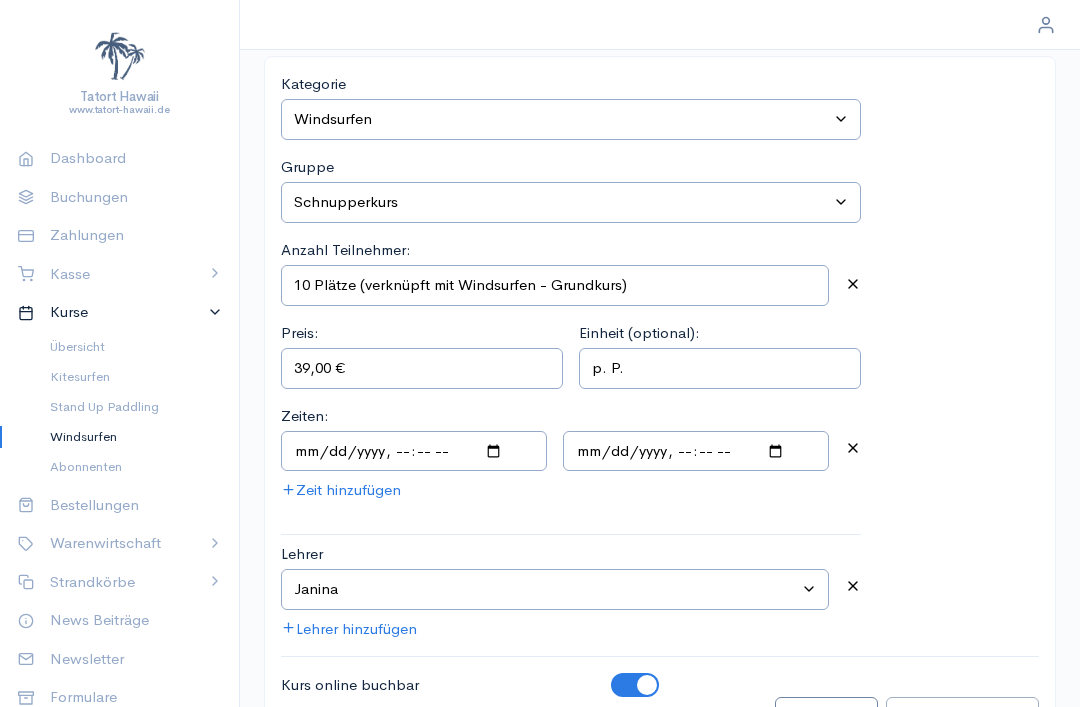 click at bounding box center (635, 685) 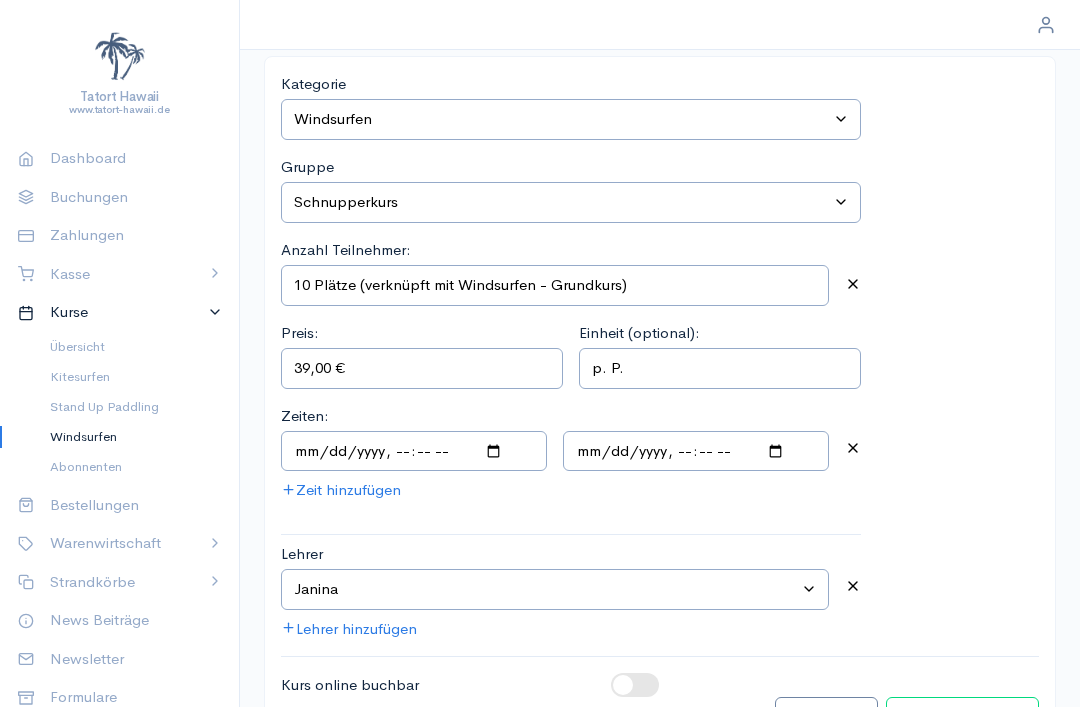 click on "Kurs  bearbeiten" at bounding box center [962, 717] 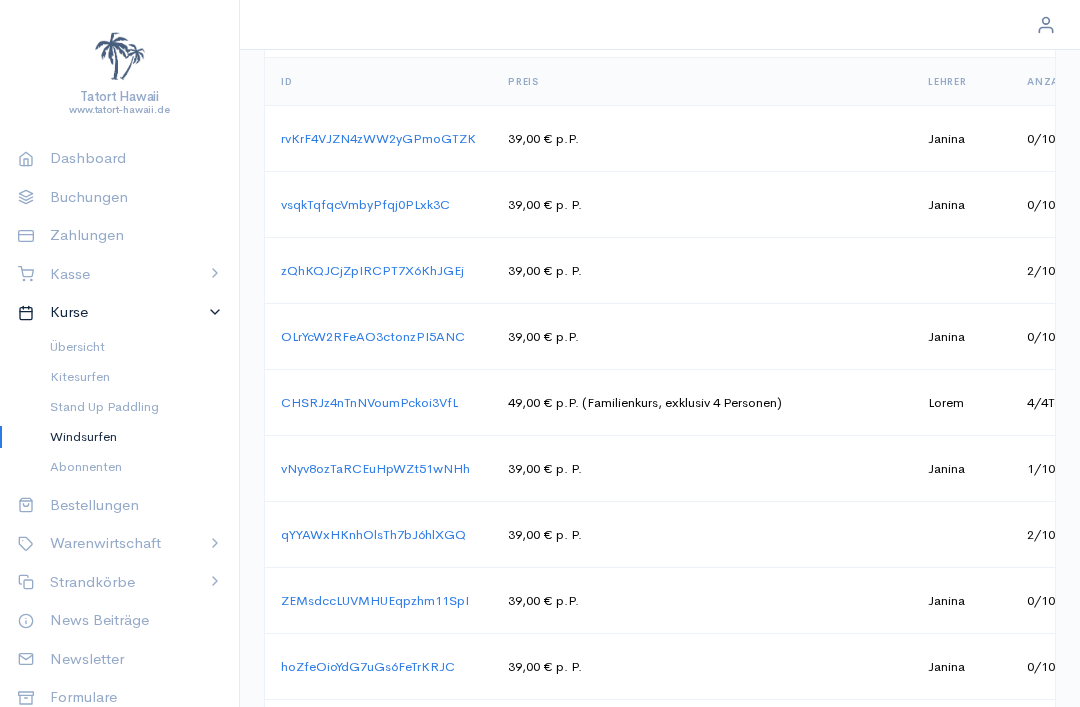 scroll, scrollTop: 1094, scrollLeft: 0, axis: vertical 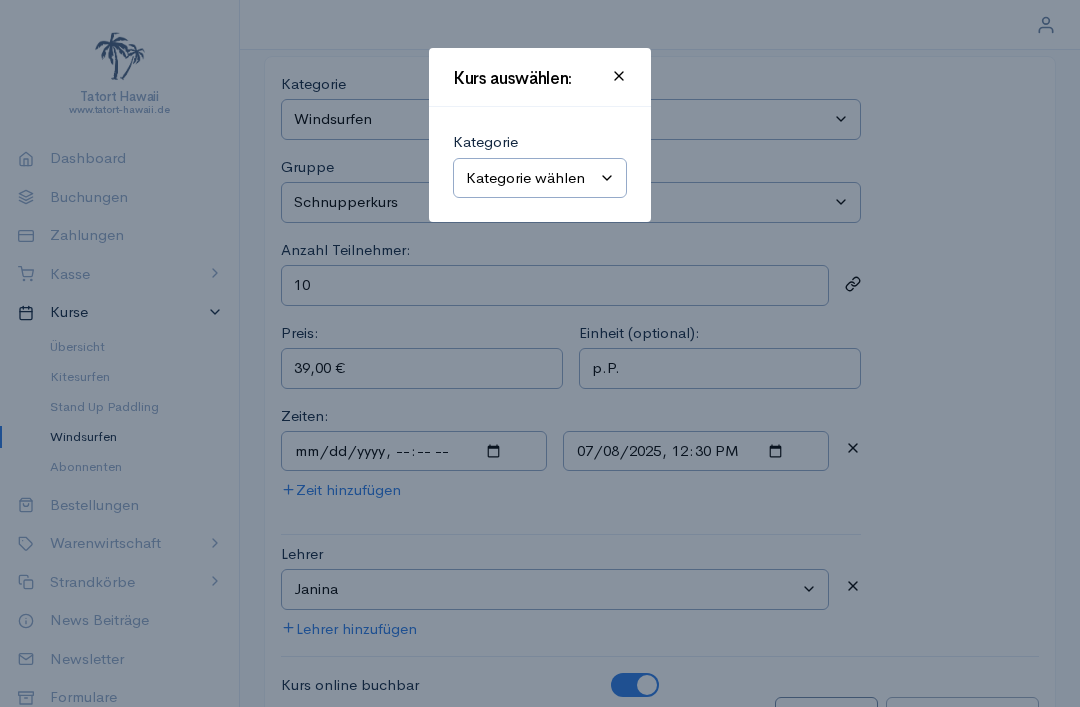 click on "Kategorie wählen Windsurfen Kitesurfen Stand Up Paddling" at bounding box center (540, 178) 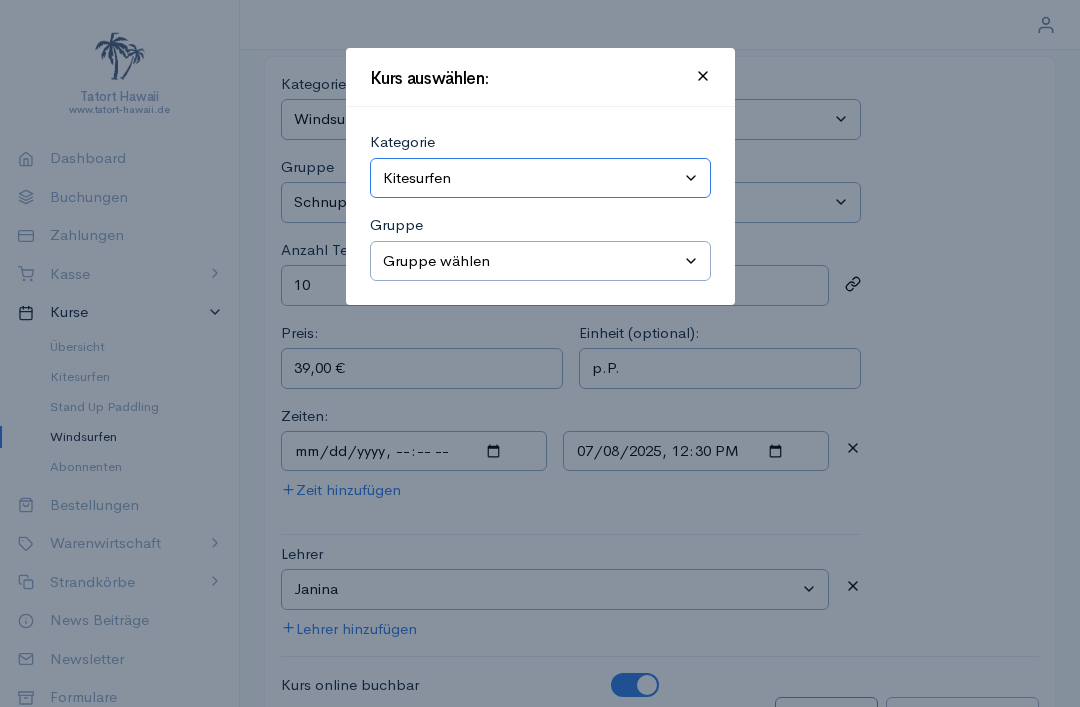 click on "Kategorie wählen Kitesurfen Stand Up Paddling  Windsurfen" at bounding box center (540, 178) 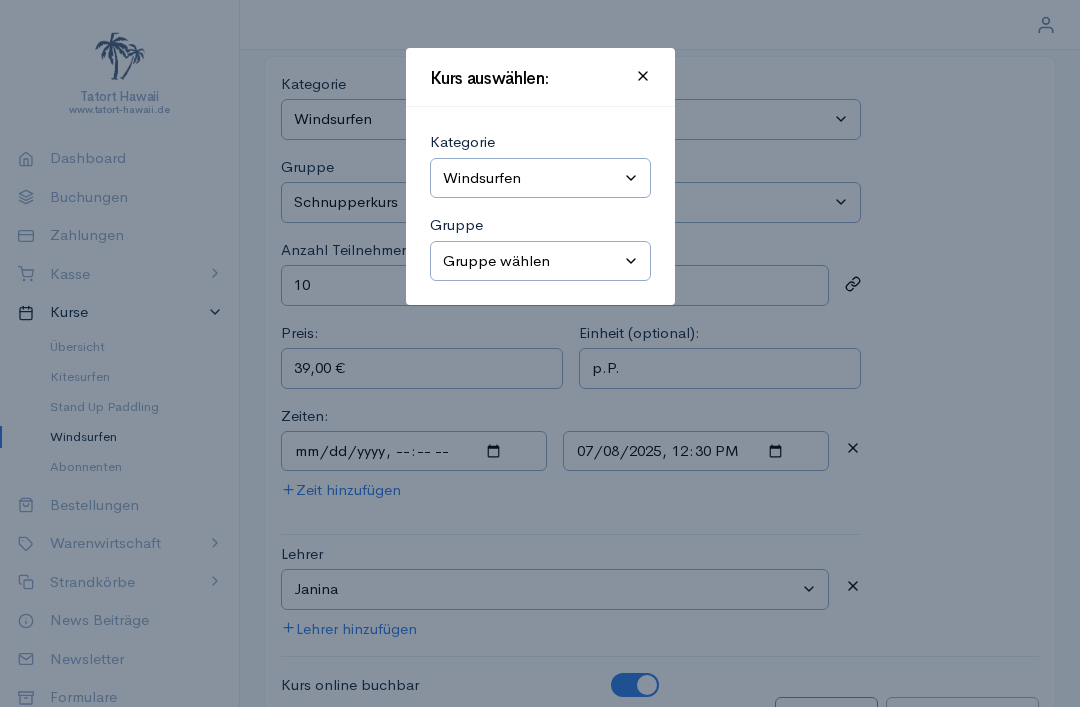 click on "Gruppe wählen Grundkurs Schnupperkurs Kompakt-Grundkurs Aufbaukurs Materialverleih Privatstunde  Windsurf-Camp Intensiv  Echt Surfen! Nicht online." at bounding box center (540, 261) 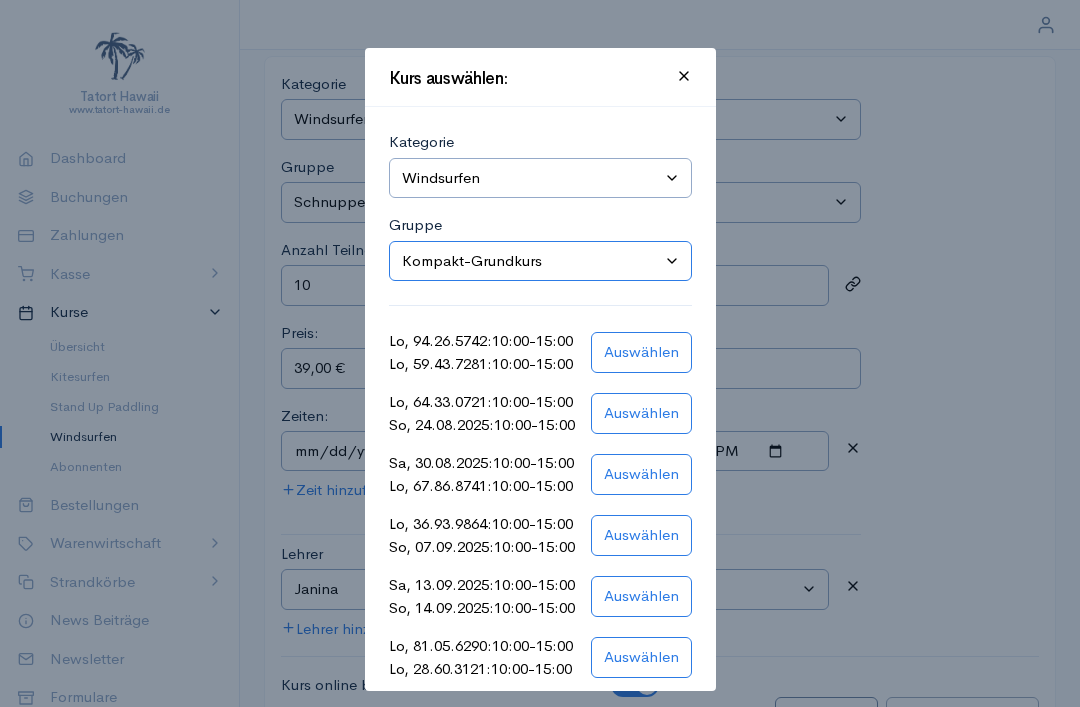 click on "Gruppe wählen Grundkurs Schnupperkurs Kompakt-Grundkurs Aufbaukurs Materialverleih Privatstunde  Windsurf-Camp Intensiv  Echt Surfen! Nicht online." at bounding box center [540, 261] 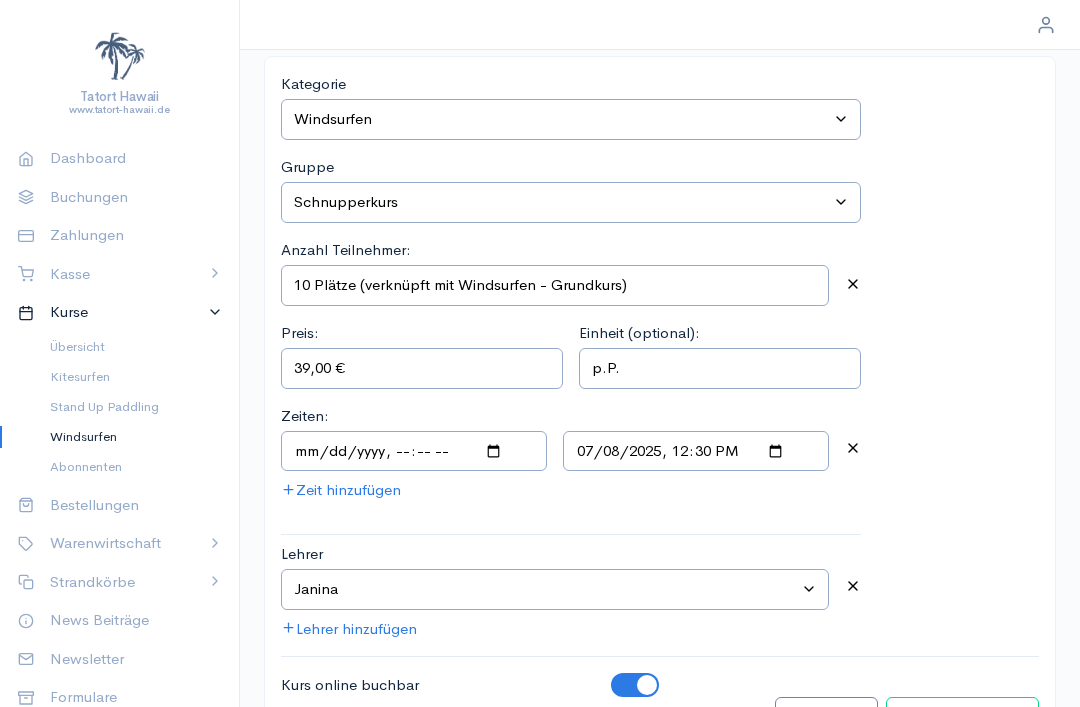 click on "Kurs  bearbeiten" at bounding box center (962, 717) 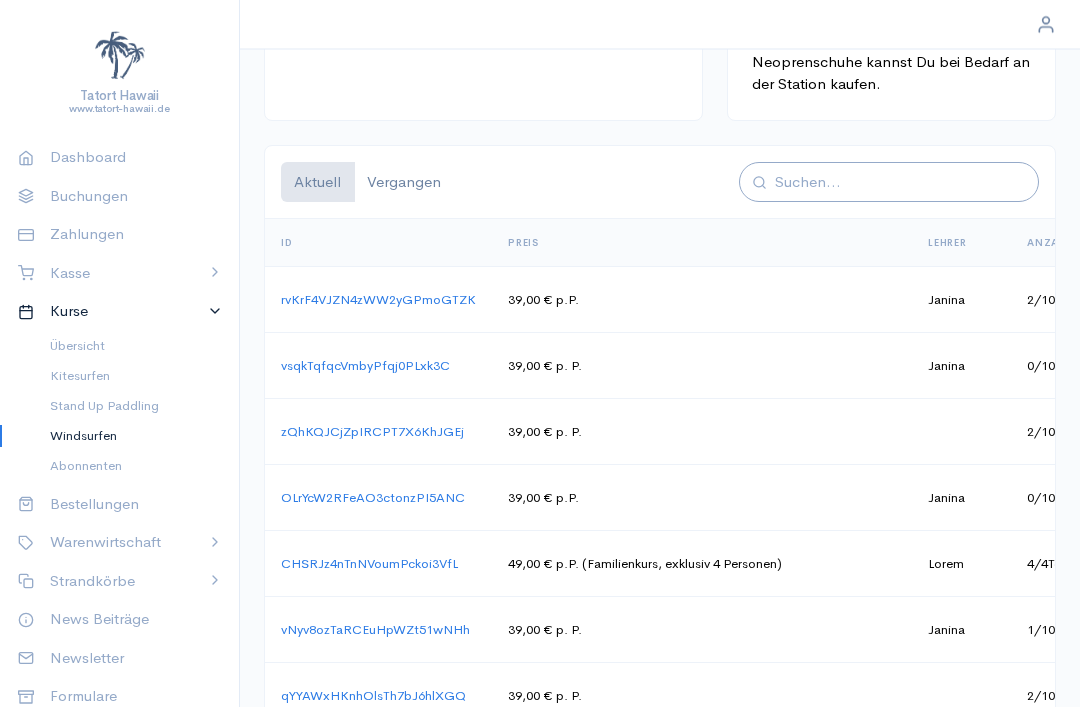 scroll, scrollTop: 941, scrollLeft: 0, axis: vertical 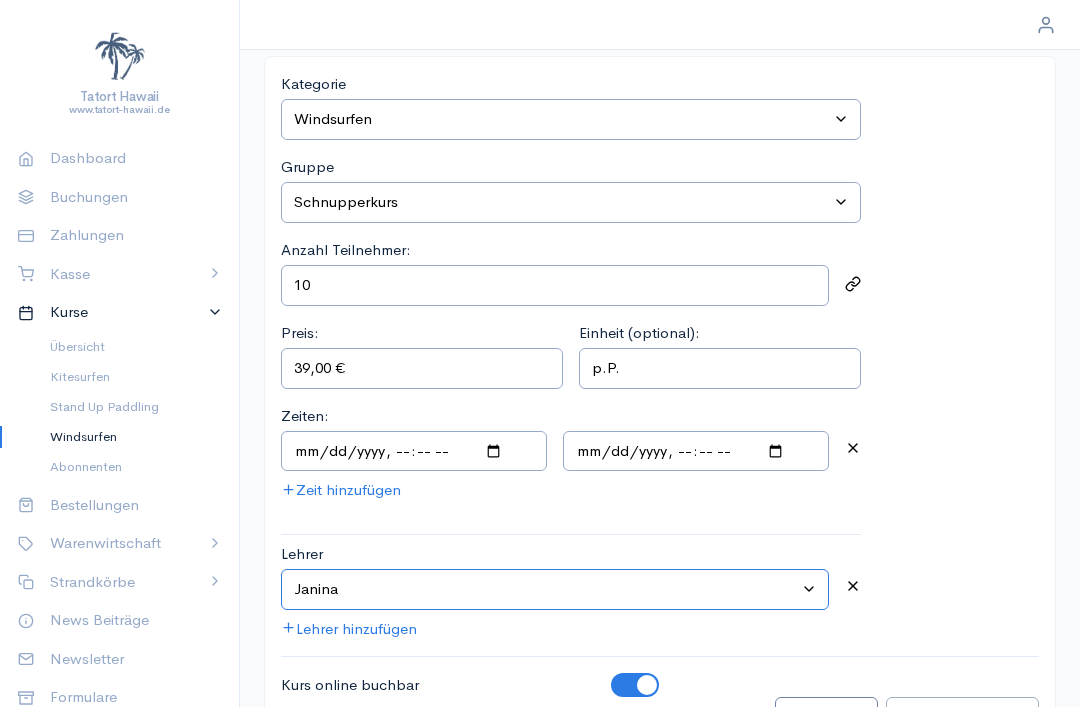 click on "Lehrer auswählen Simon Rosenau Jörg Michaelsen Luk Starke Bina Frederick Wolff Lorena Thies Janina Thorben Franzi Marcel Wetke Jonas Sina Kenklies Charly Emma Henry Lolle" at bounding box center [555, 589] 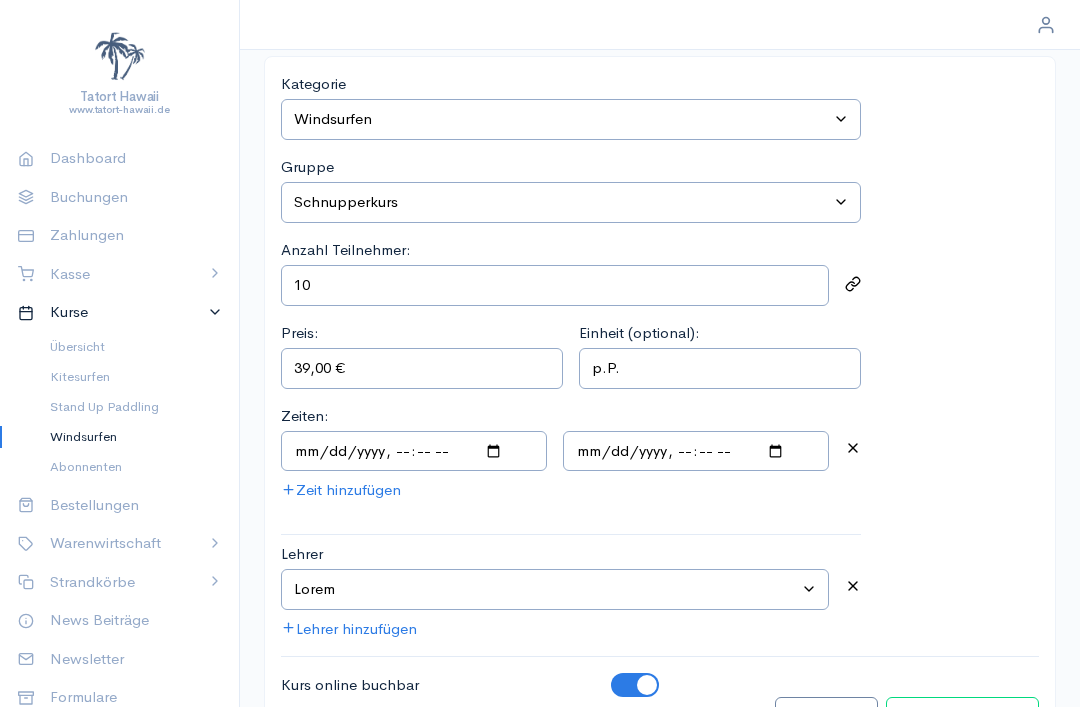 click on "Kurs  bearbeiten" at bounding box center [962, 717] 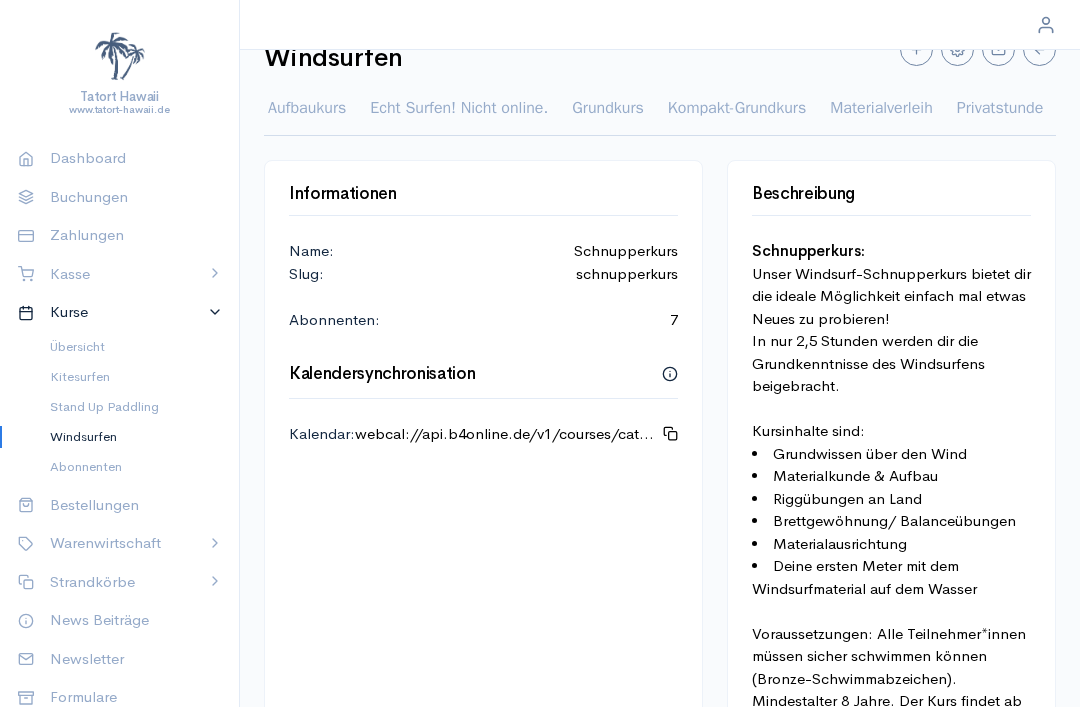 scroll, scrollTop: 0, scrollLeft: 0, axis: both 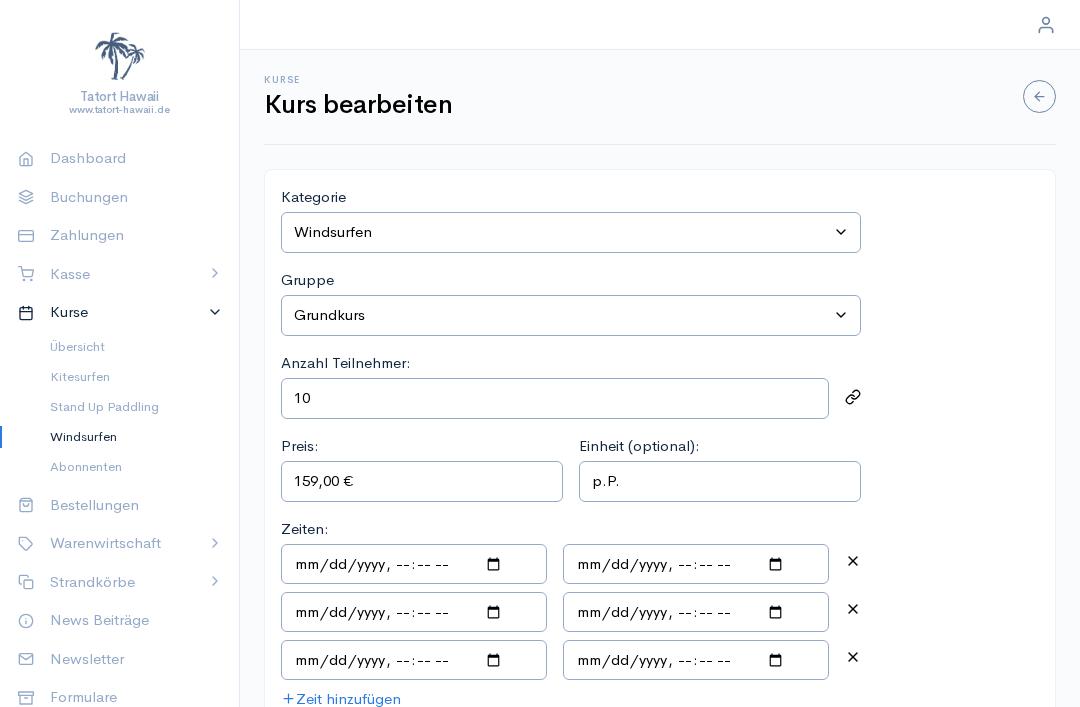 click on "Kategorie Kategorie auswählen Kitesurfen Stand Up Paddling  Windsurfen Gruppe Gruppe auswählen Grundkurs Schnupperkurs Kompakt-Grundkurs Aufbaukurs Materialverleih Privatstunde  Windsurf-Camp Intensiv  Echt Surfen! Nicht online. Anzahl Teilnehmer: 10 Preis: 159,00 € Einheit (optional): p.P. Zeiten:  Zeit hinzufügen Lehrer Lehrer auswählen Simon Rosenau Jörg Michaelsen Luk Starke Bina Frederick Wolff Lorena Thies Janina Thorben Franzi Marcel Wetke Jonas Sina Kenklies Charly Emma Henry Lolle  Lehrer hinzufügen Kurs online buchbar Kunden über geänderte Kursdaten informieren   Abbrechen Kurs  bearbeiten" at bounding box center (660, 566) 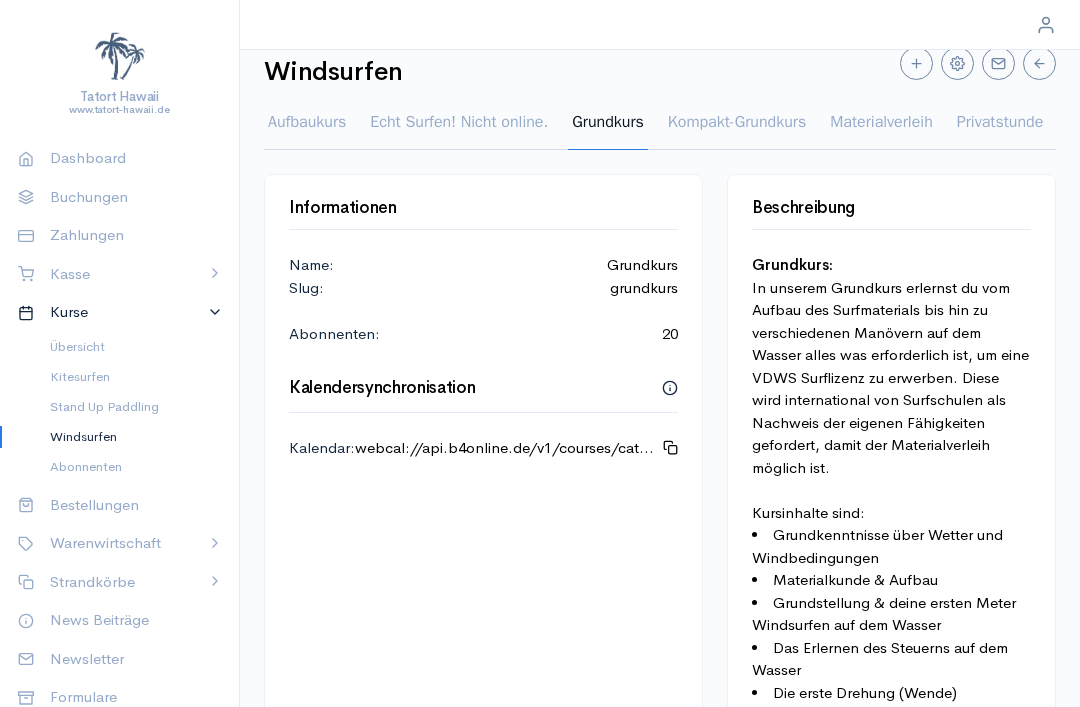 scroll, scrollTop: 0, scrollLeft: 0, axis: both 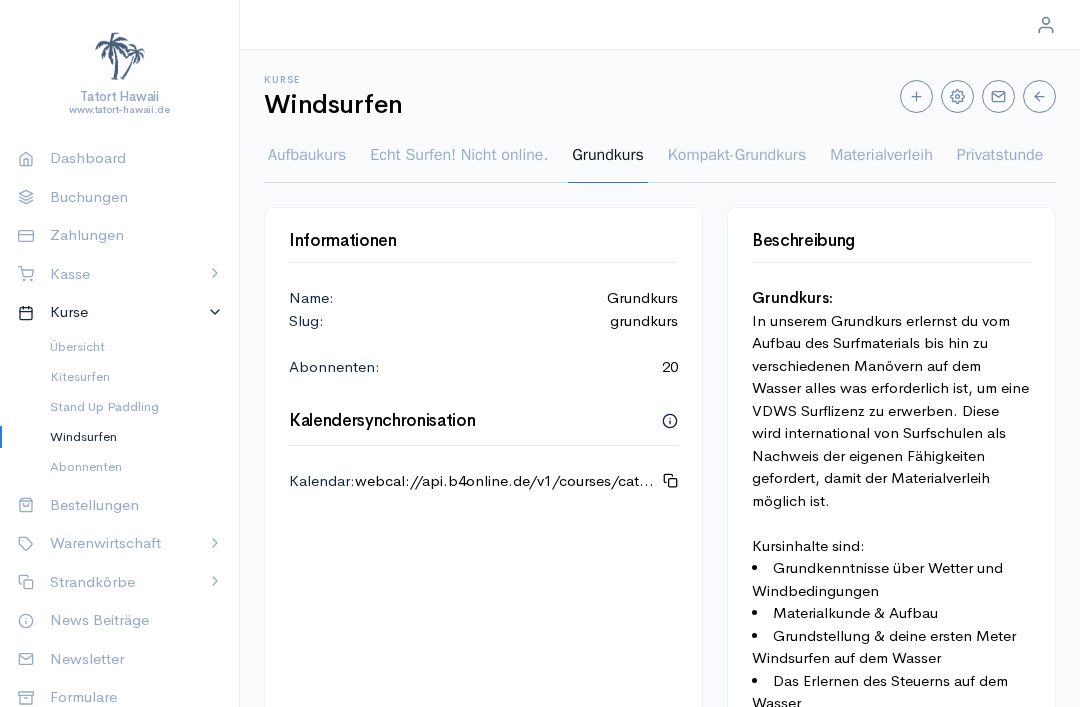 click on "Grundkurs" at bounding box center [608, 163] 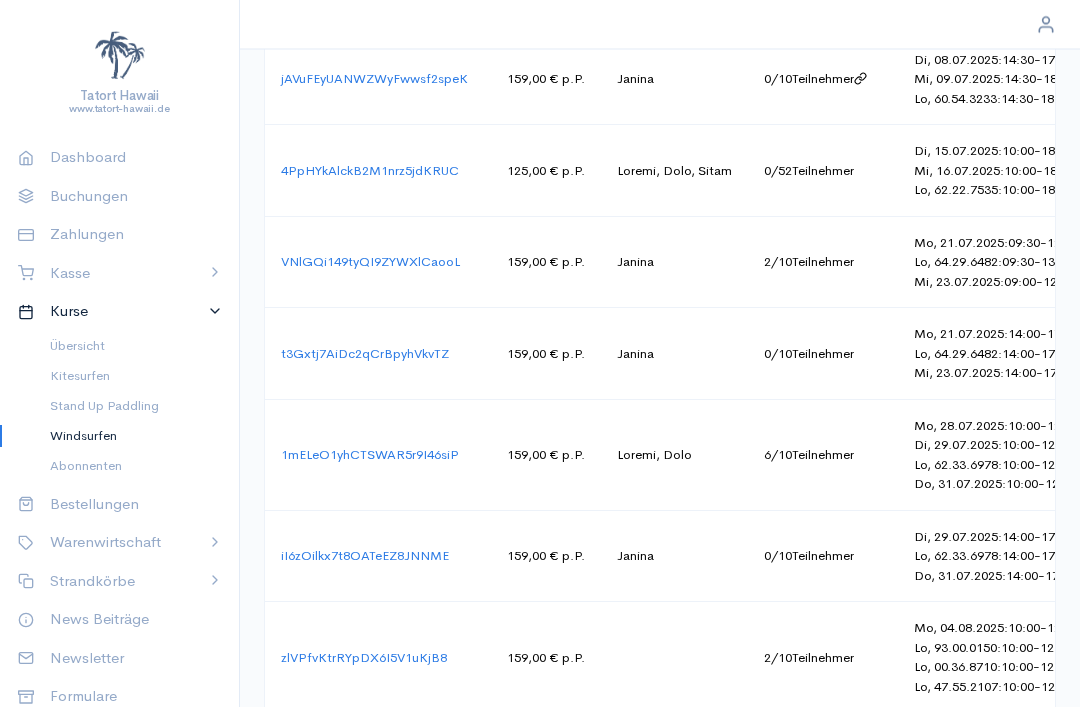 scroll, scrollTop: 1666, scrollLeft: 0, axis: vertical 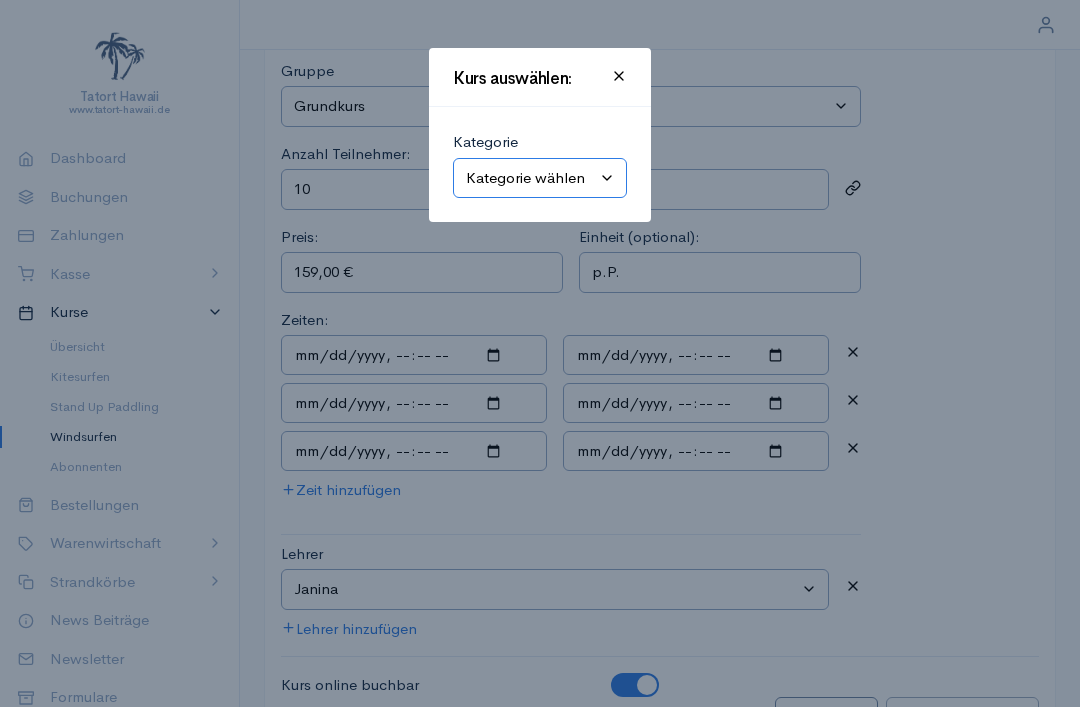 click on "Kategorie wählen Kitesurfen Stand Up Paddling  Windsurfen" at bounding box center (540, 178) 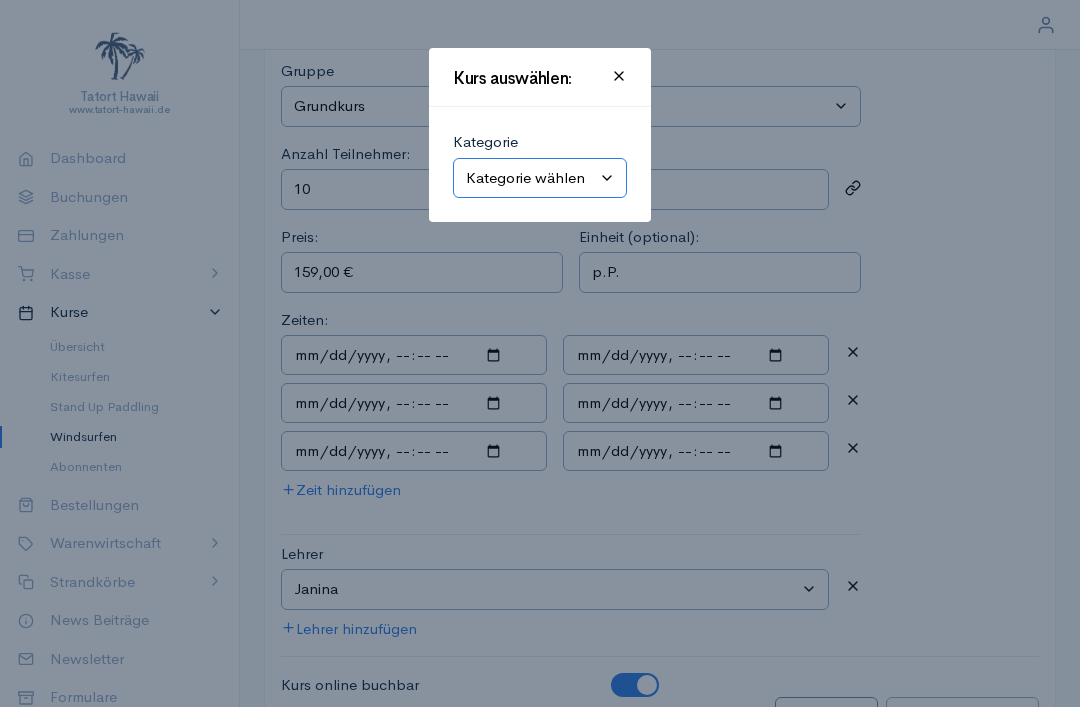 select on "2" 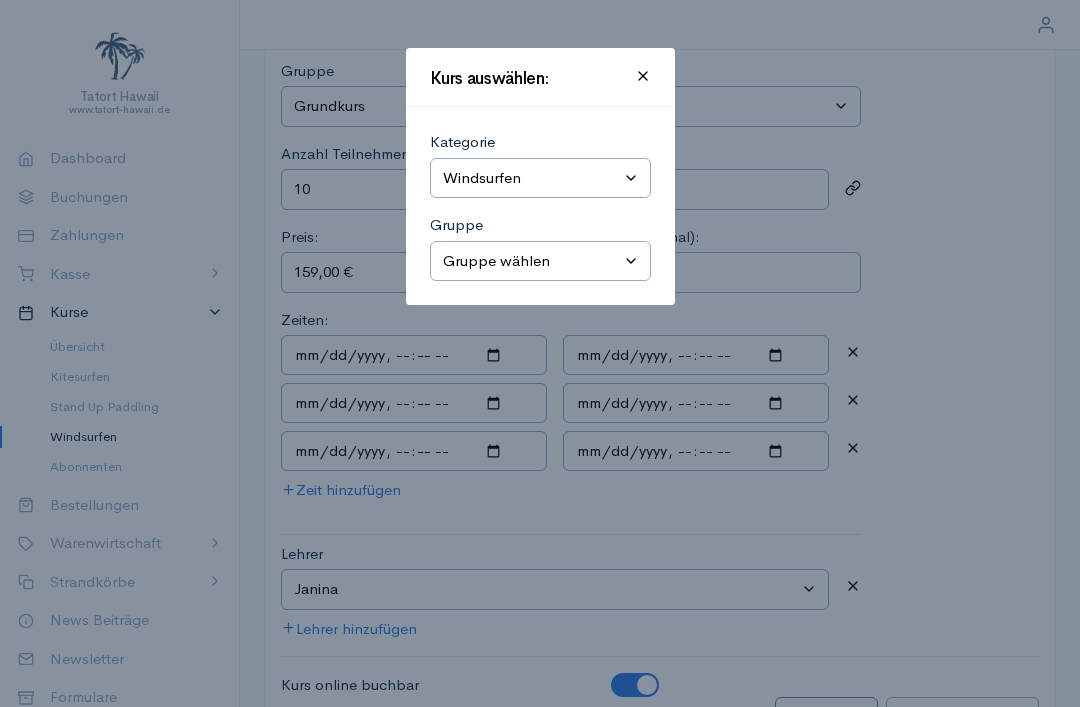 click on "Gruppe wählen Grundkurs Schnupperkurs Kompakt-Grundkurs Aufbaukurs Materialverleih Privatstunde  Windsurf-Camp Intensiv  Echt Surfen! Nicht online." at bounding box center [540, 261] 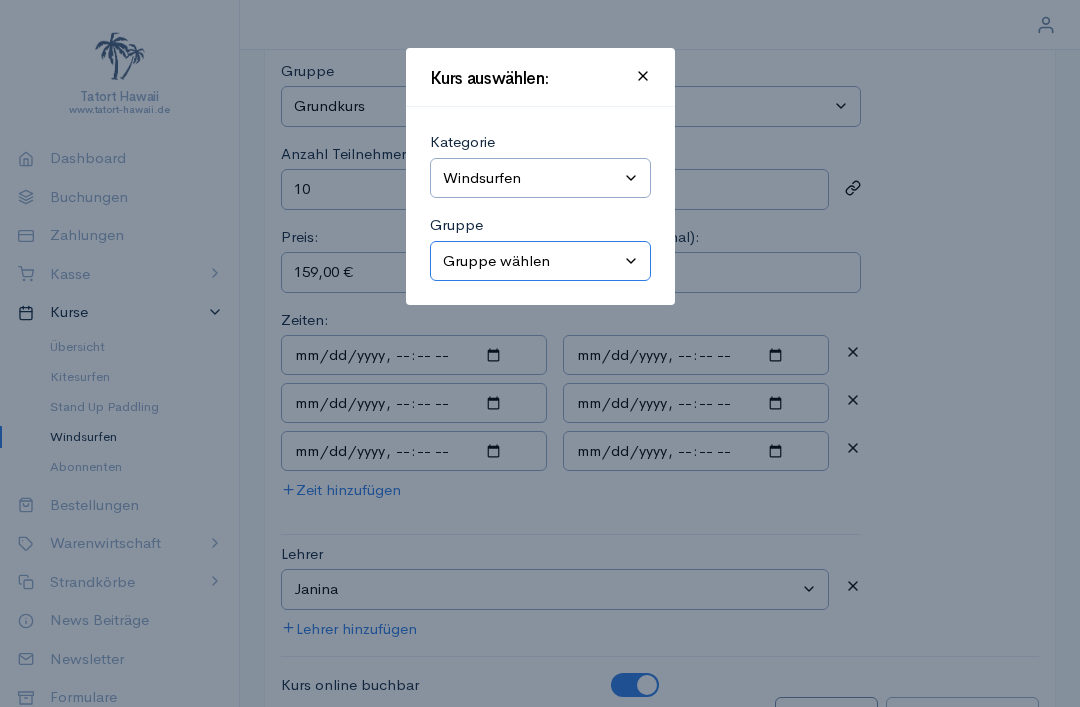 select on "1" 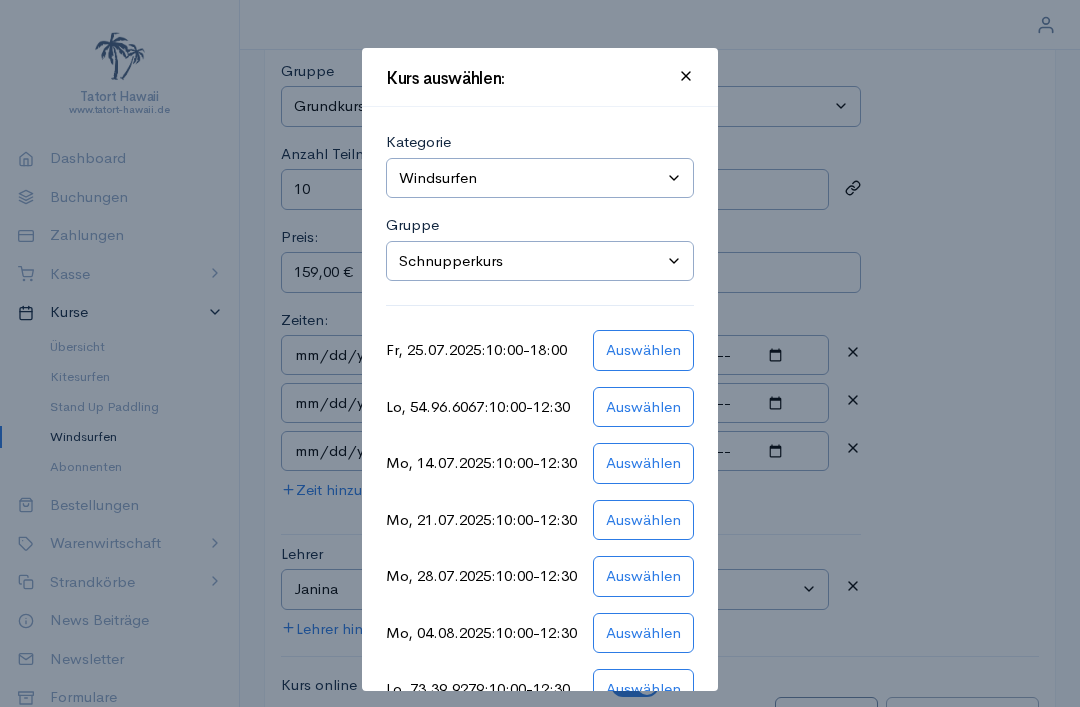 click at bounding box center (540, 353) 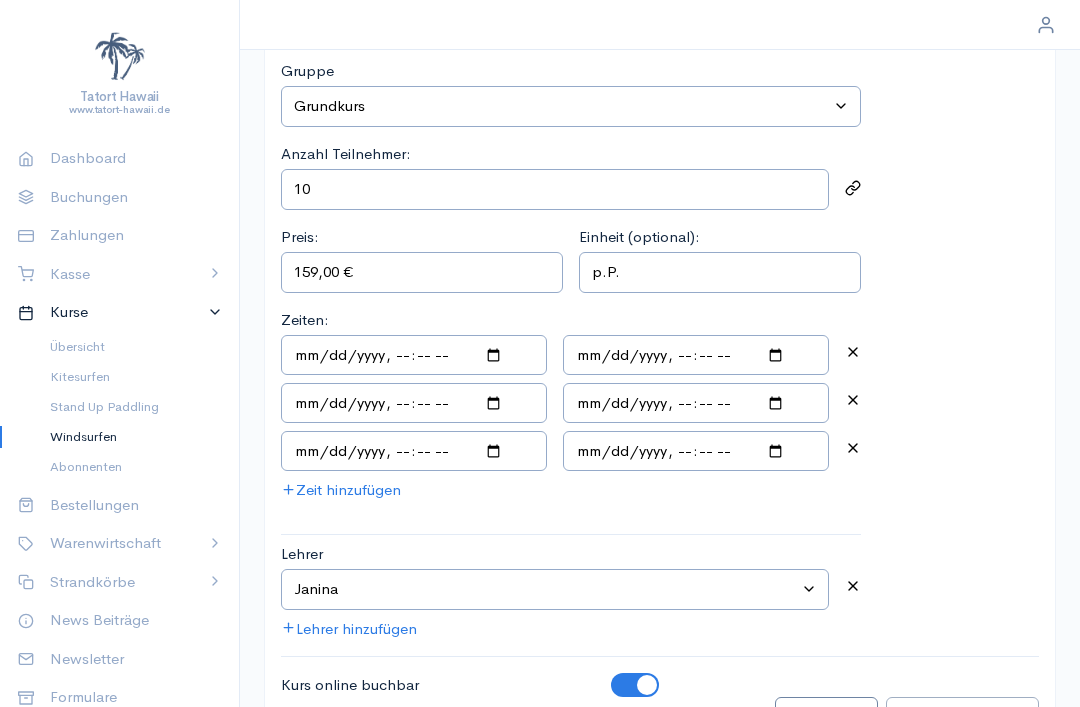 click on "Anzahl Teilnehmer:" at bounding box center [571, 154] 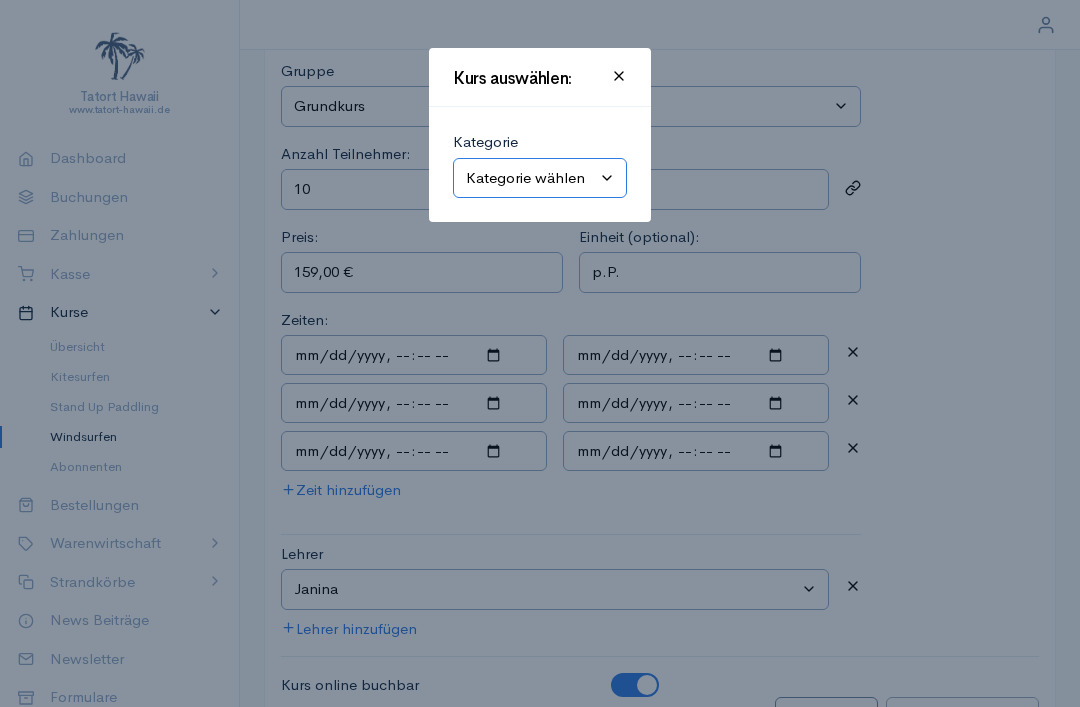 click on "Kategorie wählen Kitesurfen Stand Up Paddling  Windsurfen" at bounding box center (540, 178) 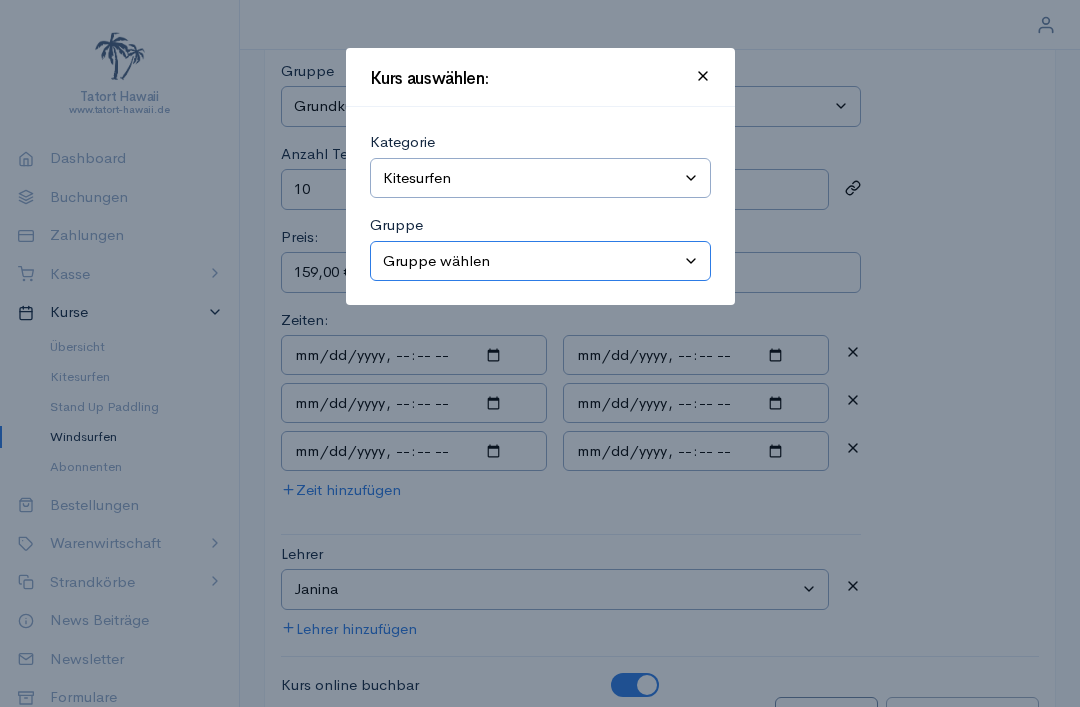 click on "Gruppe wählen Grundkurs Teil 2 Privatstunden Semi-Privatstunden (2 Personen) Grundkurs Teil 1 Theorieeinheit inklusive VDWS-Lizenz X Einsteiger Kitesurfcamp intensiv 4 Tage X Einsteiger Kitesurf-Camp kompakt 2 Tage" at bounding box center [540, 261] 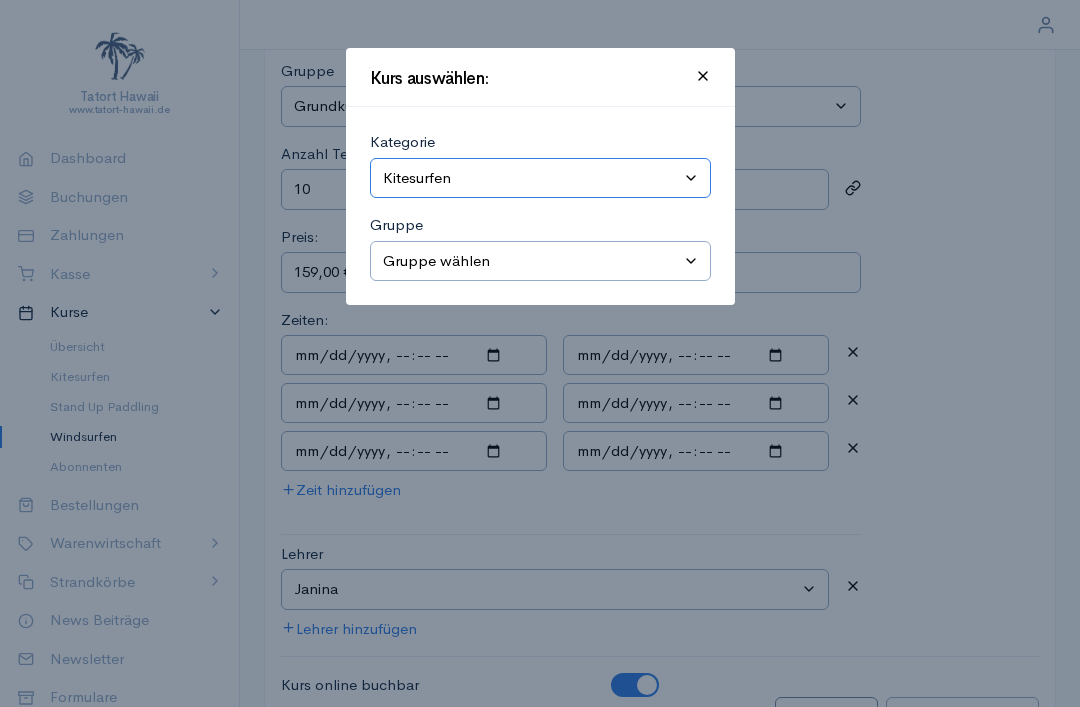 click on "Kategorie wählen Kitesurfen Stand Up Paddling  Windsurfen" at bounding box center [540, 178] 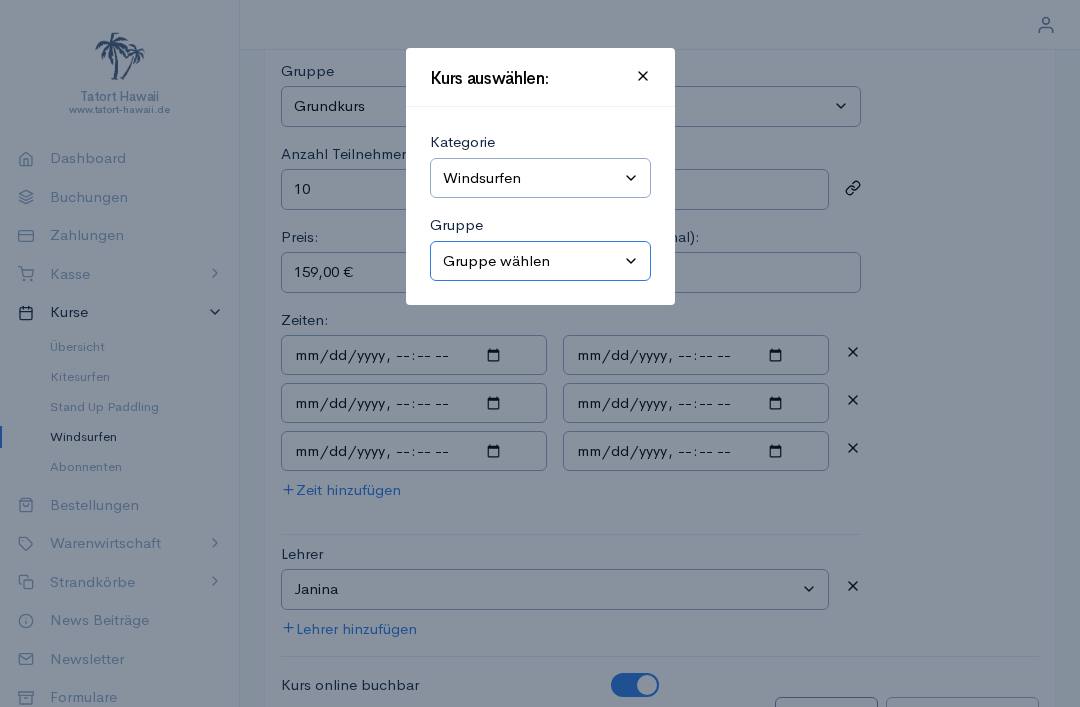 click on "Gruppe wählen Grundkurs Schnupperkurs Kompakt-Grundkurs Aufbaukurs Materialverleih Privatstunde  Windsurf-Camp Intensiv  Echt Surfen! Nicht online." at bounding box center (540, 261) 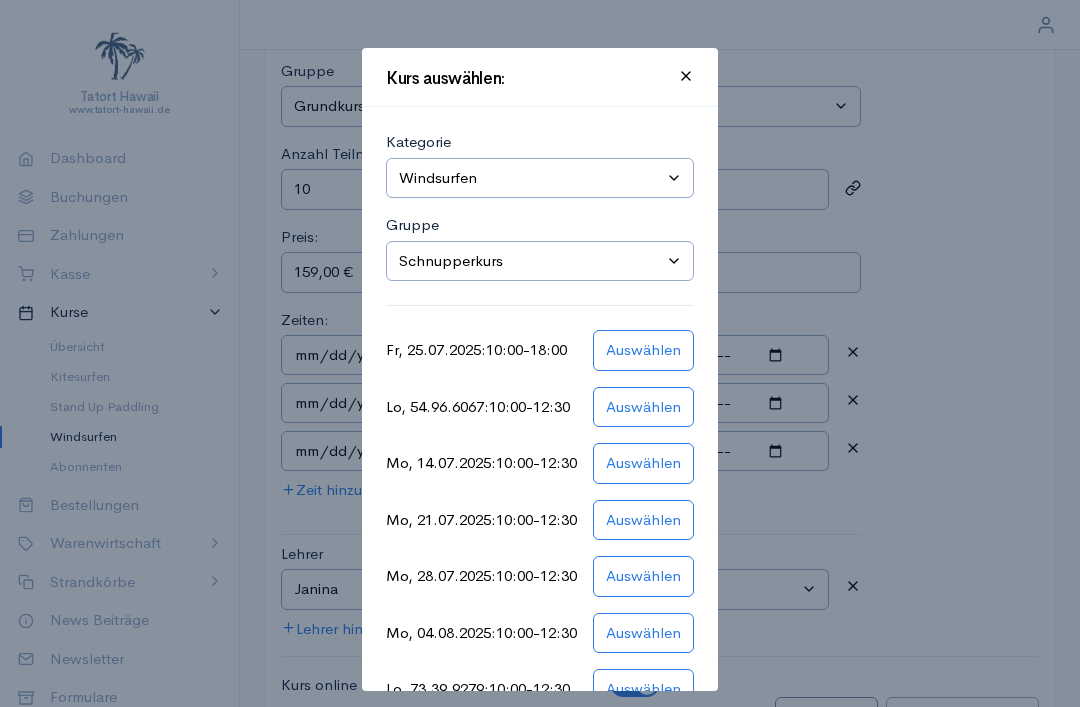 click on "Auswählen" at bounding box center (643, 350) 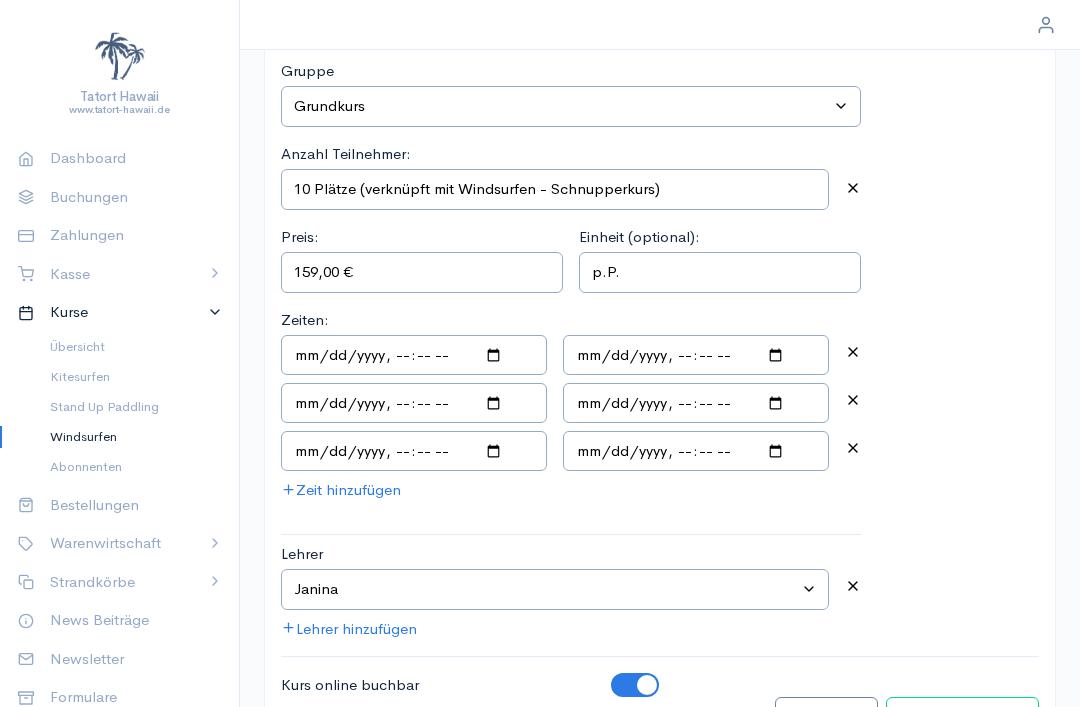 click on "Kurs  bearbeiten" at bounding box center [962, 717] 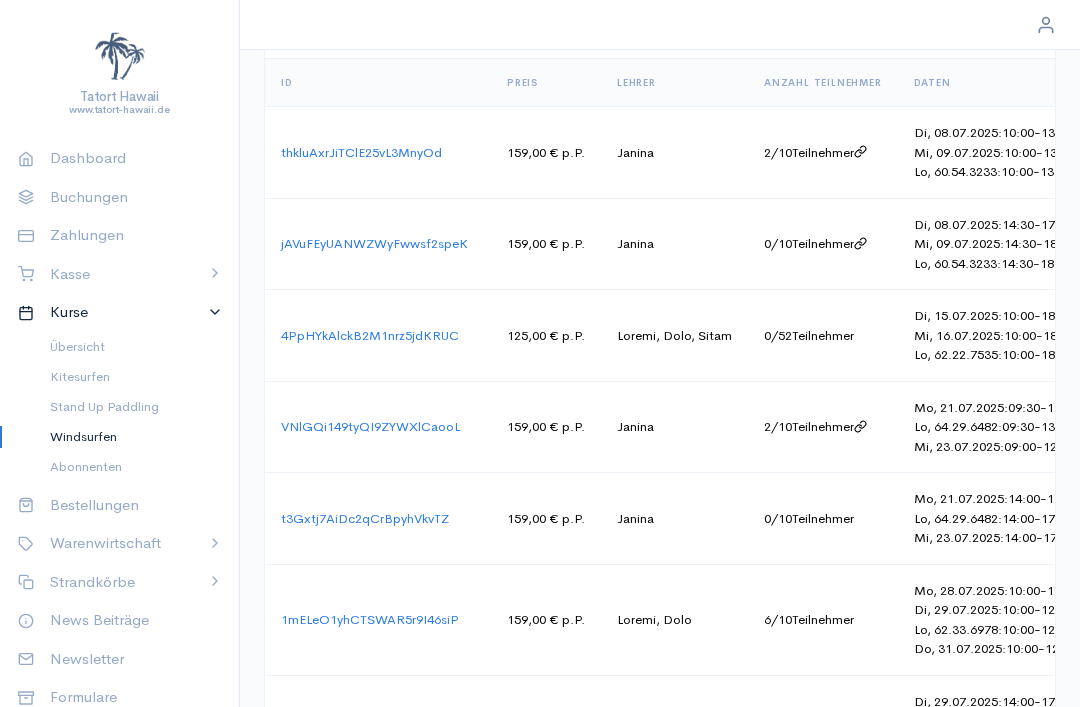 scroll, scrollTop: 1496, scrollLeft: 0, axis: vertical 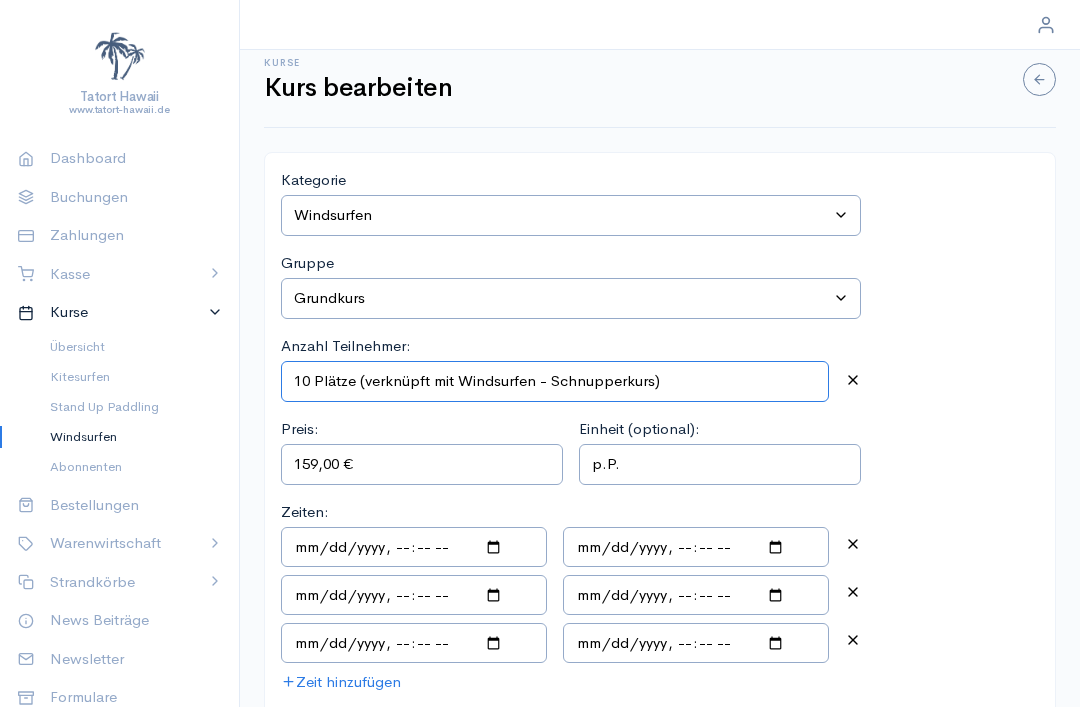 click on "10 Plätze (verknüpft mit Windsurfen - Schnupperkurs)" at bounding box center [555, 381] 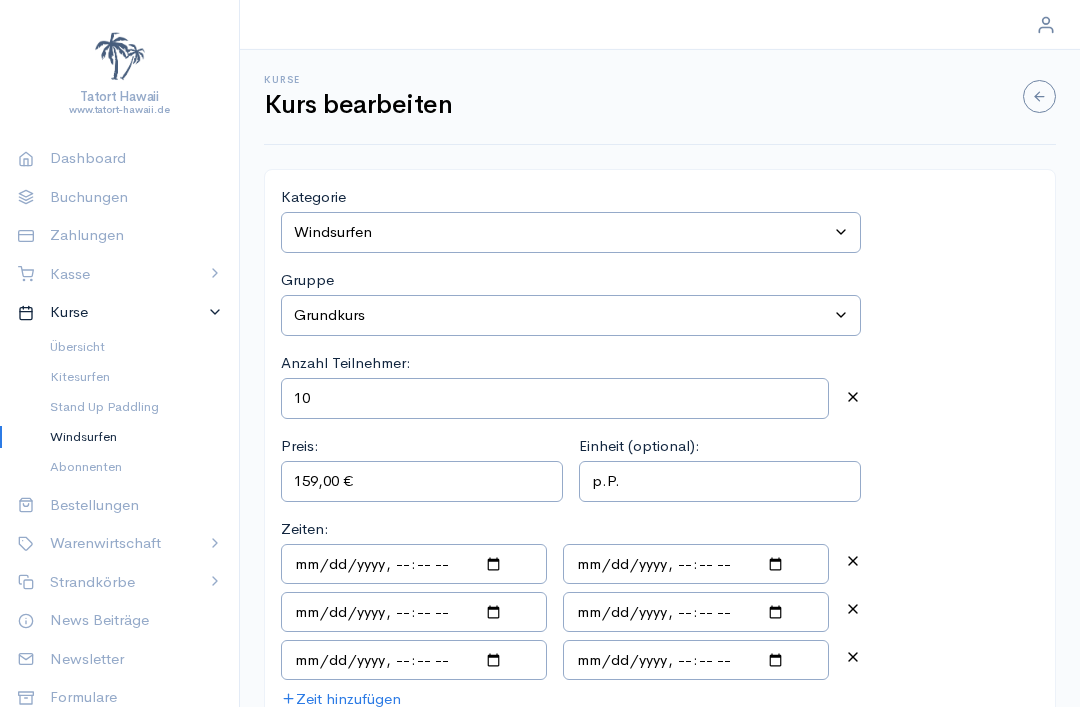 scroll, scrollTop: 12, scrollLeft: 0, axis: vertical 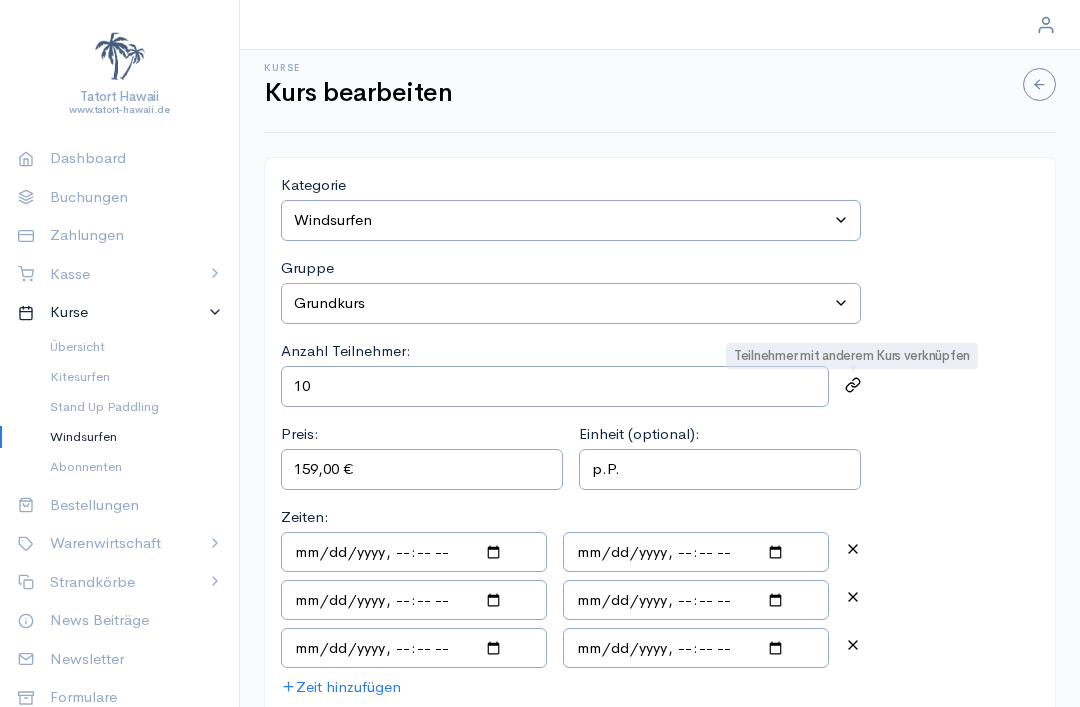 click on "Kategorie Kategorie auswählen Kitesurfen Stand Up Paddling  Windsurfen Gruppe Gruppe auswählen Grundkurs Schnupperkurs Kompakt-Grundkurs Aufbaukurs Materialverleih Privatstunde  Windsurf-Camp Intensiv  Echt Surfen! Nicht online. Anzahl Teilnehmer: 10 Teilnehmer mit anderem Kurs verknüpfen Preis: 159,00 € Einheit (optional): p.P. Zeiten:  Zeit hinzufügen Lehrer Lehrer auswählen Simon Rosenau Jörg Michaelsen Luk Starke Bina Frederick Wolff Lorena Thies Janina Thorben Franzi Marcel Wetke Jonas Sina Kenklies Charly Emma Henry Lolle  Lehrer hinzufügen Kurs online buchbar Kunden über geänderte Kursdaten informieren   Abbrechen Kurs  bearbeiten" at bounding box center (660, 554) 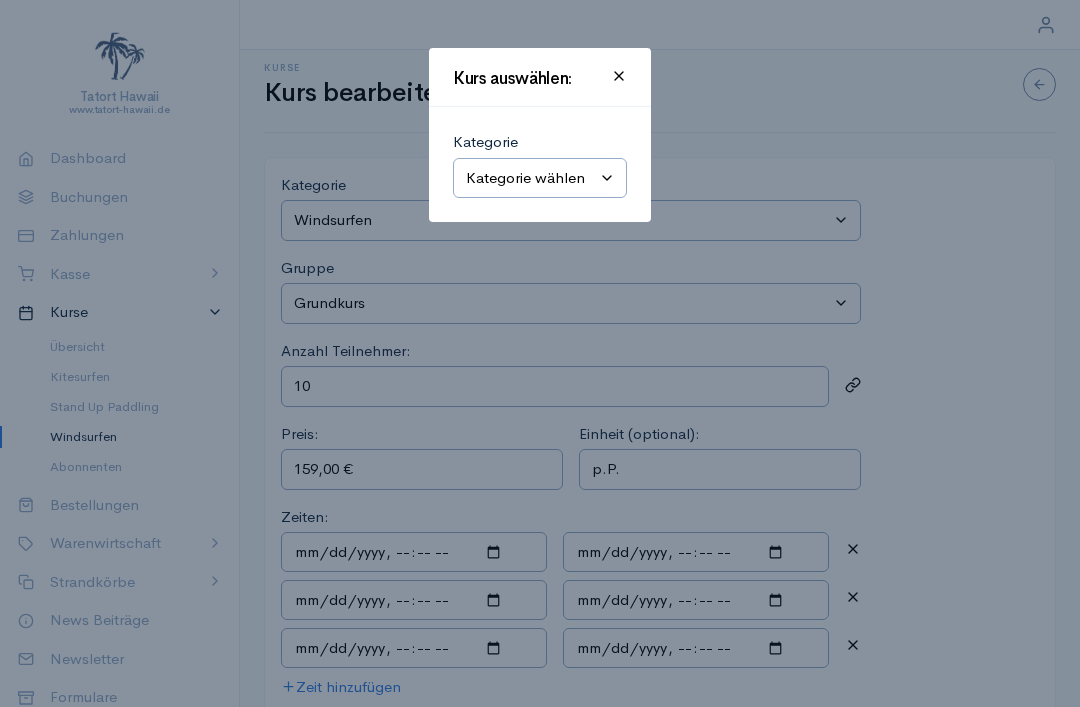 click on "Kategorie wählen Kitesurfen Stand Up Paddling  Windsurfen" at bounding box center (540, 178) 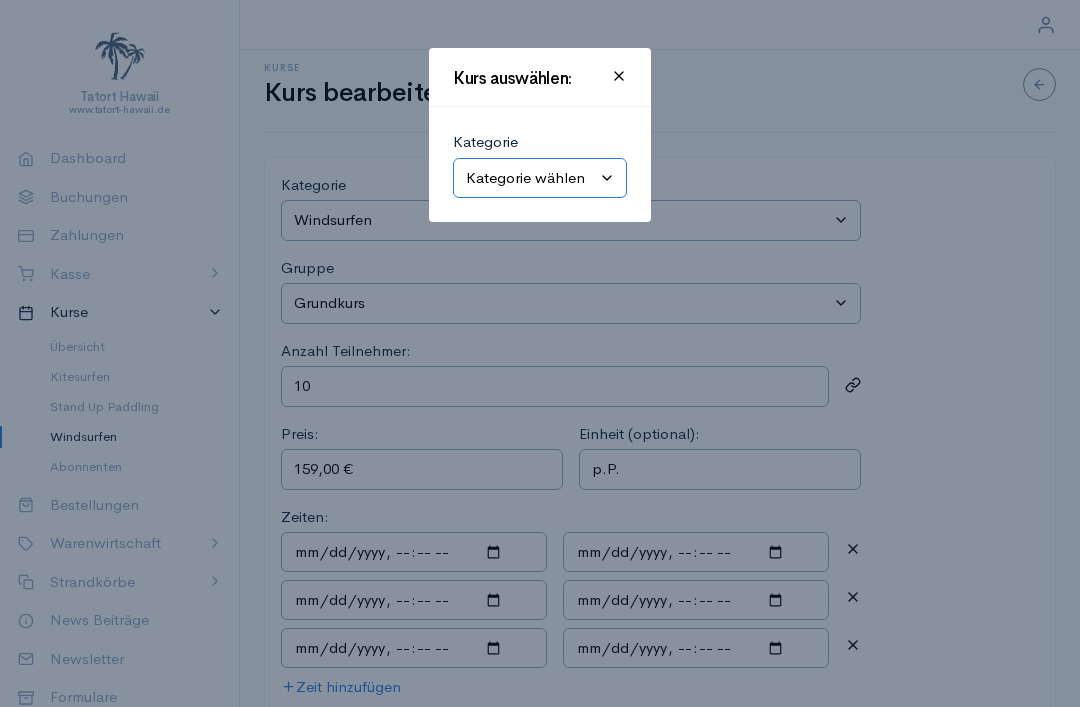 select on "2" 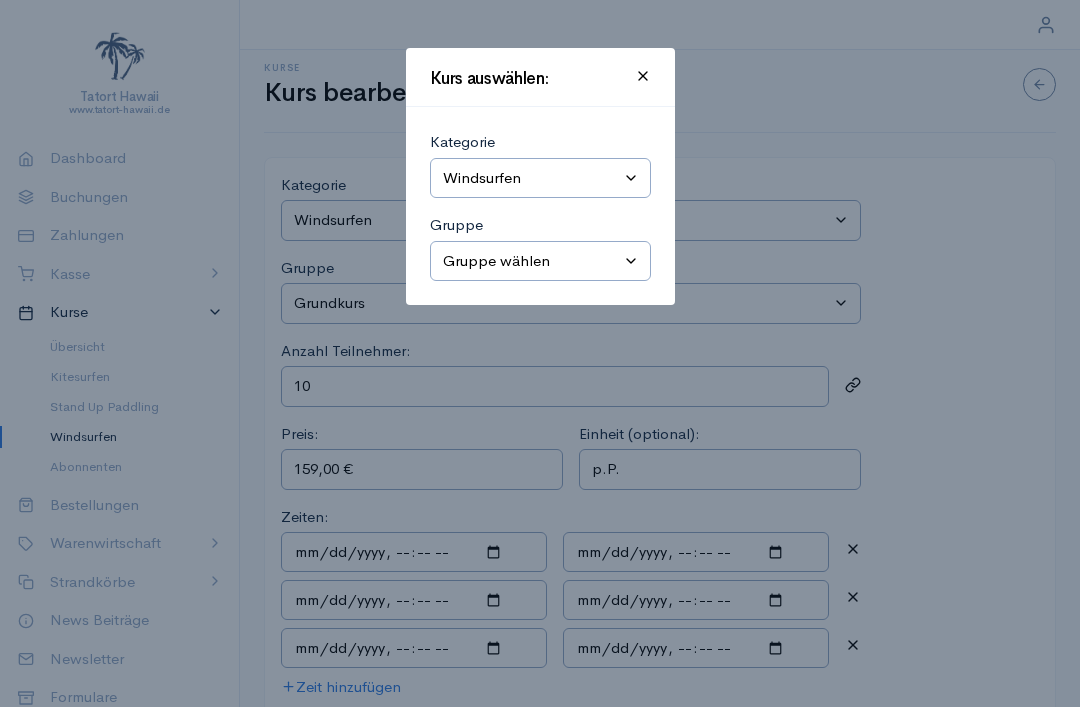 click on "Gruppe wählen Grundkurs Schnupperkurs Kompakt-Grundkurs Aufbaukurs Materialverleih Privatstunde  Windsurf-Camp Intensiv  Echt Surfen! Nicht online." at bounding box center [540, 261] 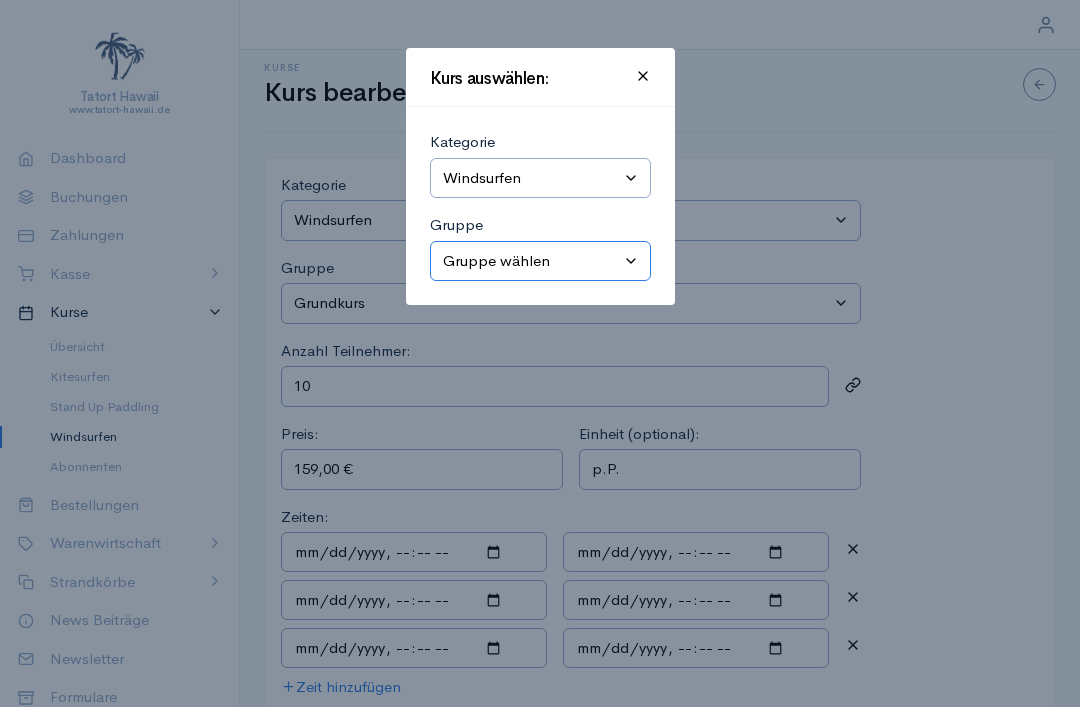select on "0" 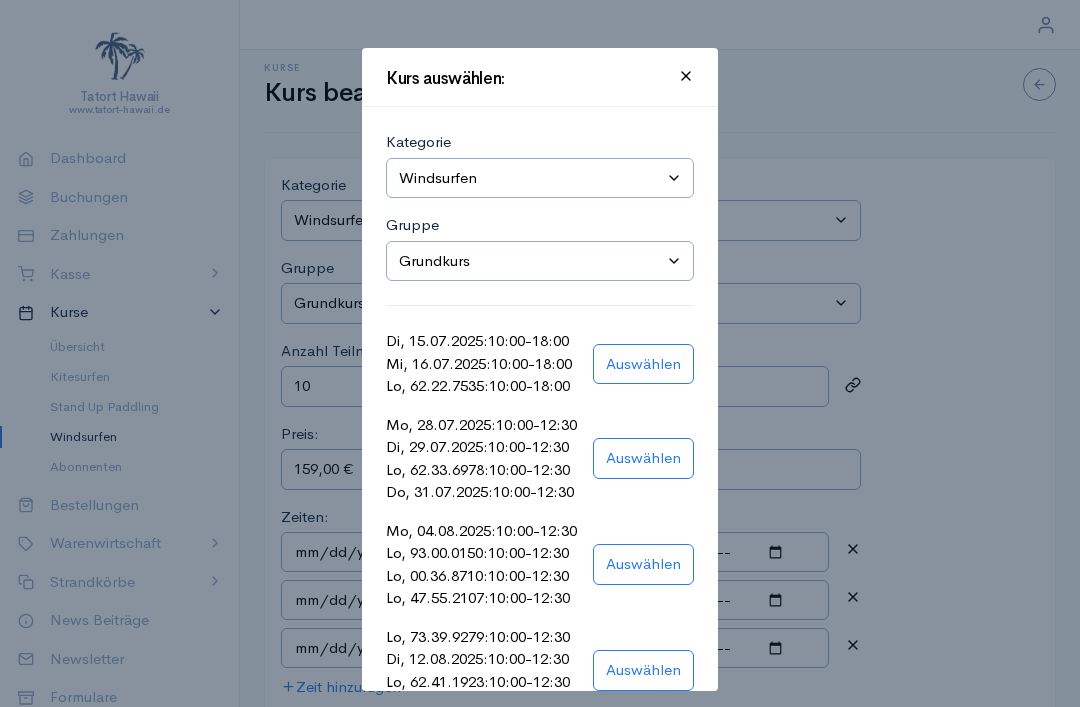 click at bounding box center (540, 353) 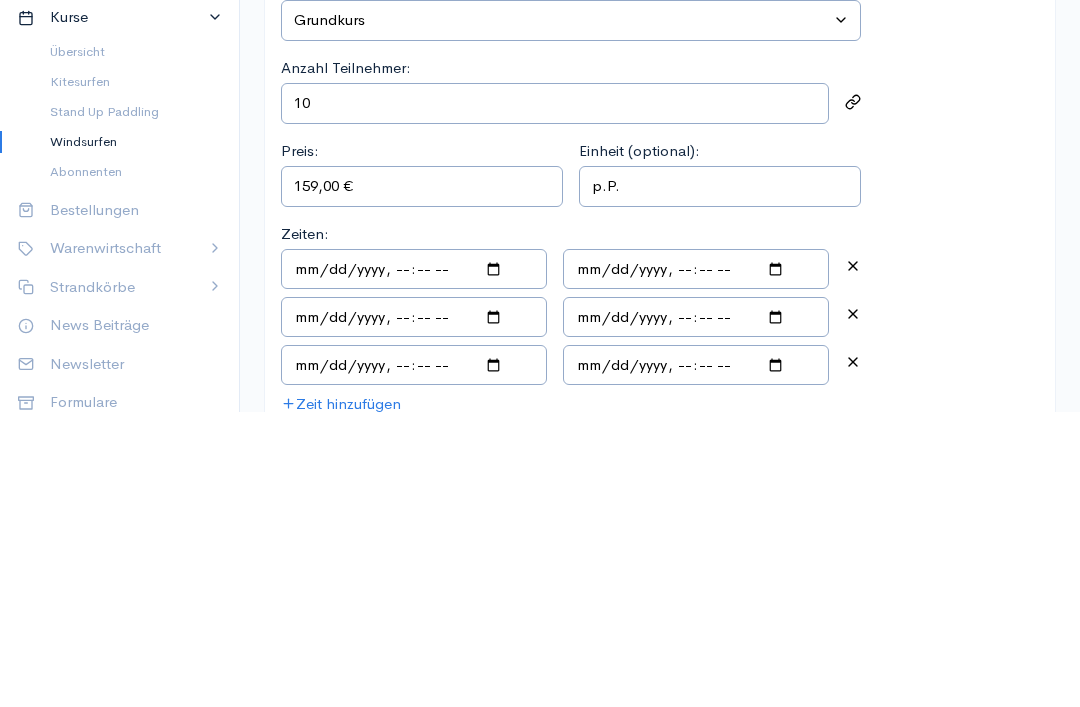 scroll, scrollTop: 209, scrollLeft: 0, axis: vertical 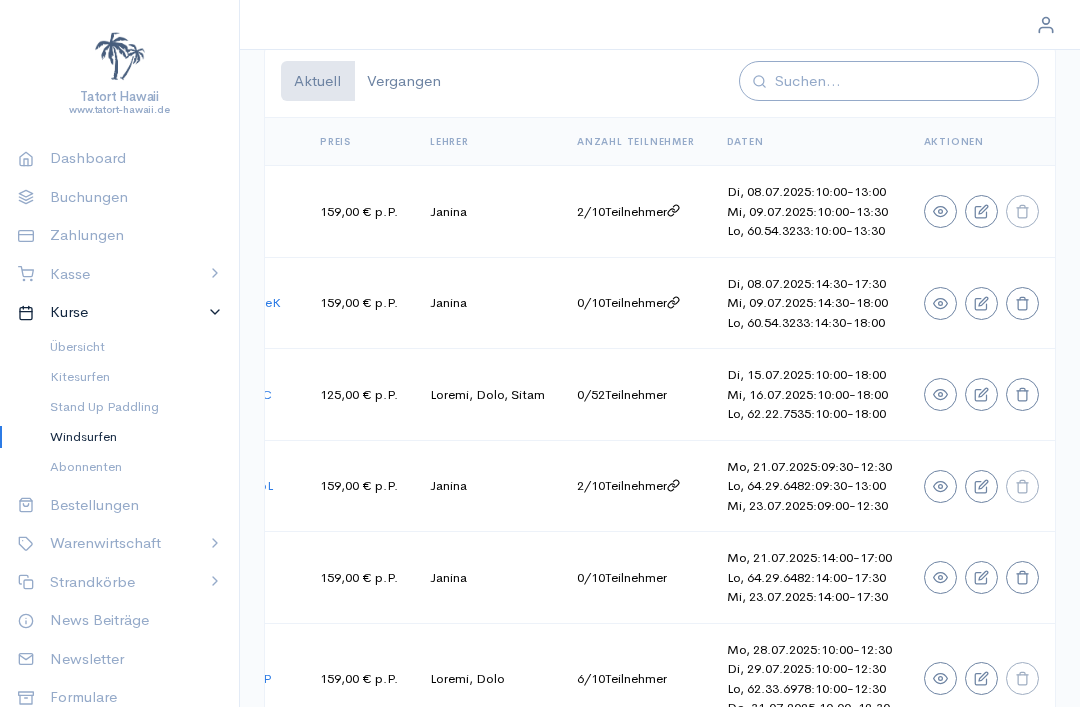 click on "2  /  10  Teilnehmer" at bounding box center [636, 212] 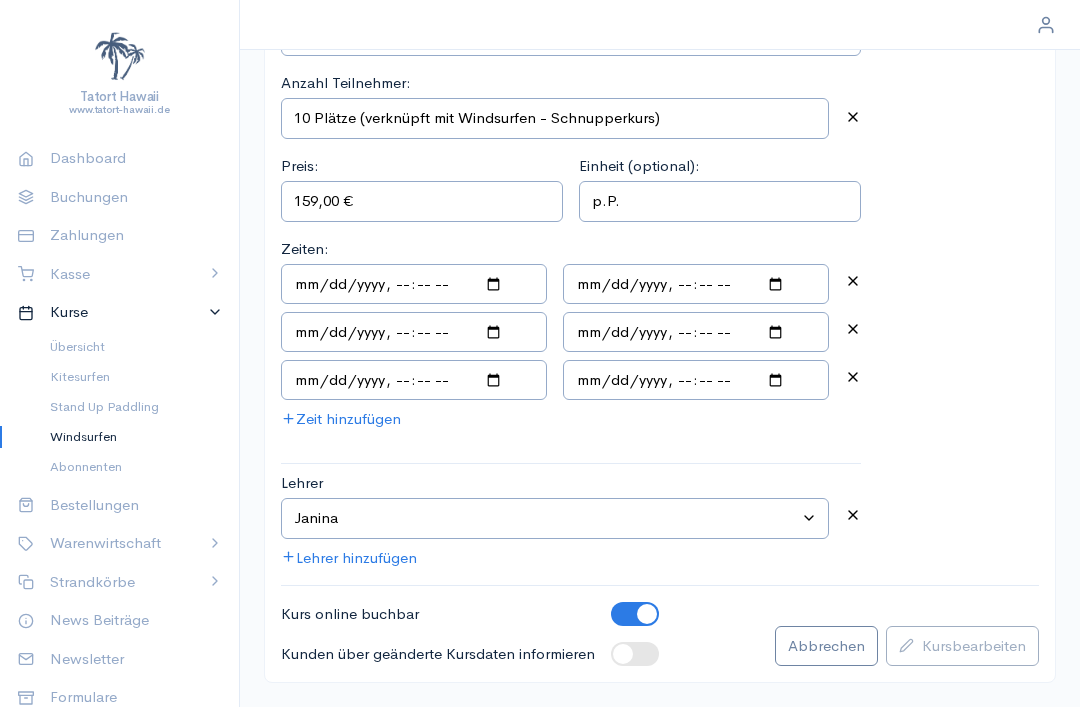 scroll, scrollTop: 209, scrollLeft: 0, axis: vertical 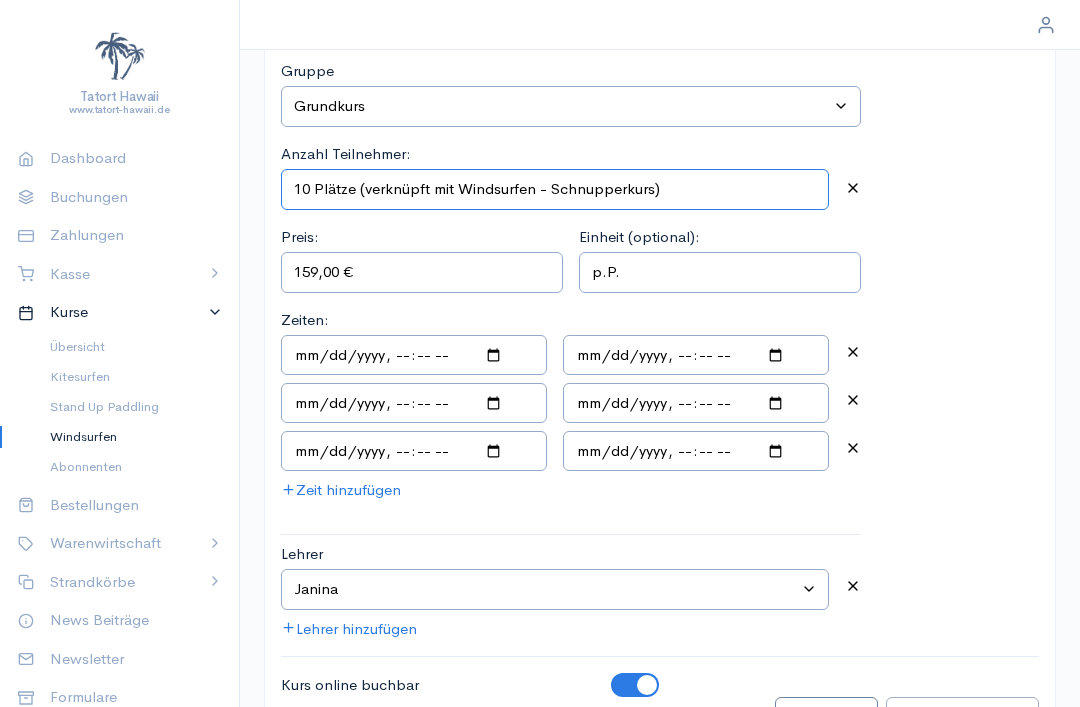 click on "10 Plätze (verknüpft mit Windsurfen - Schnupperkurs)" at bounding box center [555, 189] 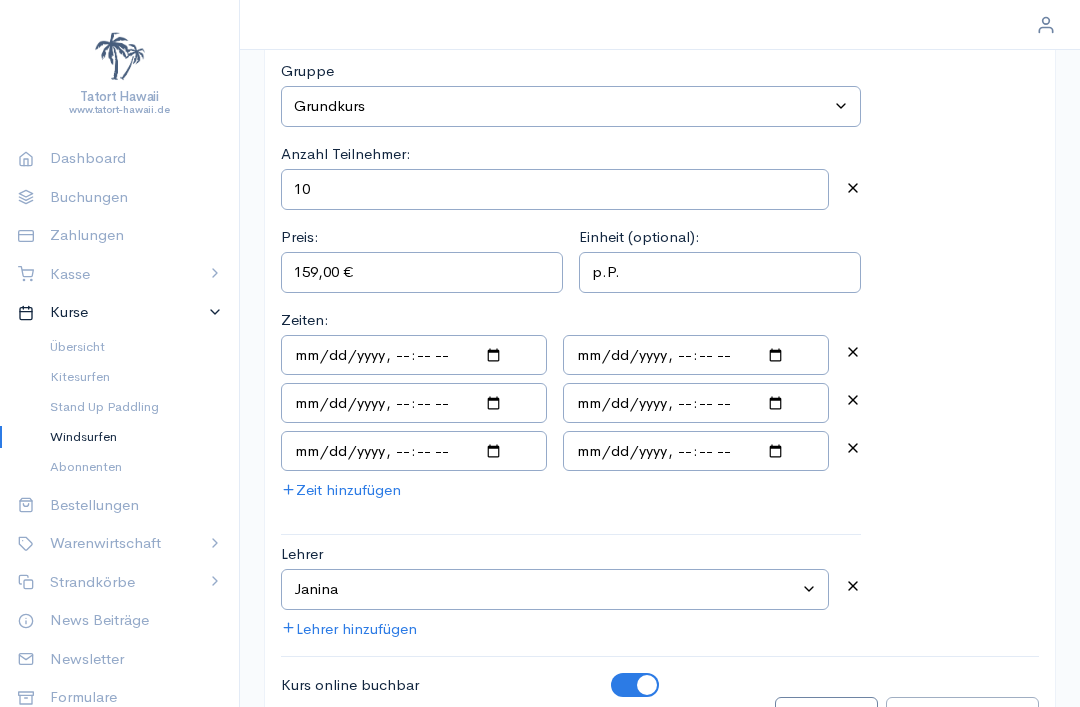 click on "Kategorie Kategorie auswählen Kitesurfen Stand Up Paddling  Windsurfen Gruppe Gruppe auswählen Grundkurs Schnupperkurs Kompakt-Grundkurs Aufbaukurs Materialverleih Privatstunde  Windsurf-Camp Intensiv  Echt Surfen! Nicht online. Anzahl Teilnehmer: 10 Preis: 159,00 € Einheit (optional): p.P. Zeiten:  Zeit hinzufügen Lehrer Lehrer auswählen Simon Rosenau Jörg Michaelsen Luk Starke Bina Frederick Wolff Lorena Thies Janina Thorben Franzi Marcel Wetke Jonas Sina Kenklies Charly Emma Henry Lolle  Lehrer hinzufügen Kurs online buchbar Kunden über geänderte Kursdaten informieren   Abbrechen Kurs  bearbeiten" at bounding box center [660, 357] 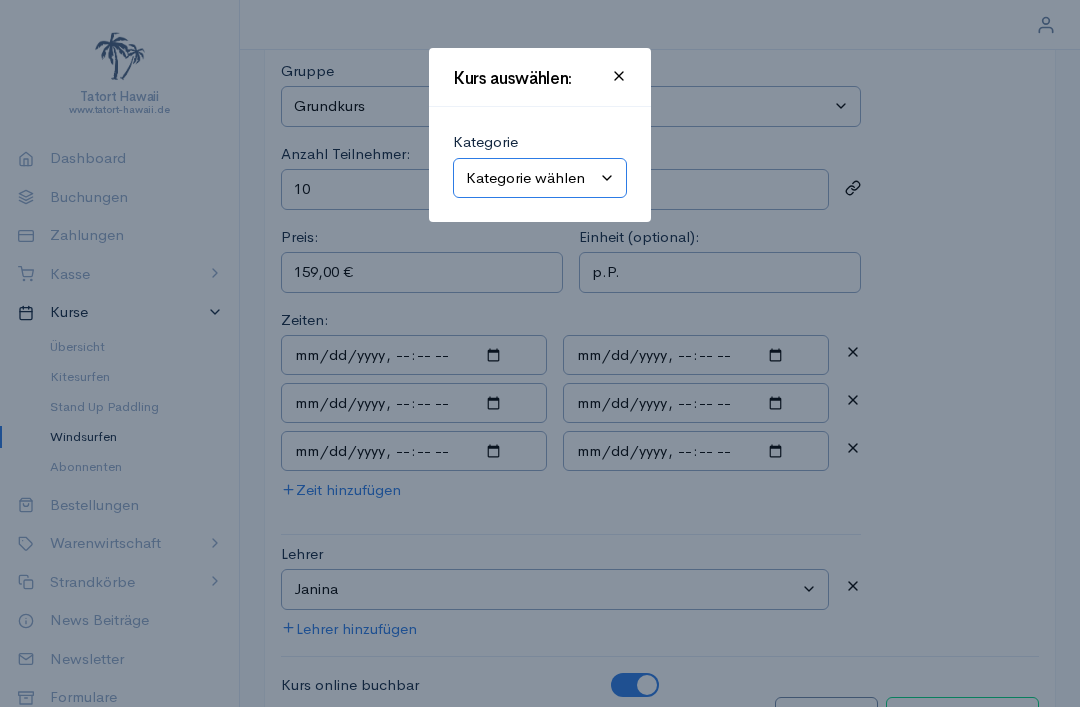 click on "Kategorie wählen Windsurfen Kitesurfen Stand Up Paddling" at bounding box center (540, 178) 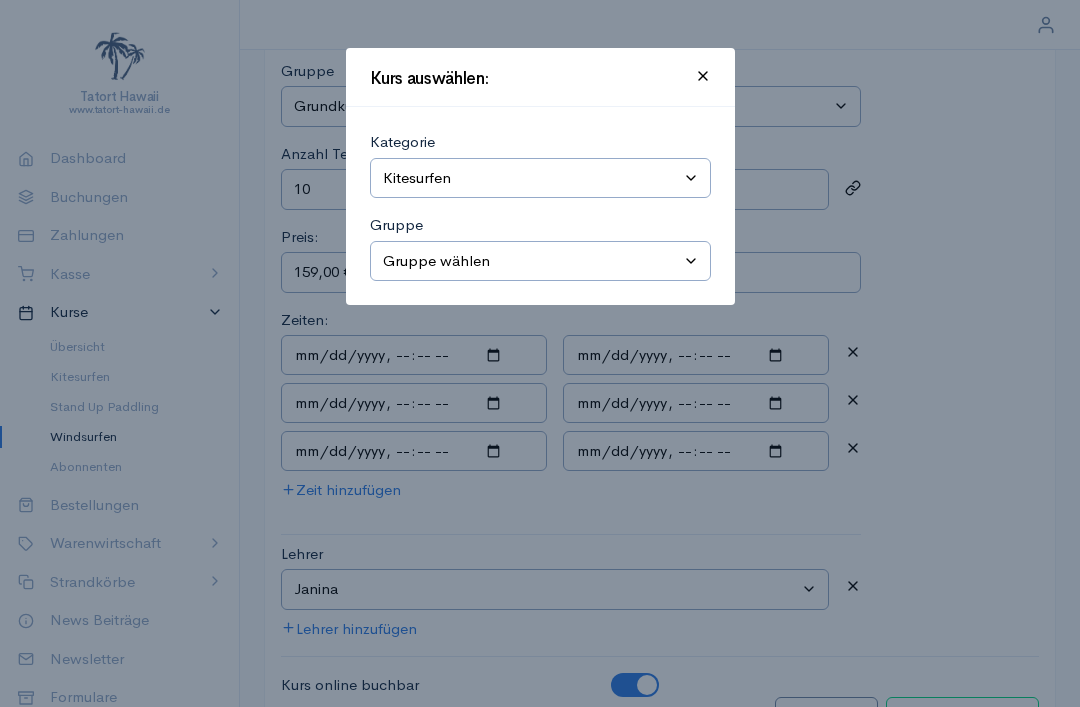 click on "Gruppe wählen Grundkurs Teil 2 Privatstunden Semi-Privatstunden (2 Personen) Grundkurs Teil 1 Theorieeinheit inklusive VDWS-Lizenz X Einsteiger Kitesurfcamp intensiv 4 Tage X Einsteiger Kitesurf-Camp kompakt 2 Tage" at bounding box center [540, 261] 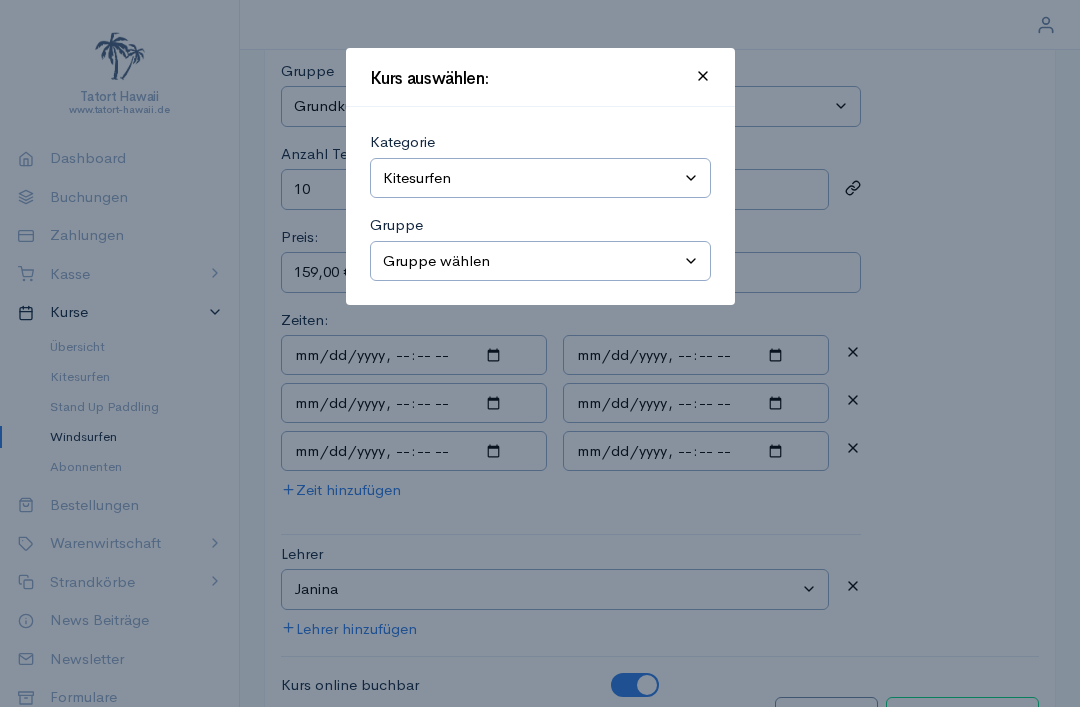 click on "Kategorie wählen Kitesurfen Stand Up Paddling  Windsurfen" at bounding box center [540, 178] 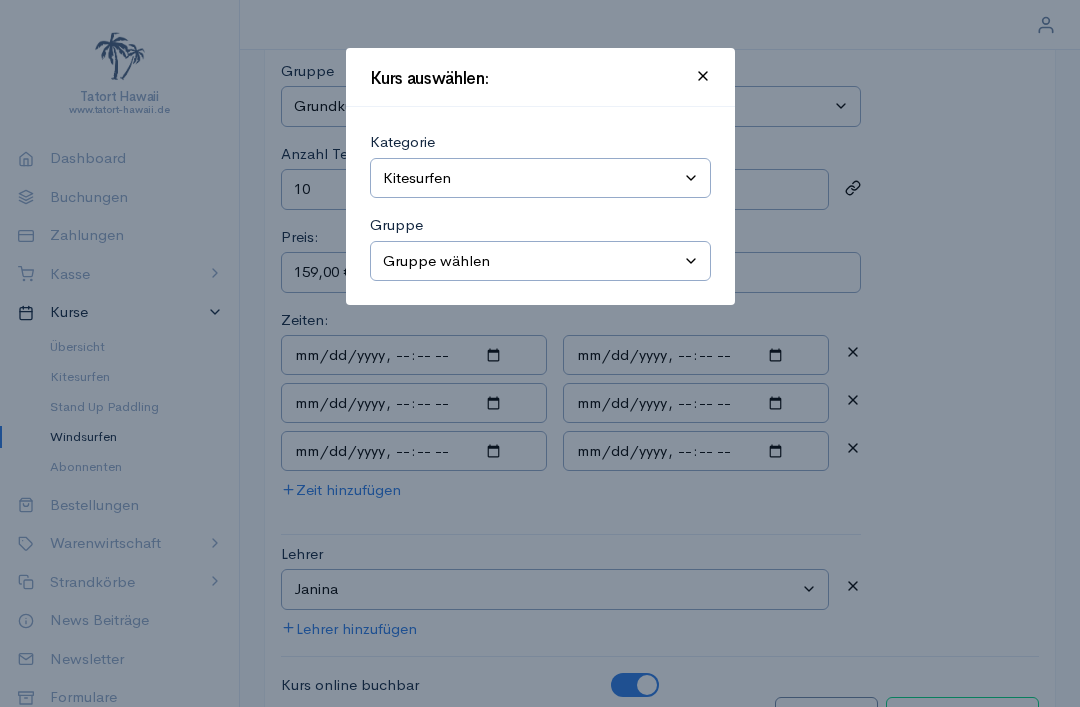click on "Kategorie" at bounding box center (540, 142) 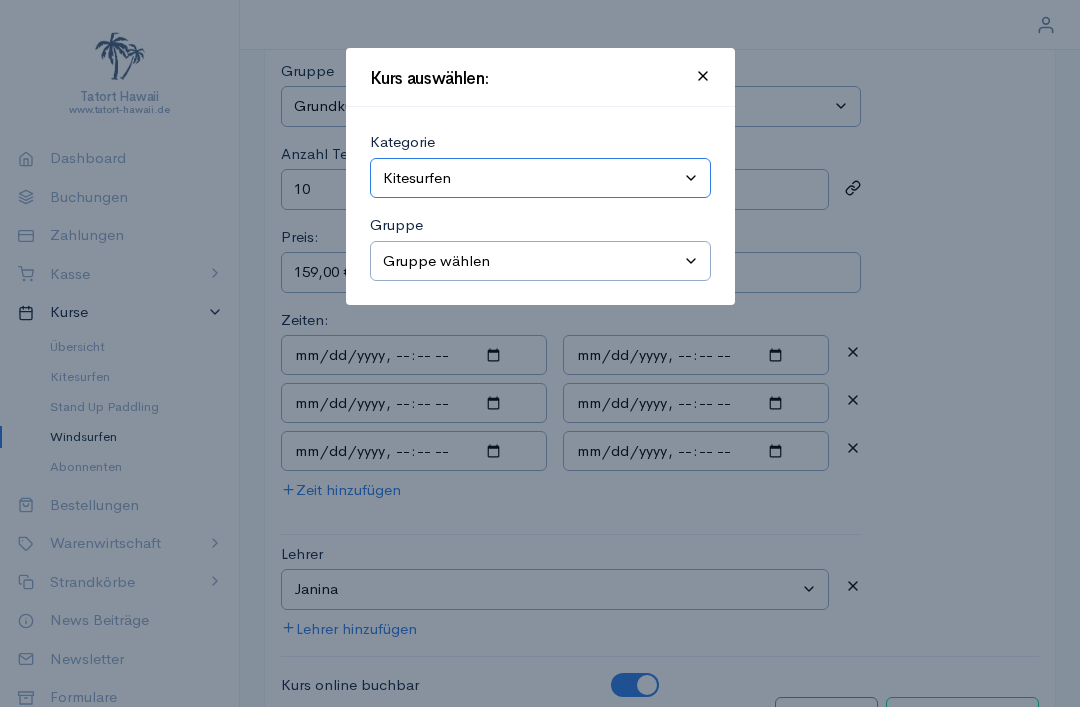 click on "Kategorie wählen Kitesurfen Stand Up Paddling  Windsurfen" at bounding box center (540, 178) 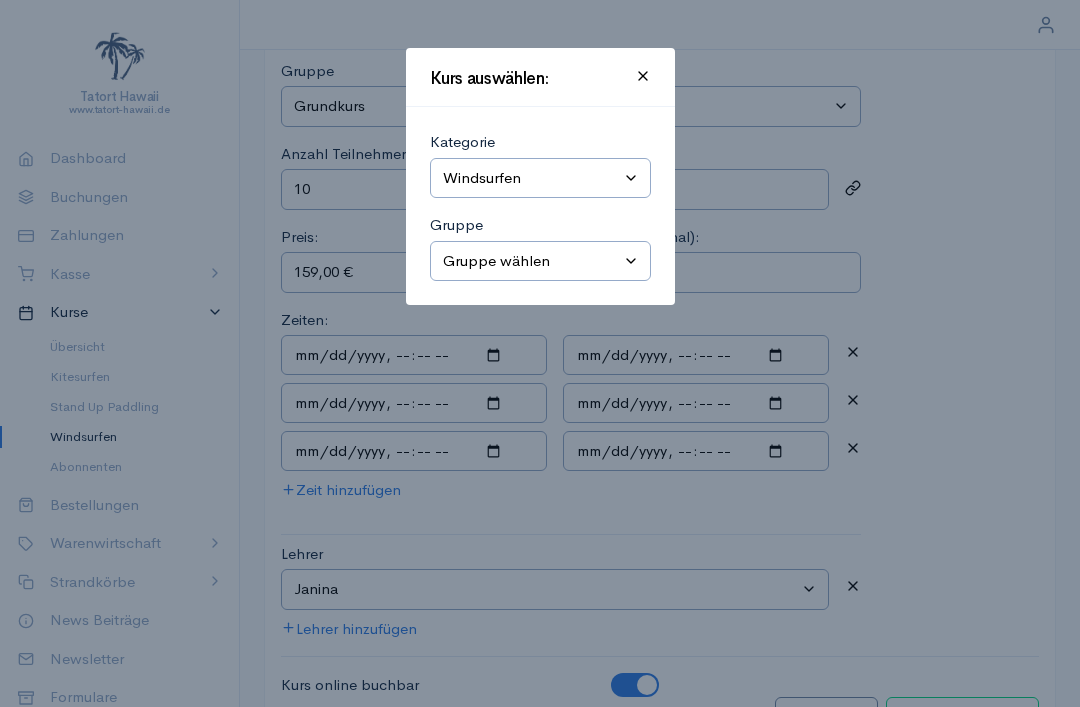 click on "Gruppe wählen Grundkurs Schnupperkurs Kompakt-Grundkurs Aufbaukurs Materialverleih Privatstunde  Windsurf-Camp Intensiv  Echt Surfen! Nicht online." at bounding box center (540, 261) 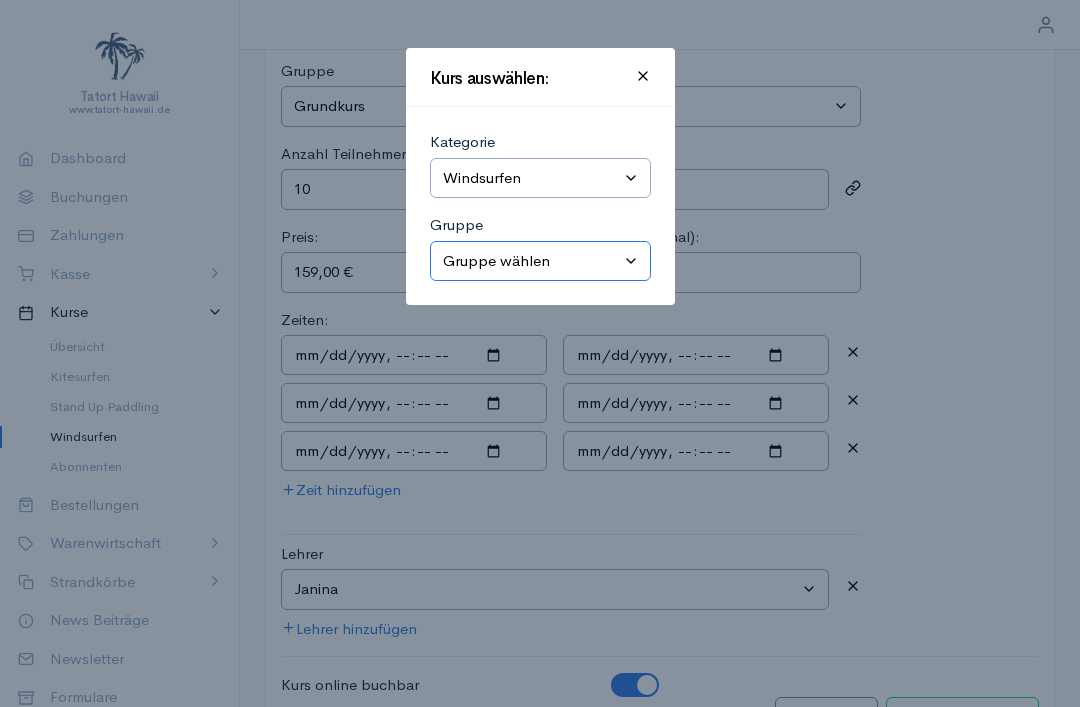 select on "0" 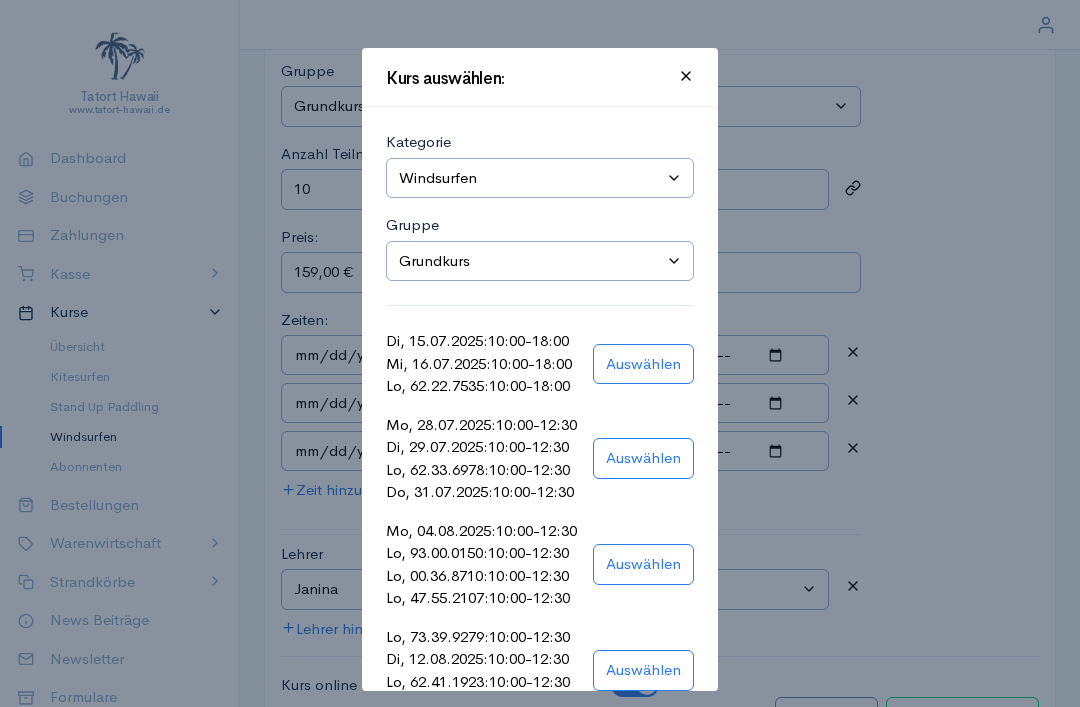 click at bounding box center [540, 353] 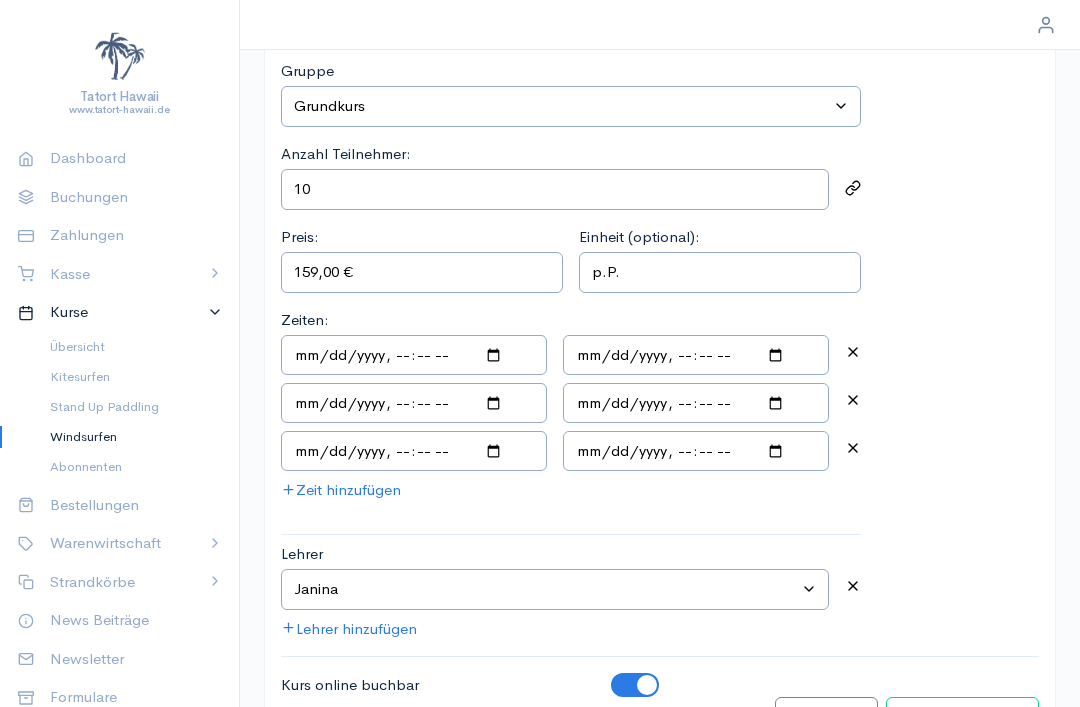click on "Kurs  bearbeiten" at bounding box center [962, 717] 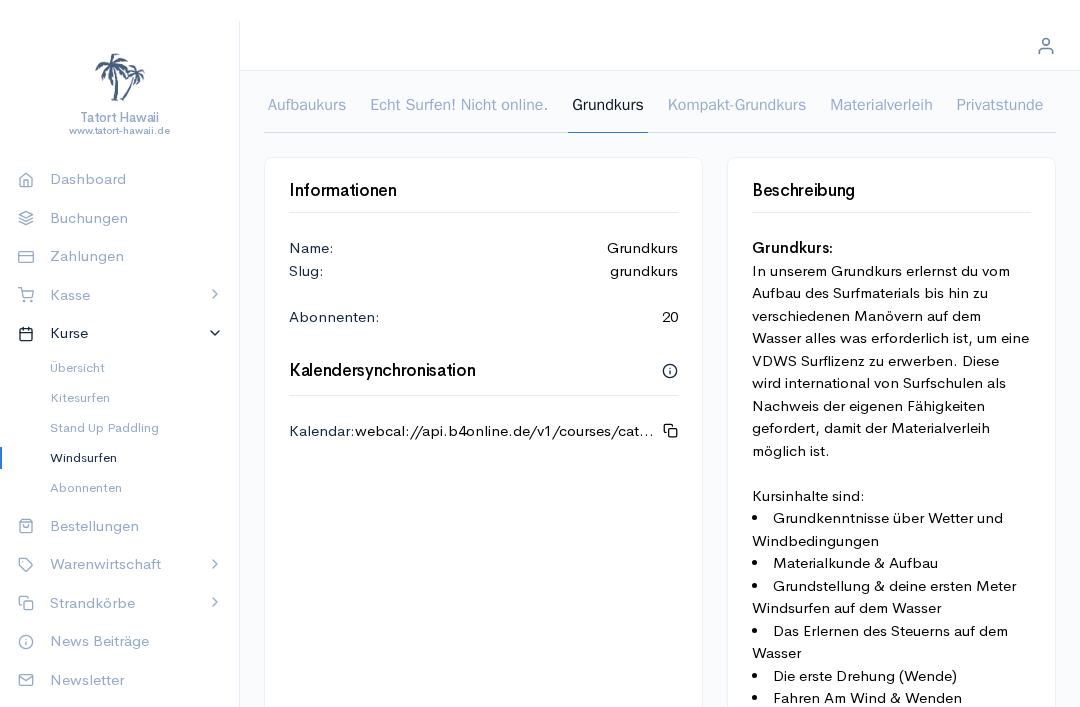 scroll, scrollTop: 0, scrollLeft: 0, axis: both 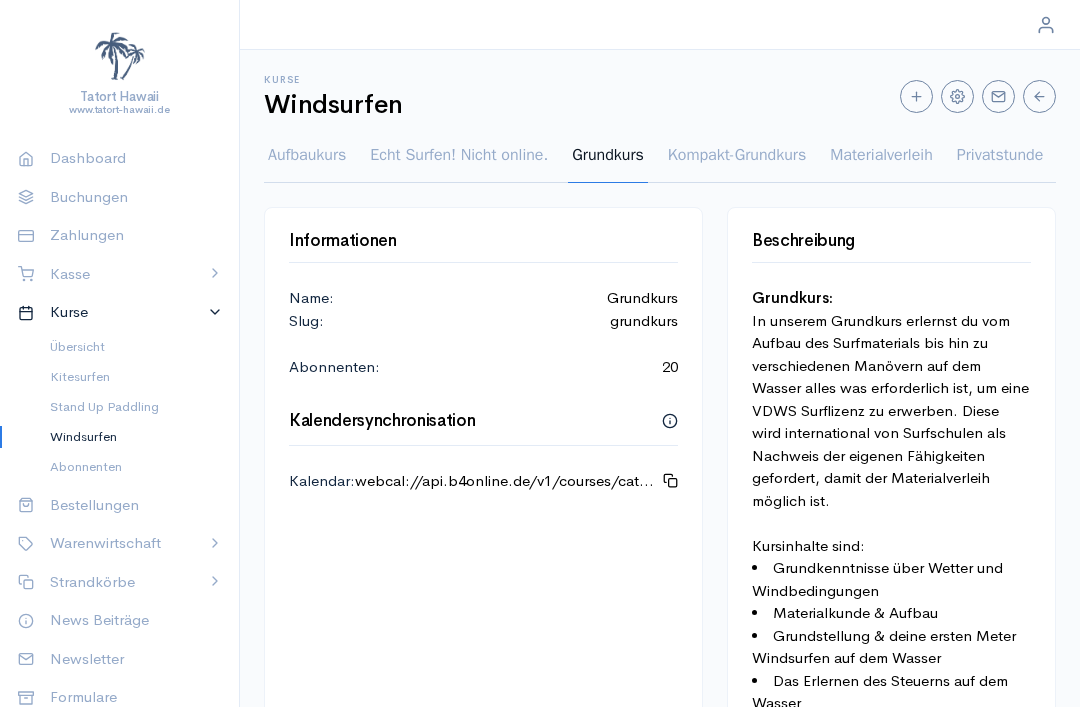 click on "Grundkurs" at bounding box center (608, 163) 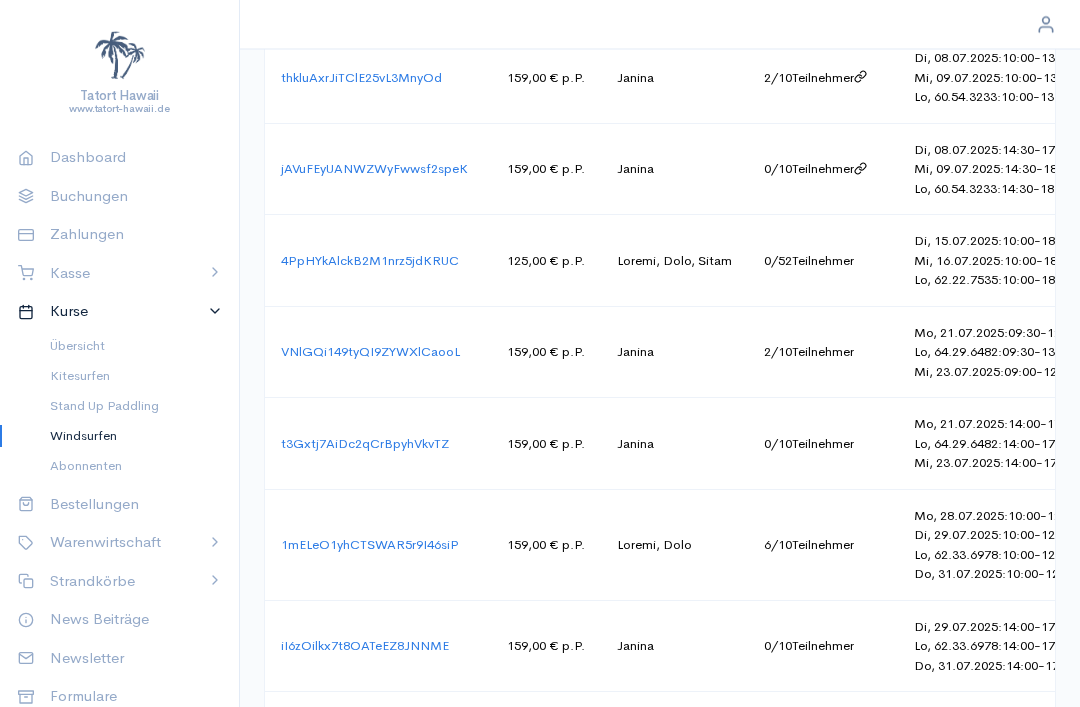 scroll, scrollTop: 1561, scrollLeft: 0, axis: vertical 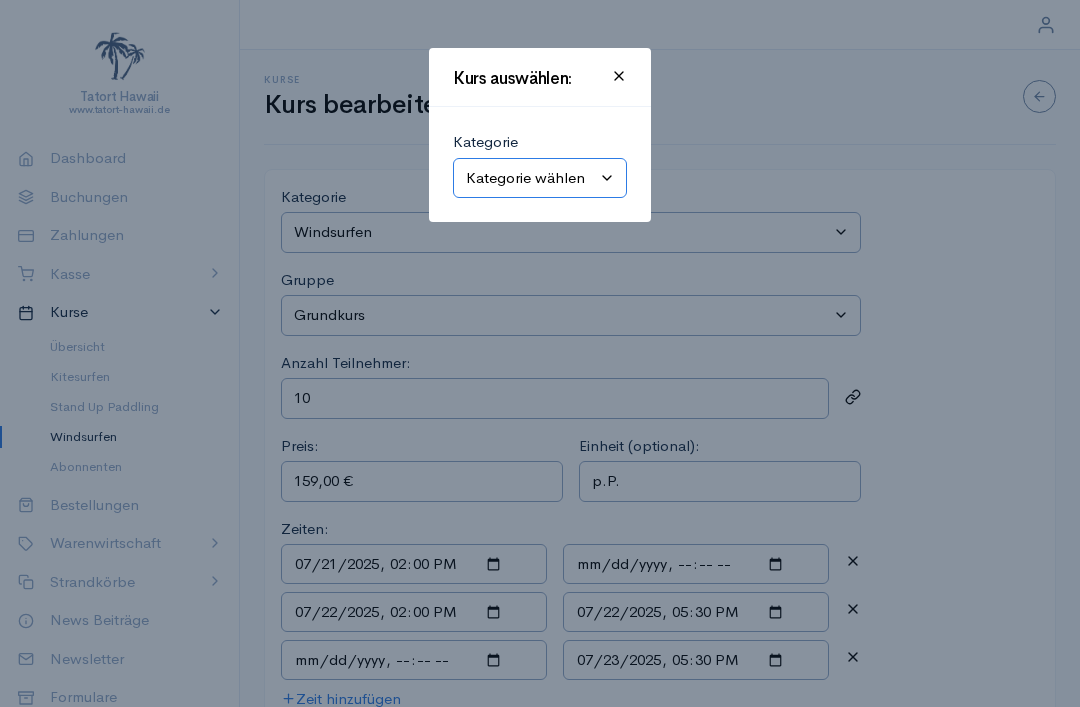 click on "Kategorie wählen Kitesurfen Stand Up Paddling  Windsurfen" at bounding box center [540, 178] 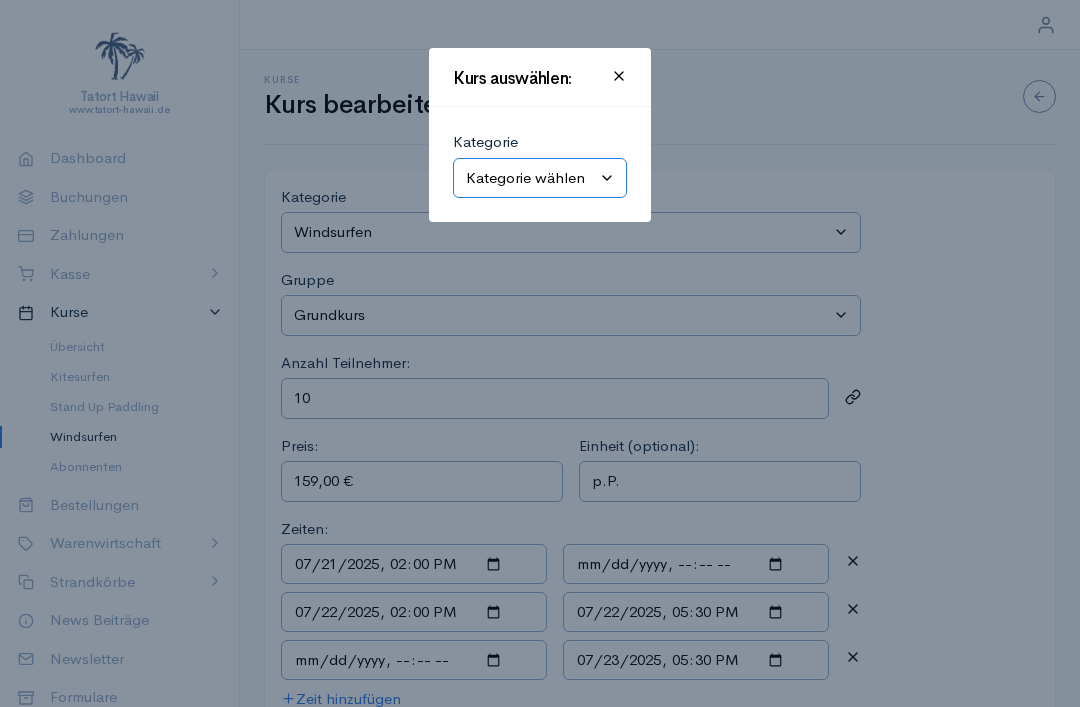 select on "2" 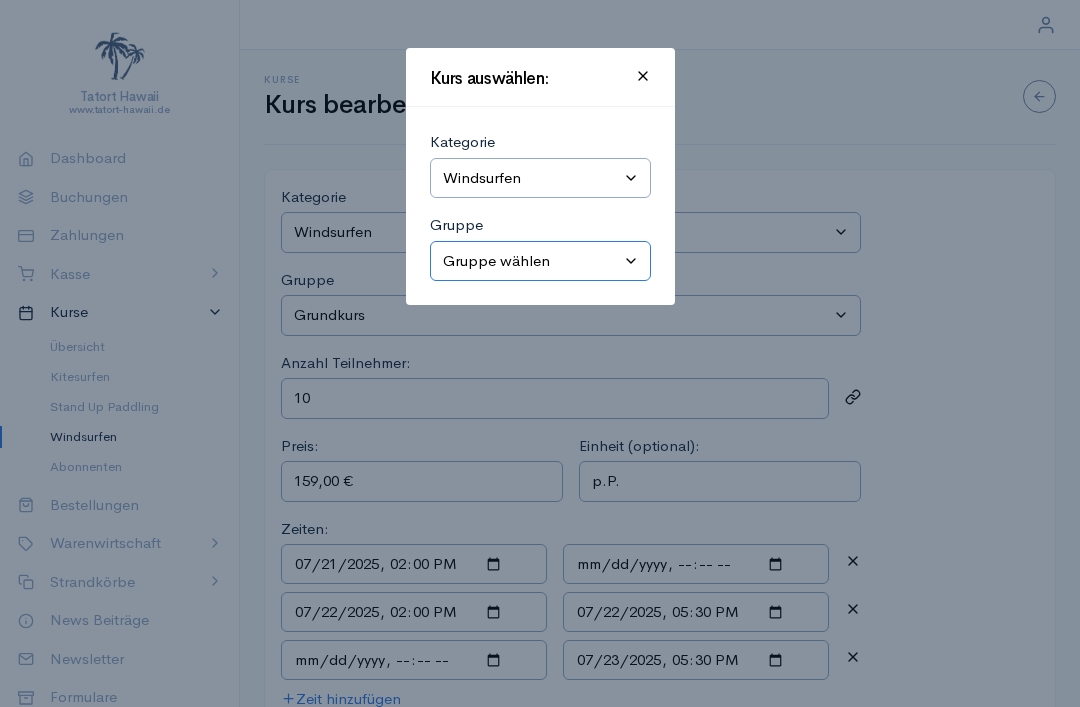 click on "Gruppe wählen Grundkurs Schnupperkurs Kompakt-Grundkurs Aufbaukurs Materialverleih Privatstunde  Windsurf-Camp Intensiv  Echt Surfen! Nicht online." at bounding box center [540, 261] 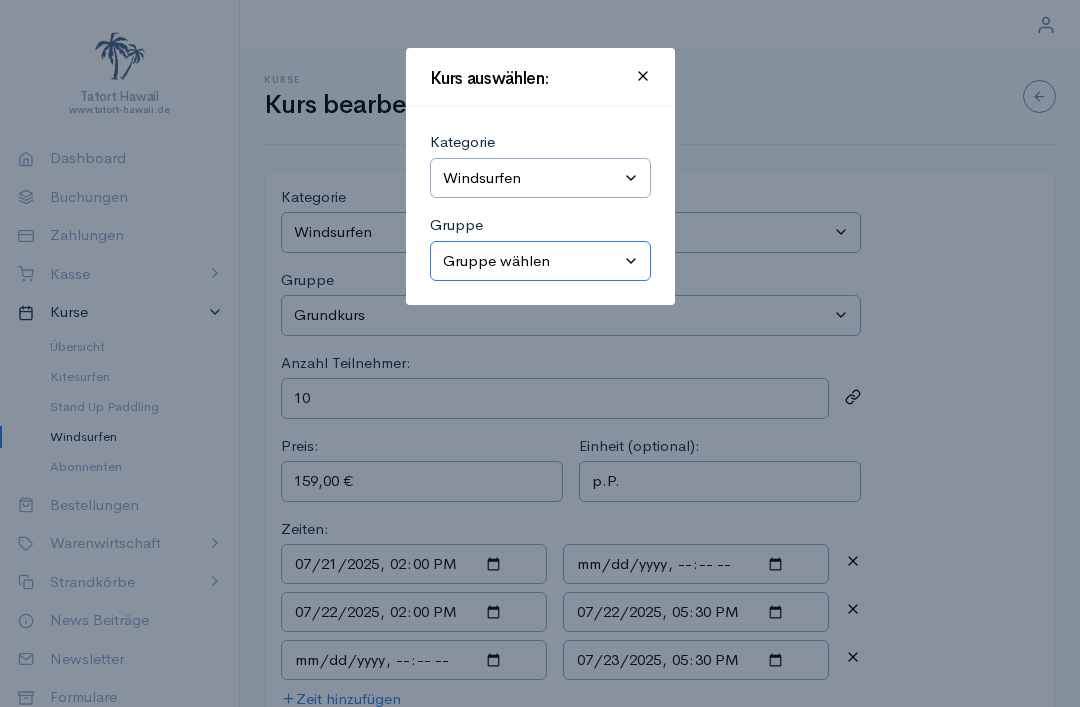 select on "1" 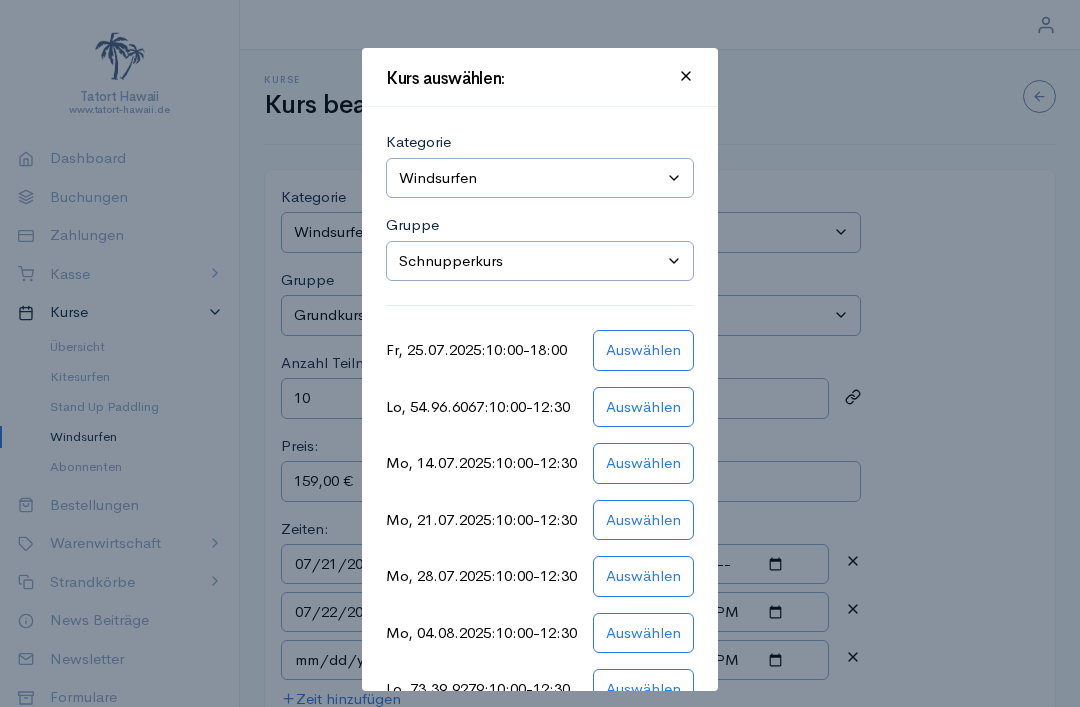 click on "Kurs auswählen:" at bounding box center (540, 77) 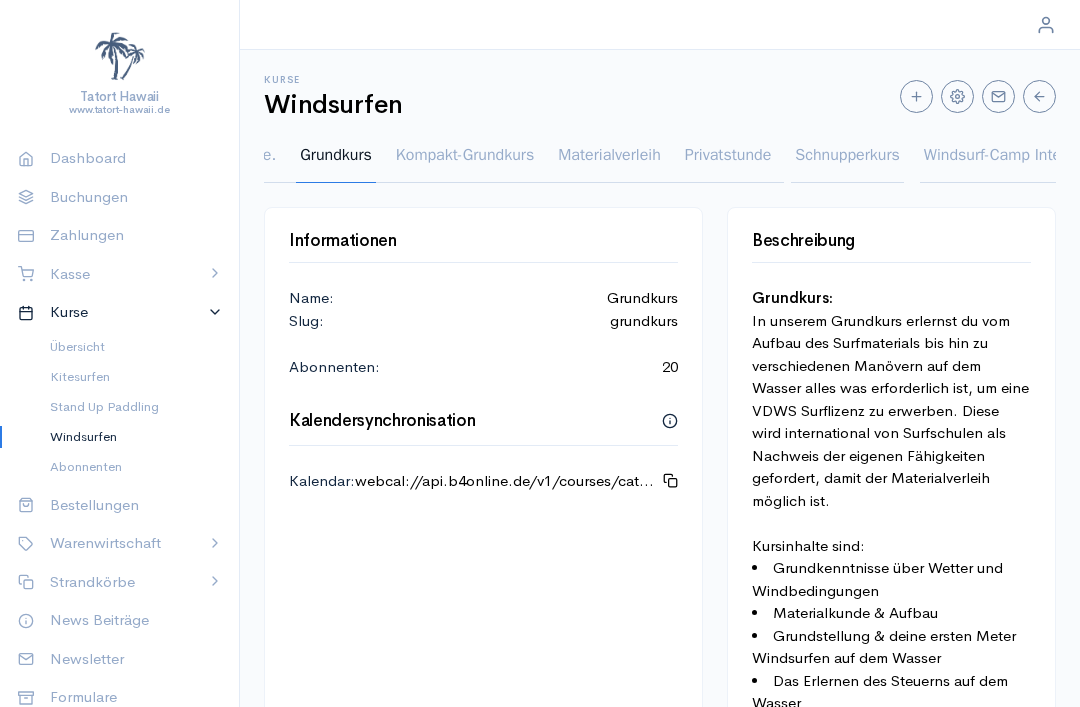 scroll, scrollTop: 0, scrollLeft: 276, axis: horizontal 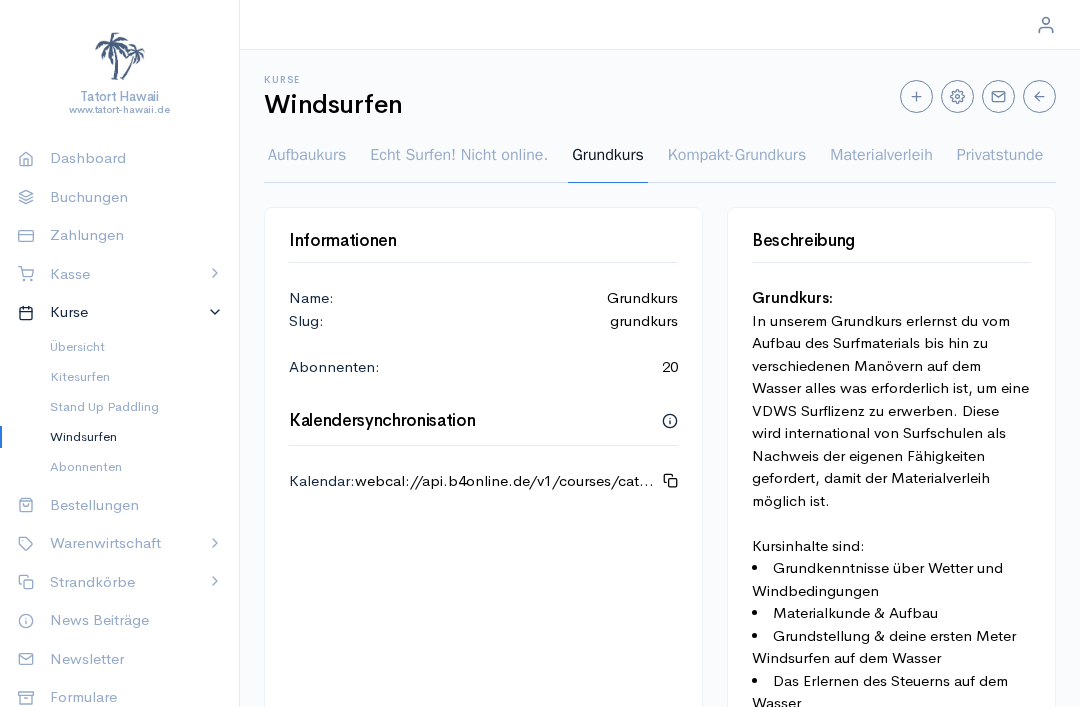 click on "Grundkurs" at bounding box center (608, 163) 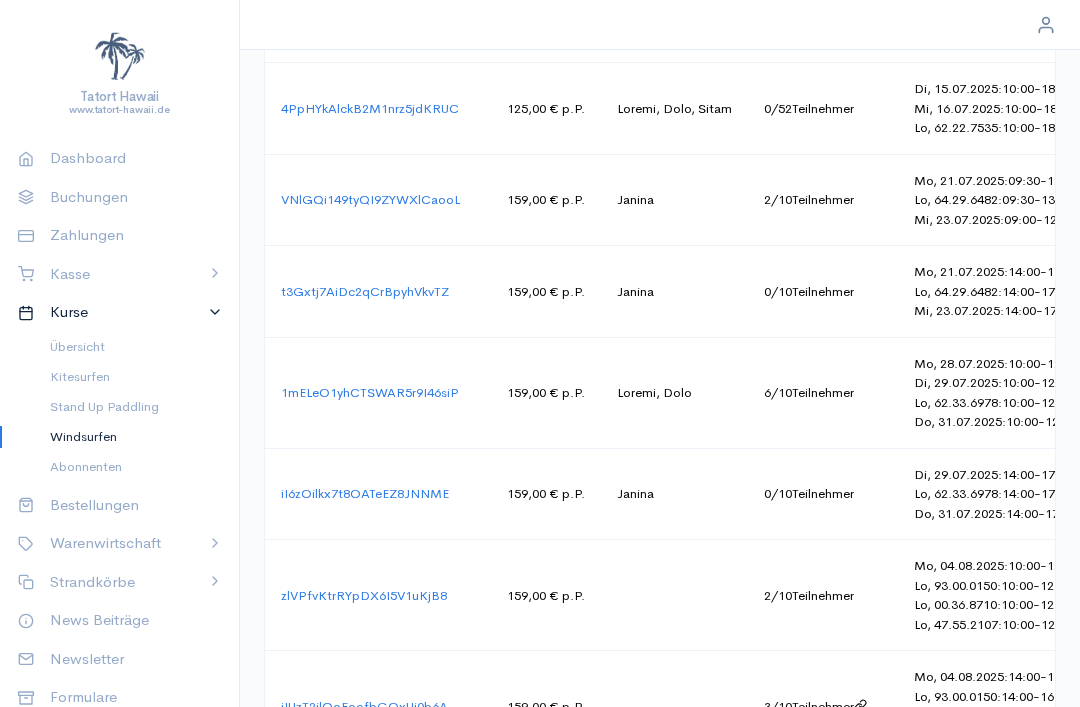 scroll, scrollTop: 1721, scrollLeft: 0, axis: vertical 